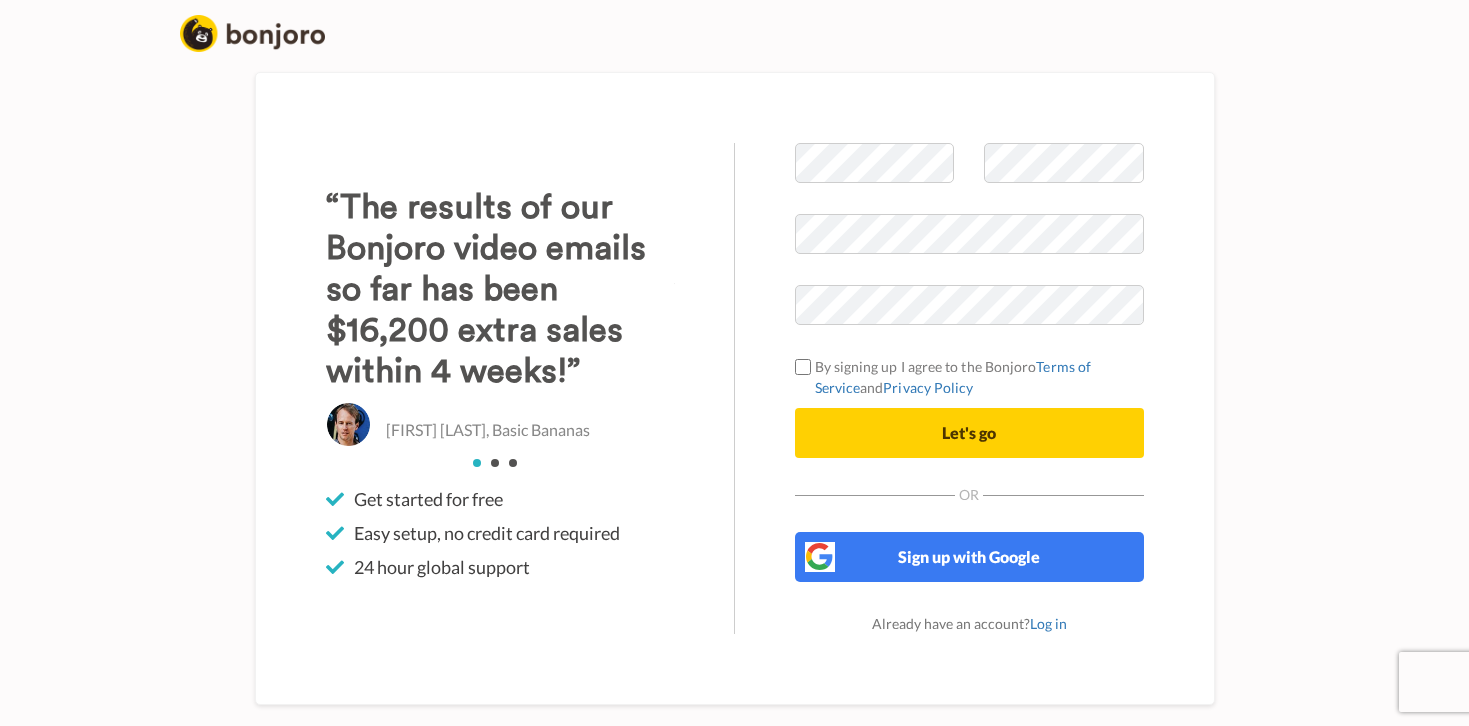 scroll, scrollTop: 0, scrollLeft: 0, axis: both 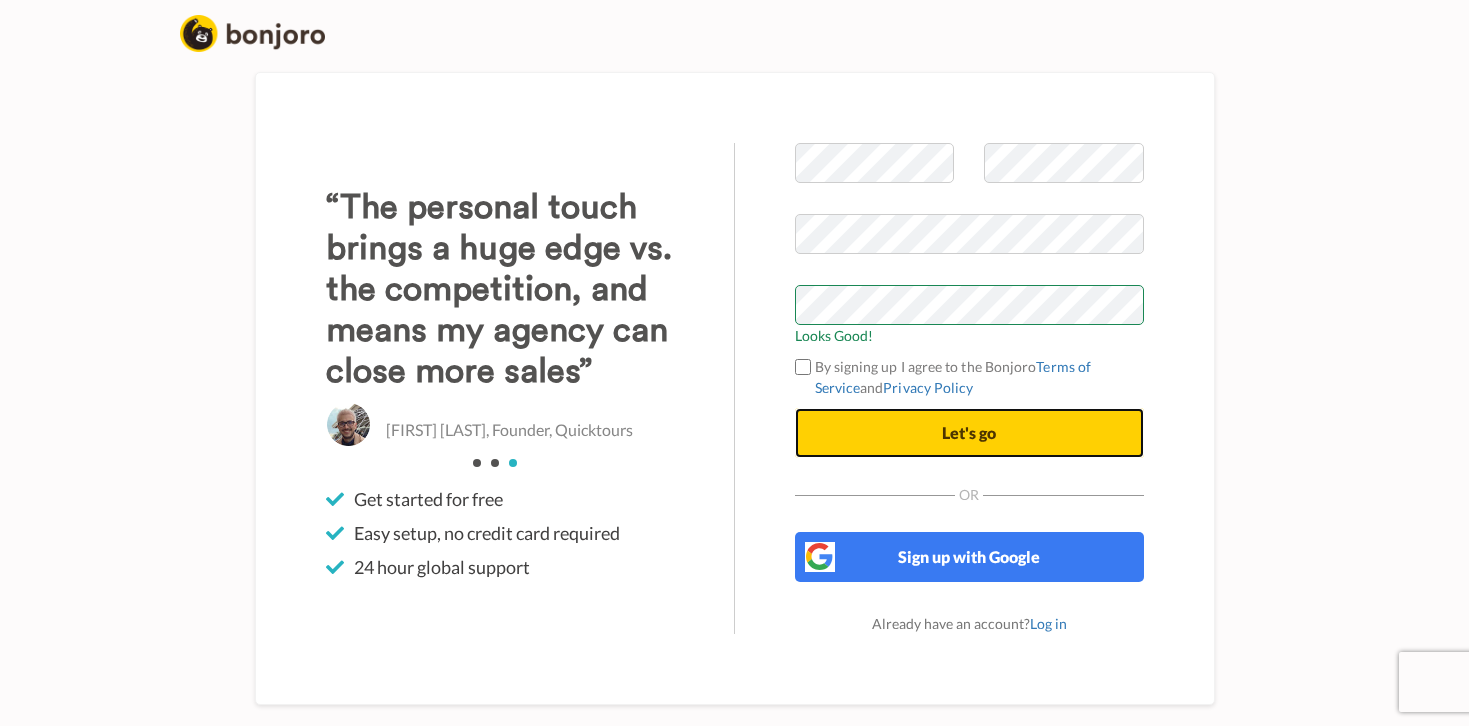 click on "Let's go" at bounding box center [969, 433] 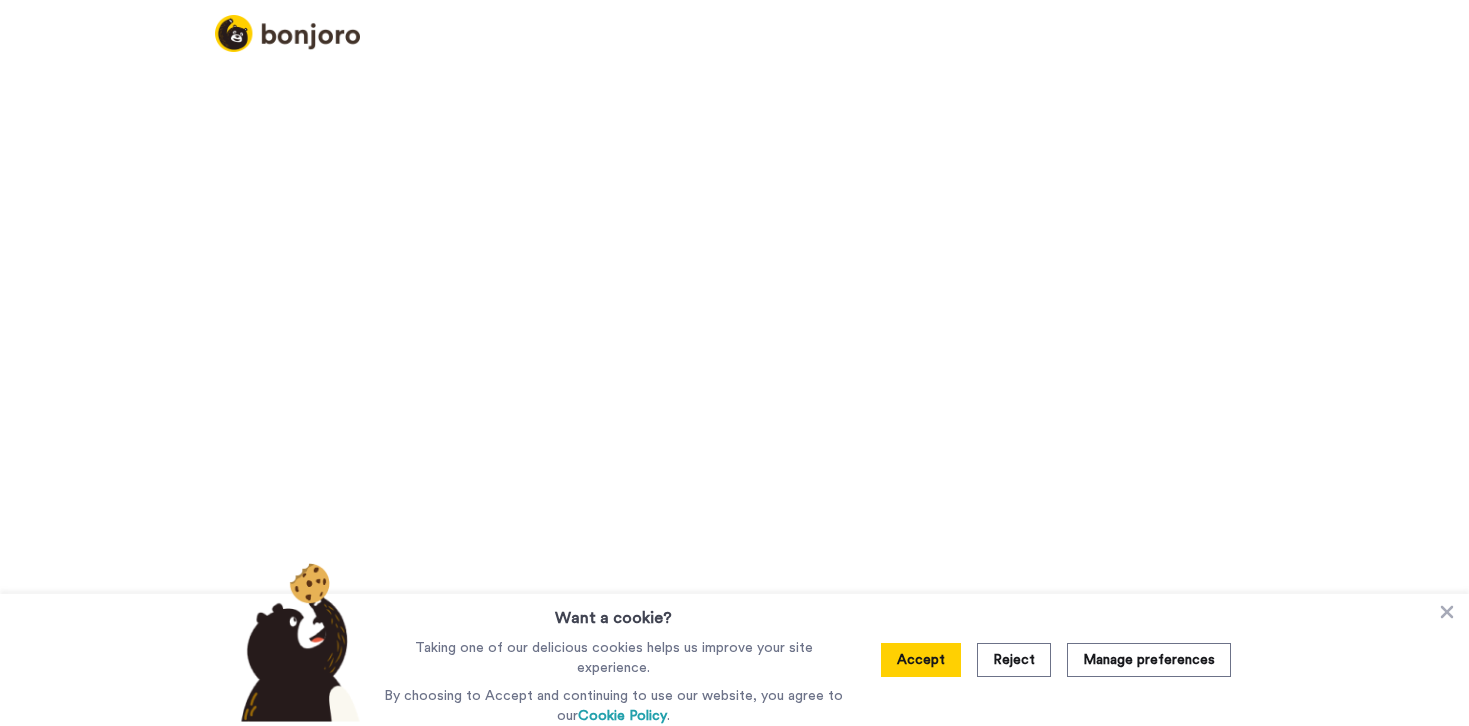 scroll, scrollTop: 0, scrollLeft: 0, axis: both 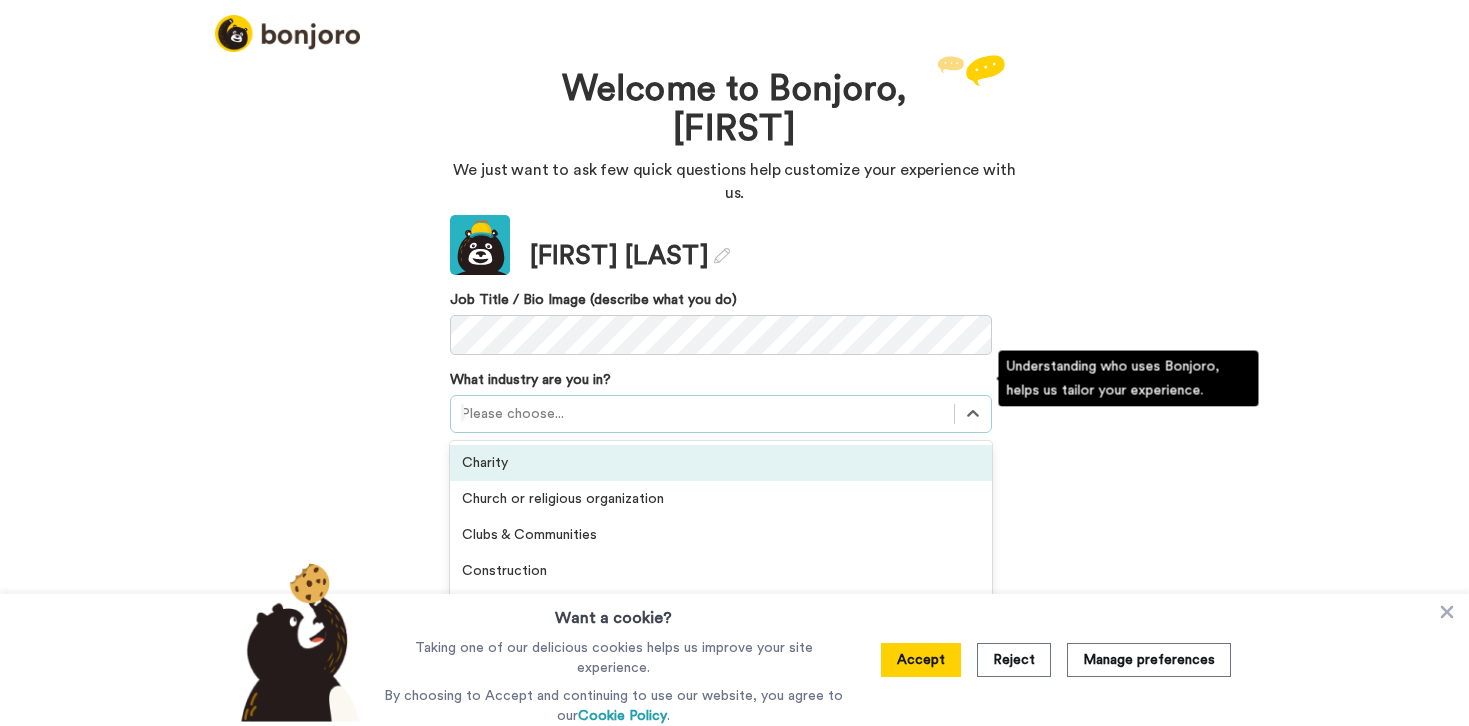 click at bounding box center [702, 414] 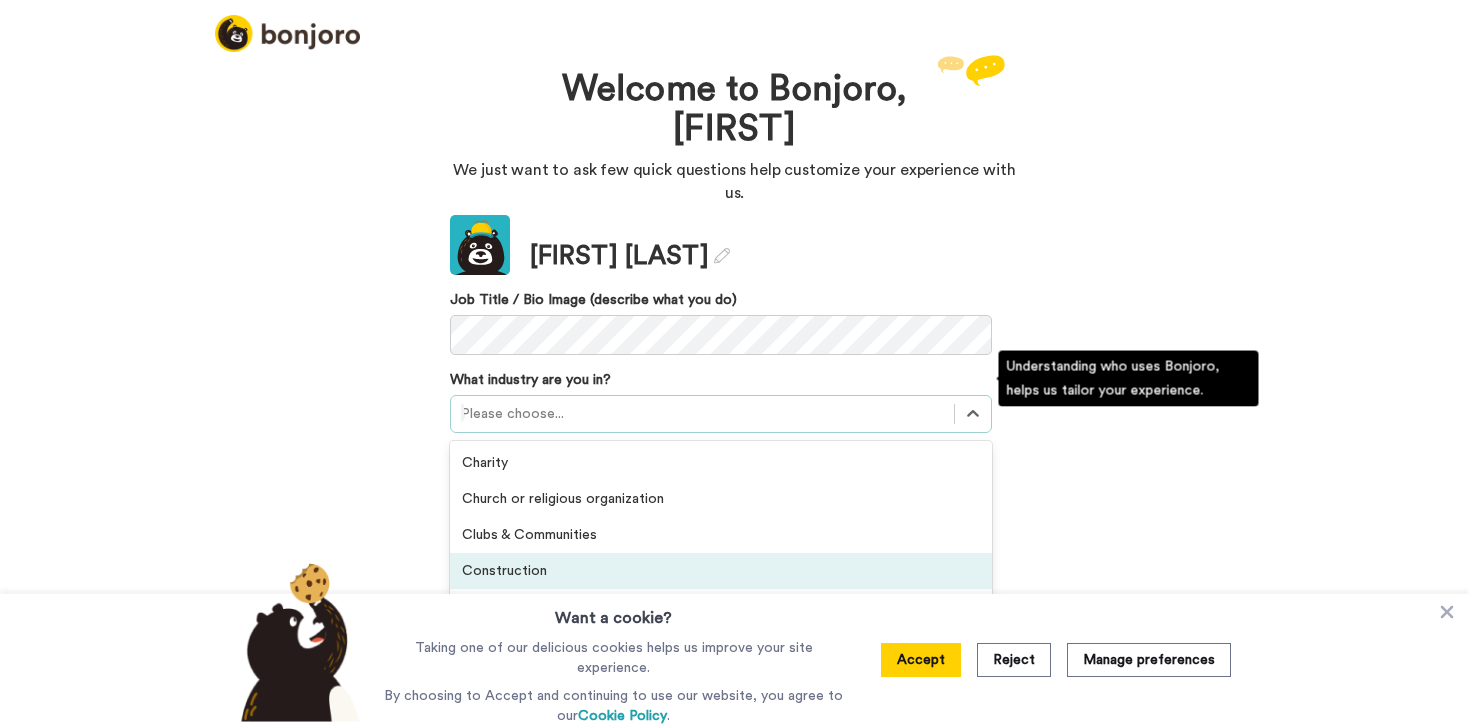 scroll, scrollTop: 11, scrollLeft: 0, axis: vertical 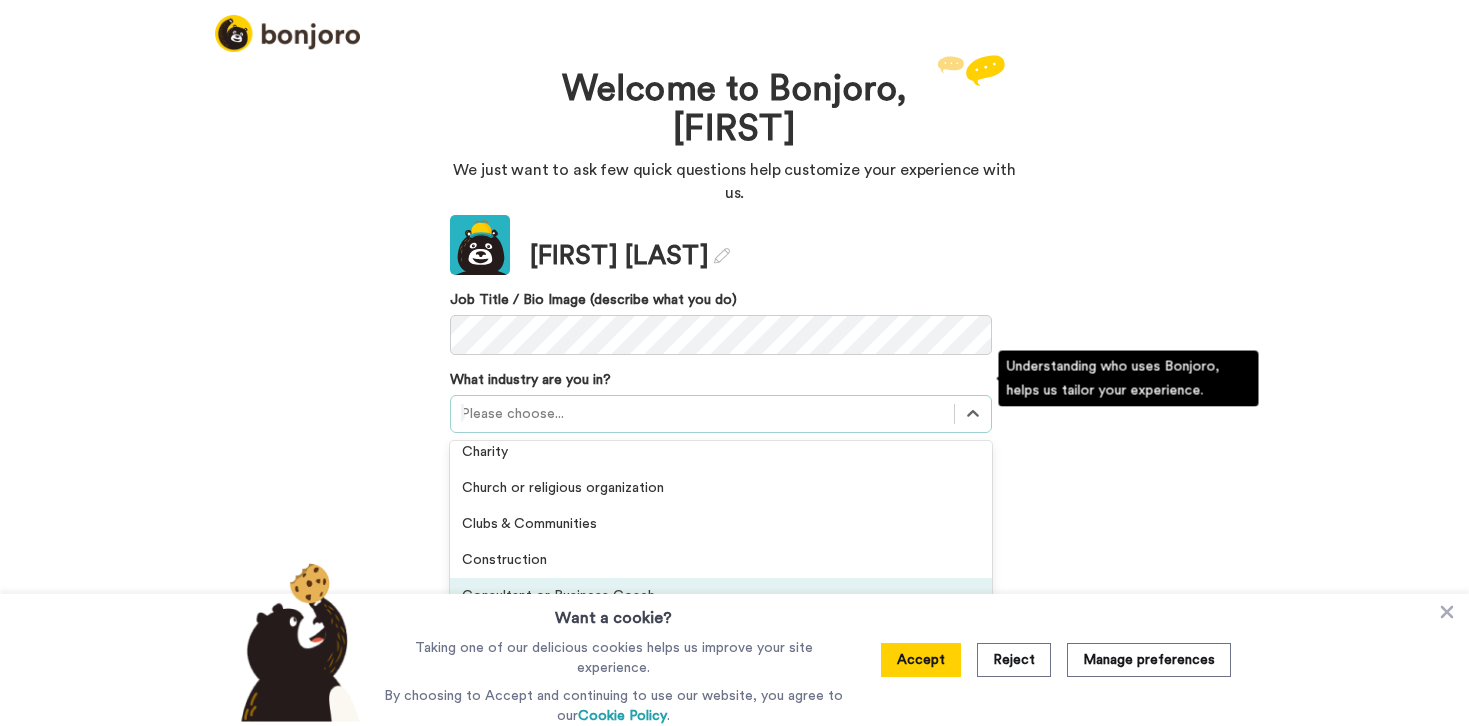 click on "Consultant or Business Coach" at bounding box center [721, 596] 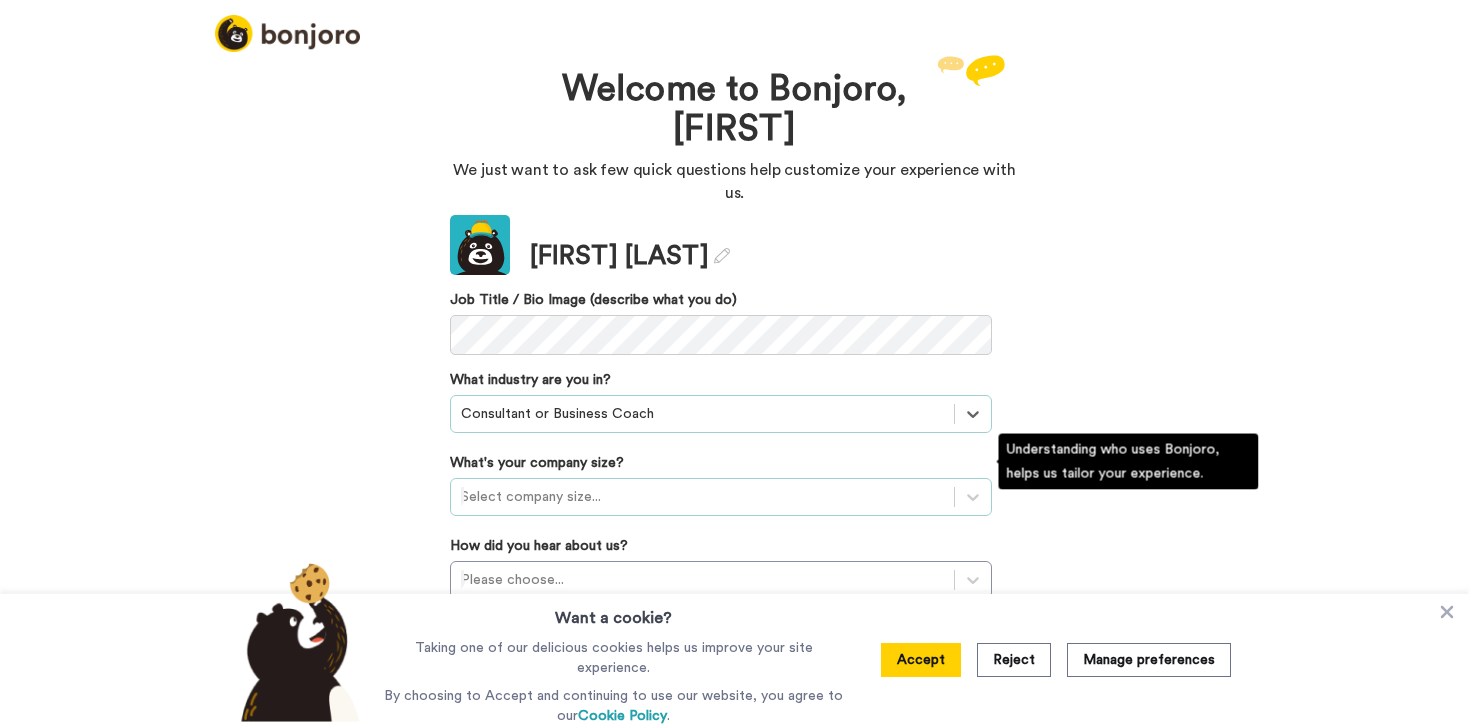 click at bounding box center [702, 497] 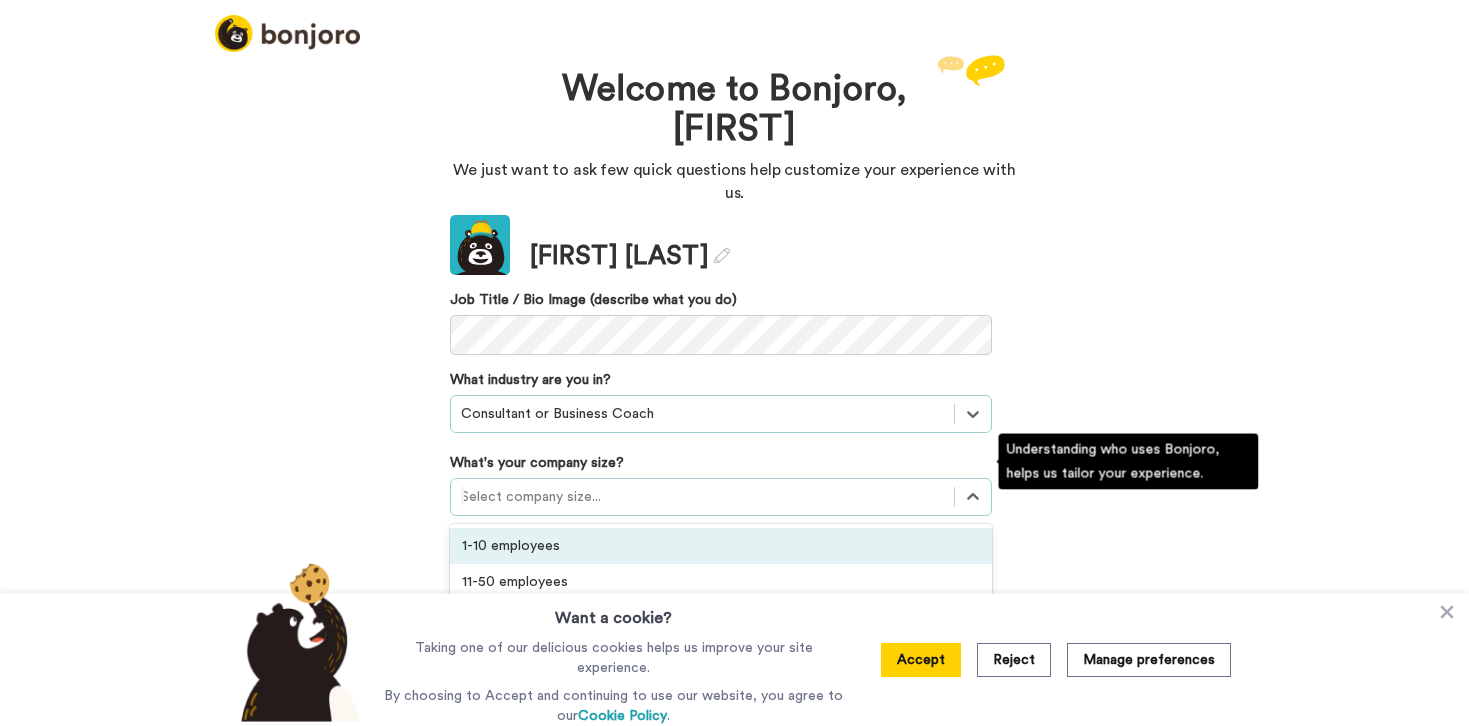click on "1-10 employees" at bounding box center [721, 546] 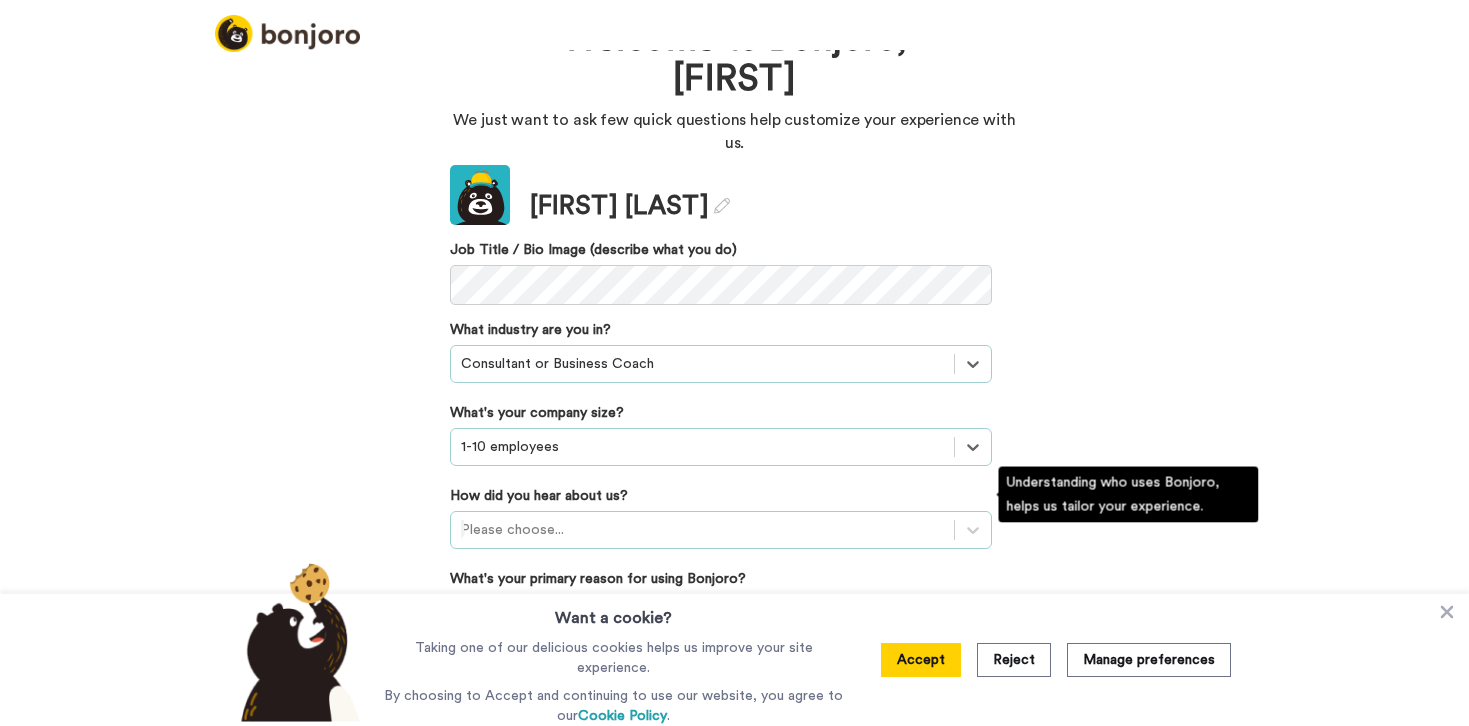 click on "Please choose..." at bounding box center (721, 530) 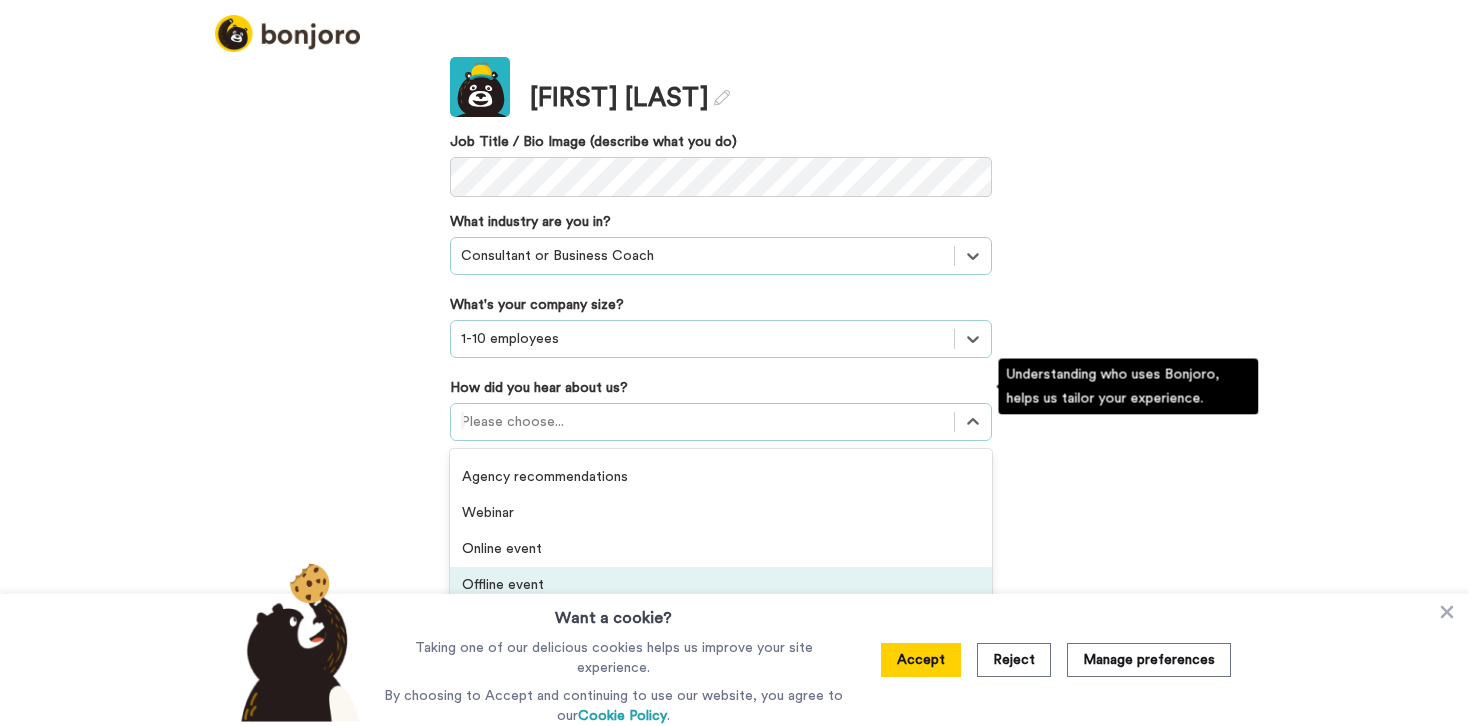 scroll, scrollTop: 428, scrollLeft: 0, axis: vertical 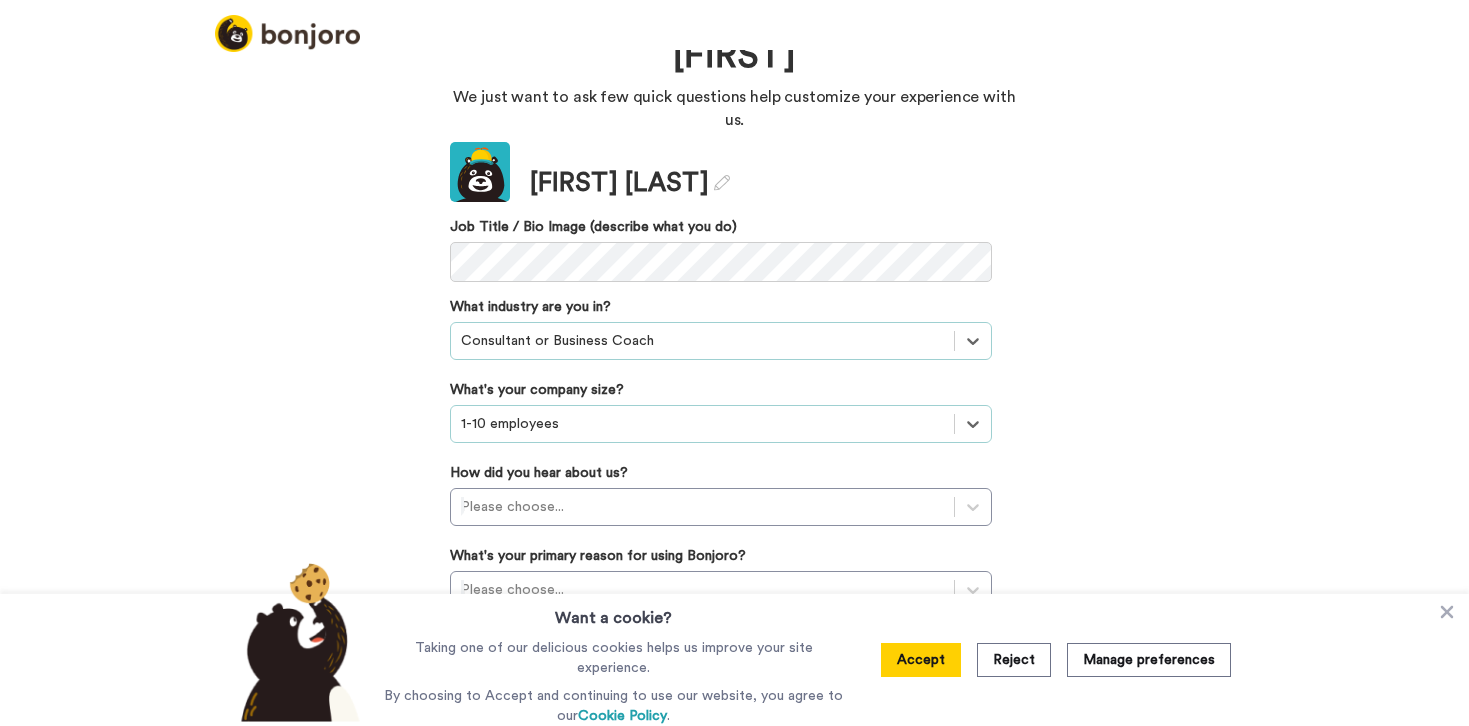 click on "Welcome to Bonjoro,  LaToya We just want to ask few quick questions help customize your experience with us. Update LaToya   Leary Job Title / Bio Image (describe what you do) What industry are you in? option Consultant or Business Coach, selected.   Select is focused ,type to refine list, press Down to open the menu,  Consultant or Business Coach What's your company size? option 1-10 employees, selected.   Select is focused ,type to refine list, press Down to open the menu,  1-10 employees How did you hear about us? Please choose... What's your primary reason for using Bonjoro? Please choose... Please fill out every field Continue" at bounding box center [734, 388] 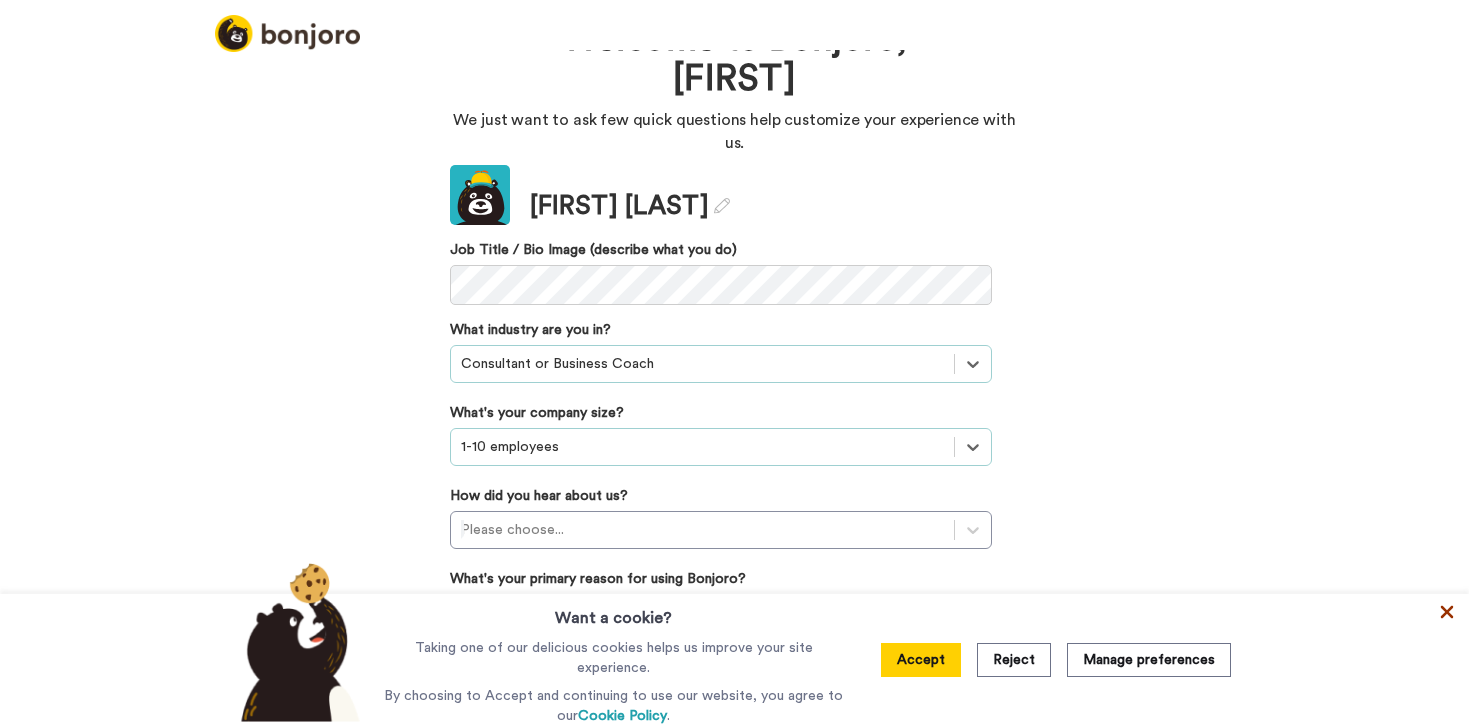 click 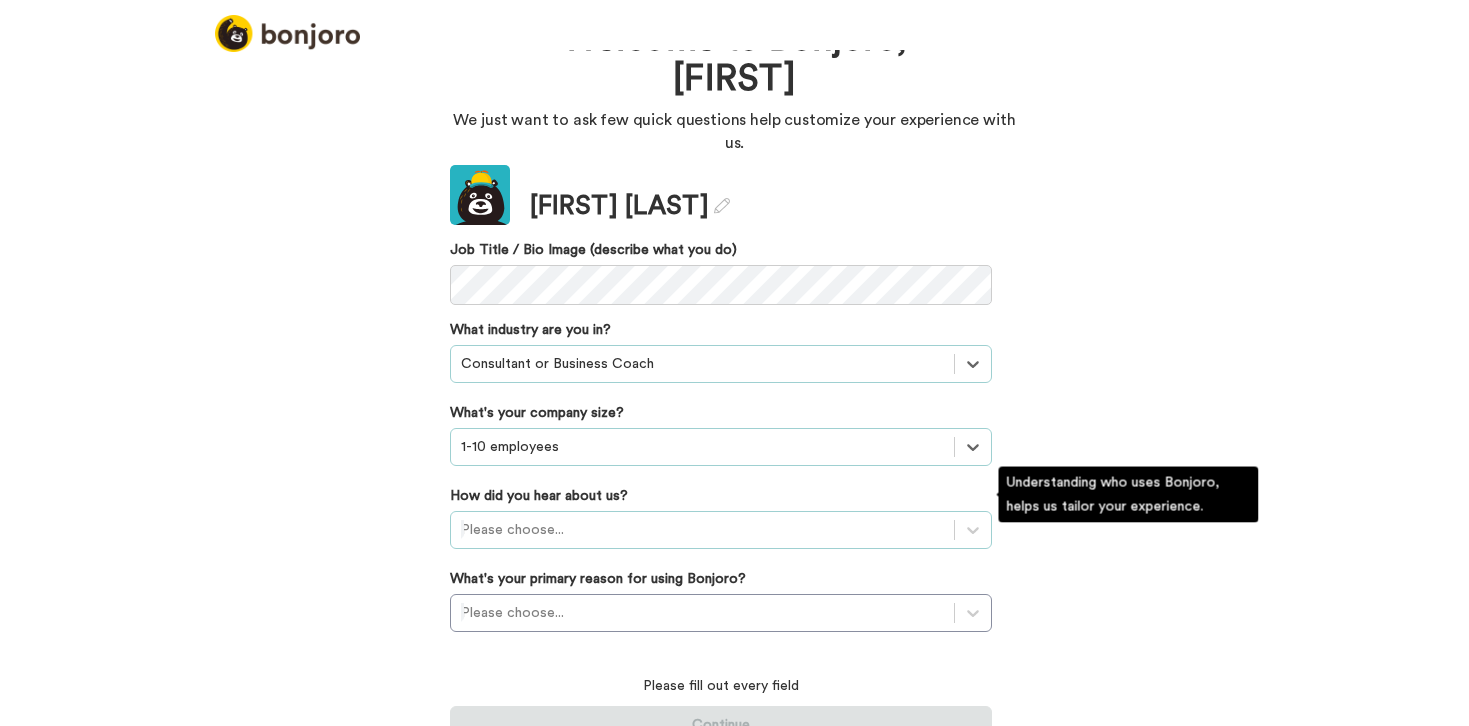 click on "Please choose..." at bounding box center [721, 530] 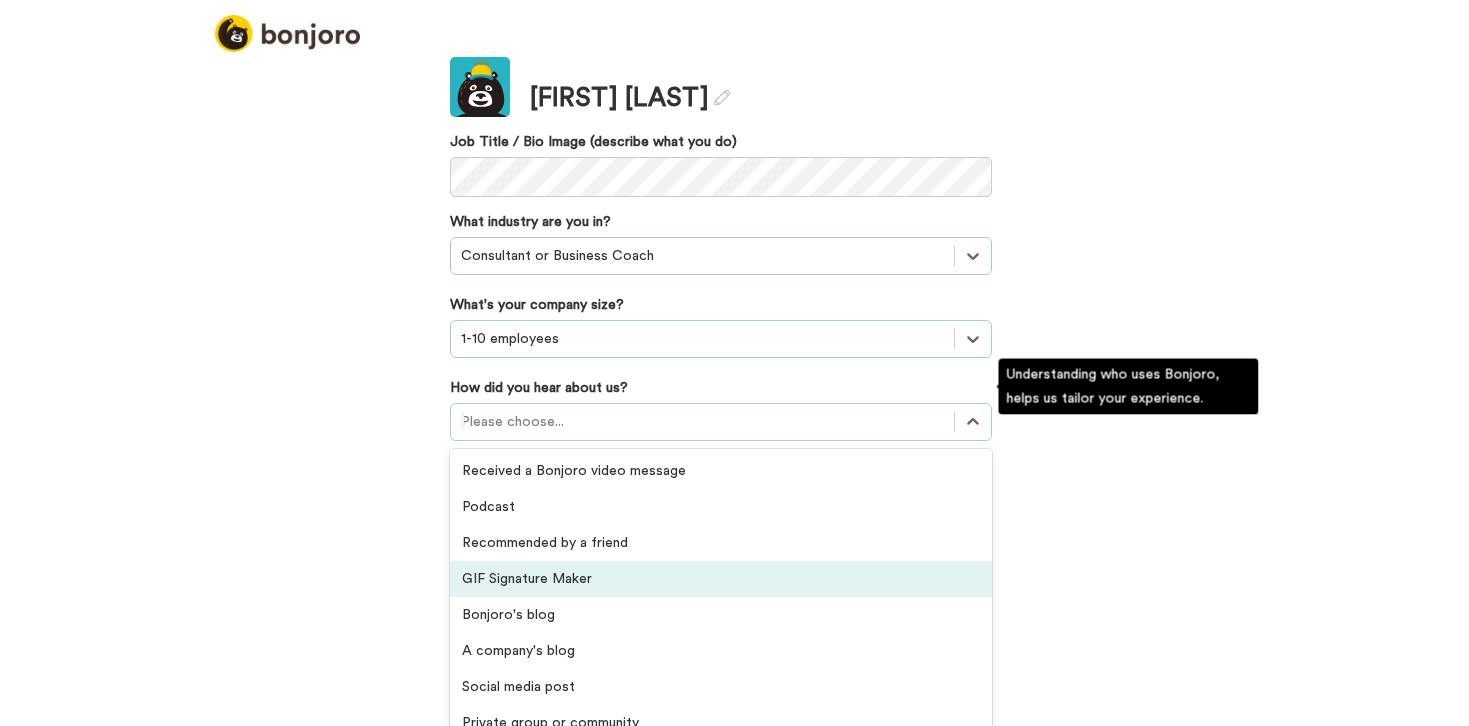 scroll, scrollTop: 428, scrollLeft: 0, axis: vertical 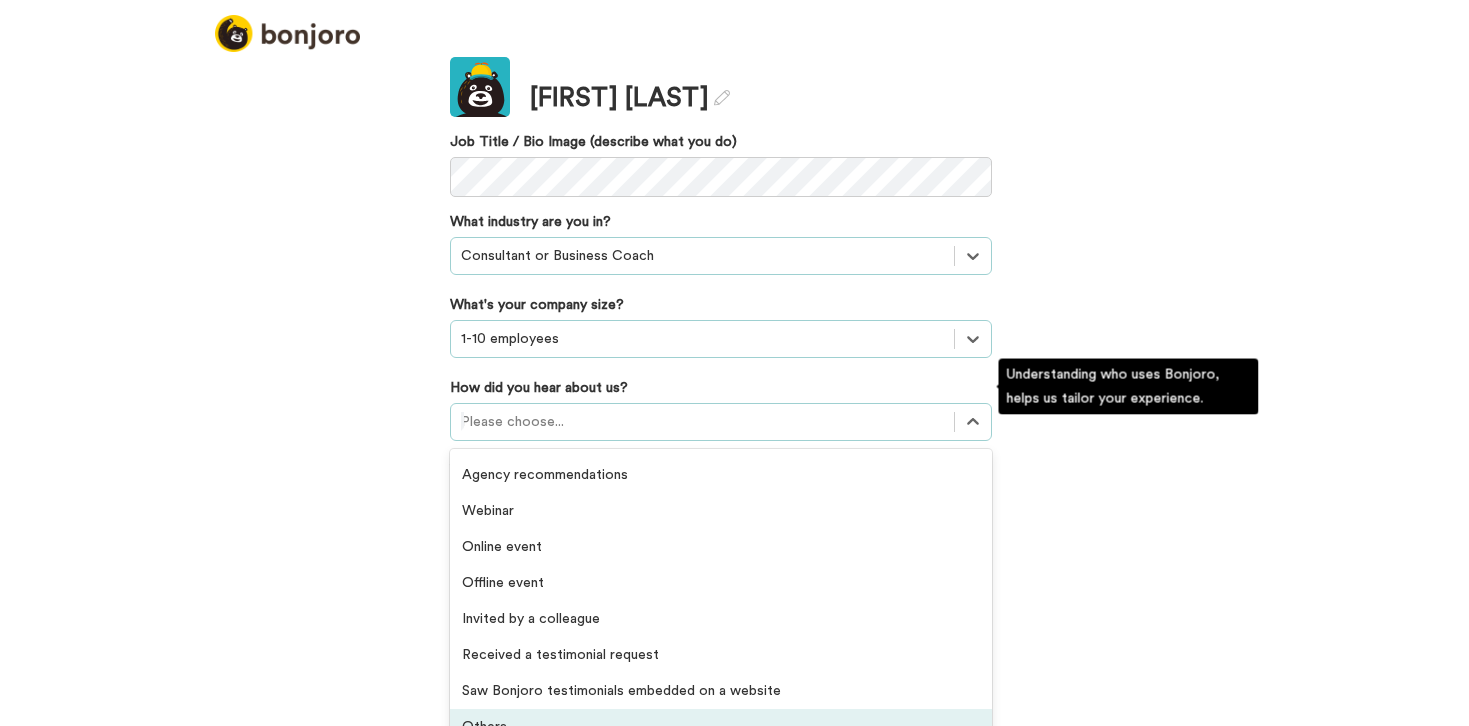 click on "Others" at bounding box center [721, 727] 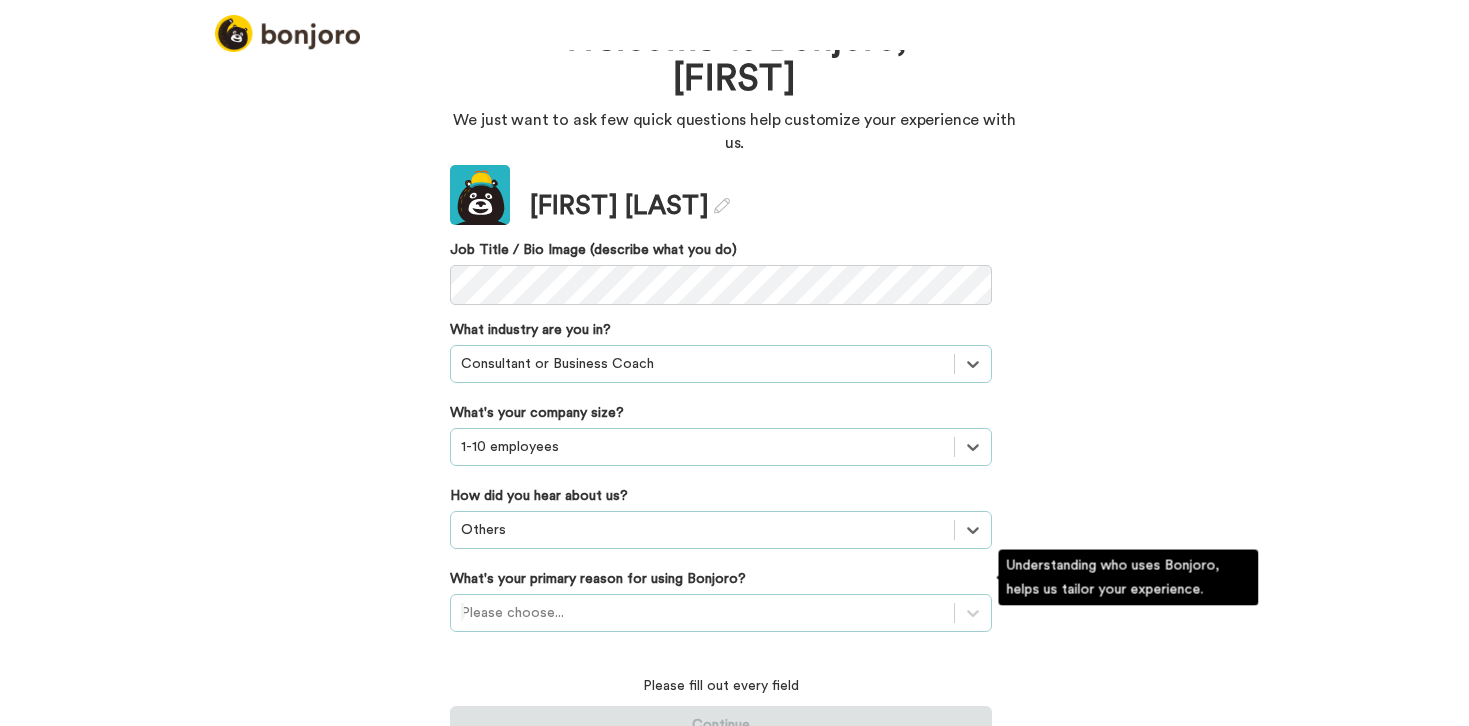 scroll, scrollTop: 165, scrollLeft: 0, axis: vertical 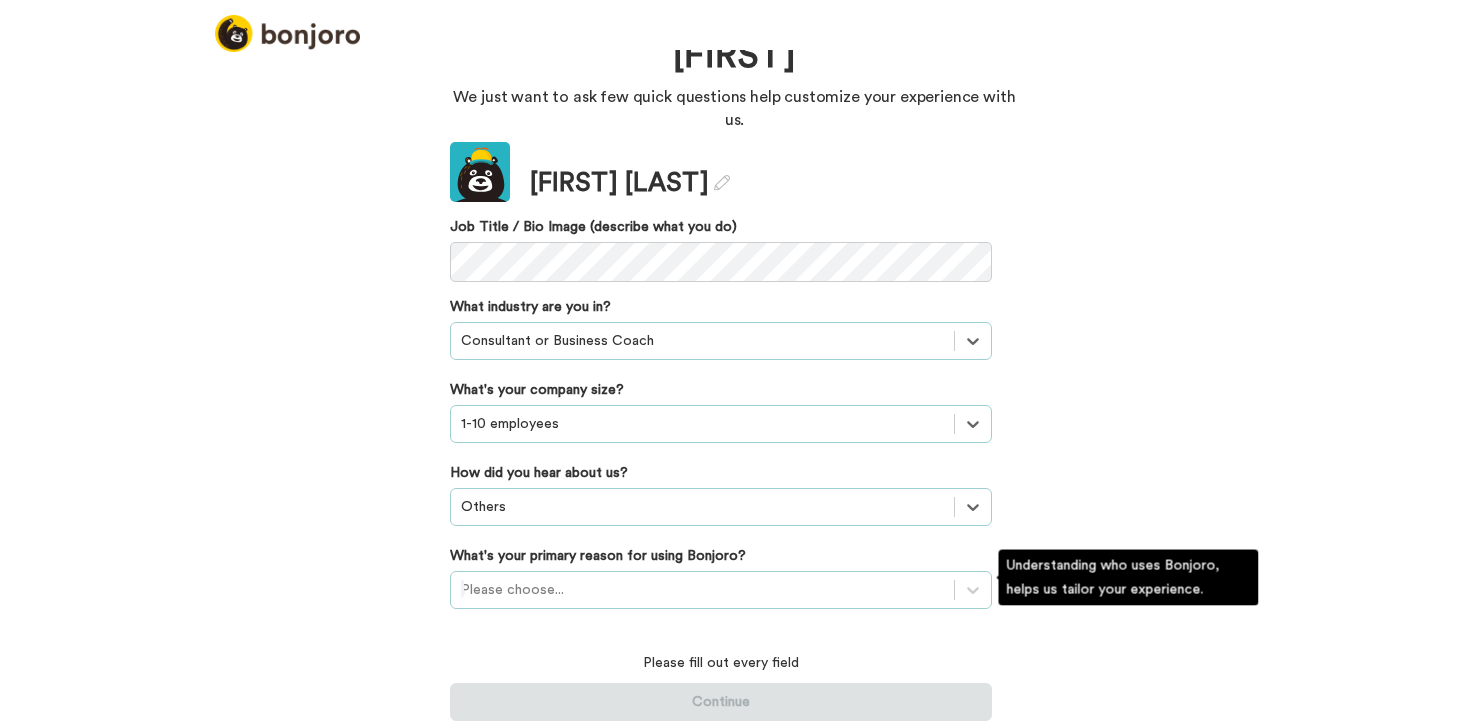 click on "Please choose..." at bounding box center [721, 590] 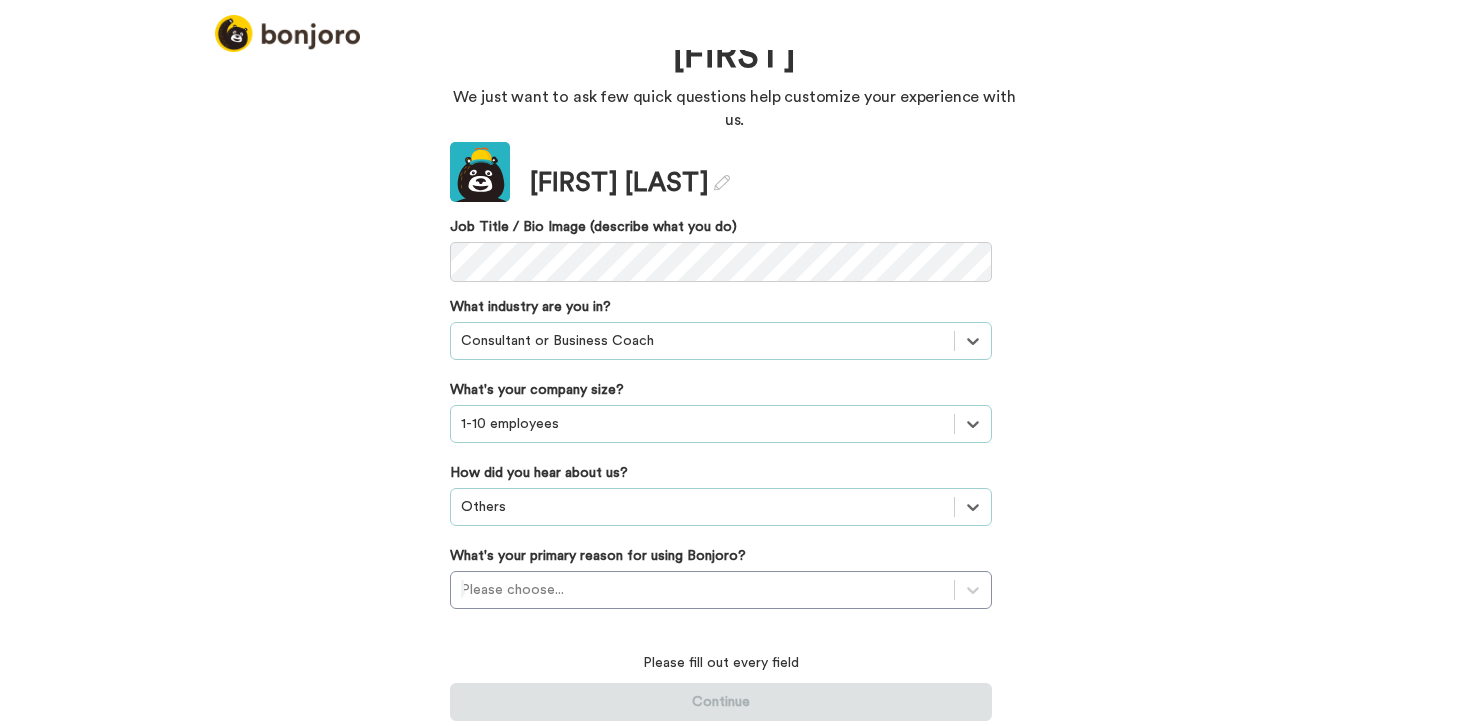 click on "Welcome to Bonjoro,  LaToya We just want to ask few quick questions help customize your experience with us. Update LaToya   Leary Job Title / Bio Image (describe what you do) What industry are you in? option Consultant or Business Coach, selected.   Select is focused ,type to refine list, press Down to open the menu,  Consultant or Business Coach What's your company size? option 1-10 employees, selected.   Select is focused ,type to refine list, press Down to open the menu,  1-10 employees How did you hear about us? option Others, selected.   Select is focused ,type to refine list, press Down to open the menu,  Others What's your primary reason for using Bonjoro? Please choose... Please fill out every field Continue" at bounding box center (734, 388) 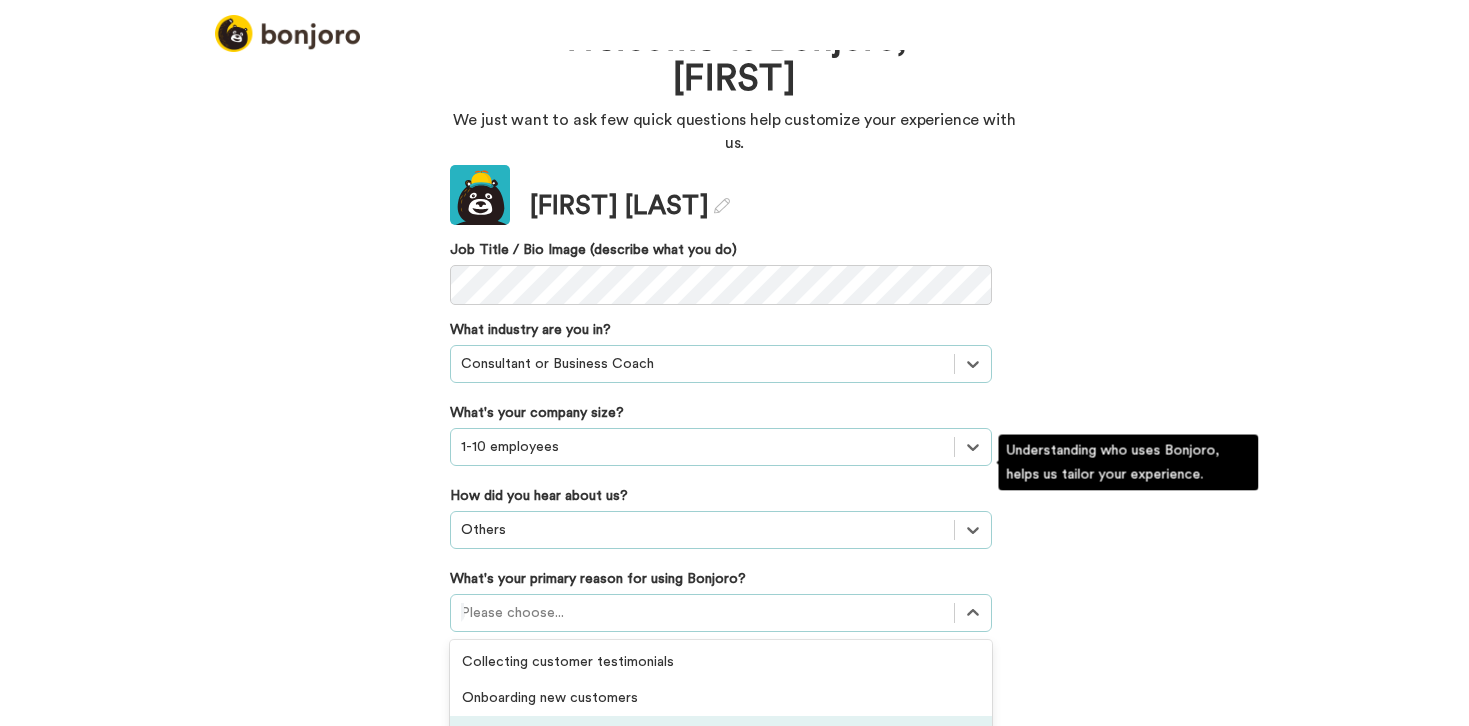 click on "option Converting leads focused, 3 of 6. 6 results available. Use Up and Down to choose options, press Enter to select the currently focused option, press Escape to exit the menu, press Tab to select the option and exit the menu. Please choose... Collecting customer testimonials Onboarding new customers Converting leads Thanking customers or donors Retaining existing customers Activating customers" at bounding box center [721, 613] 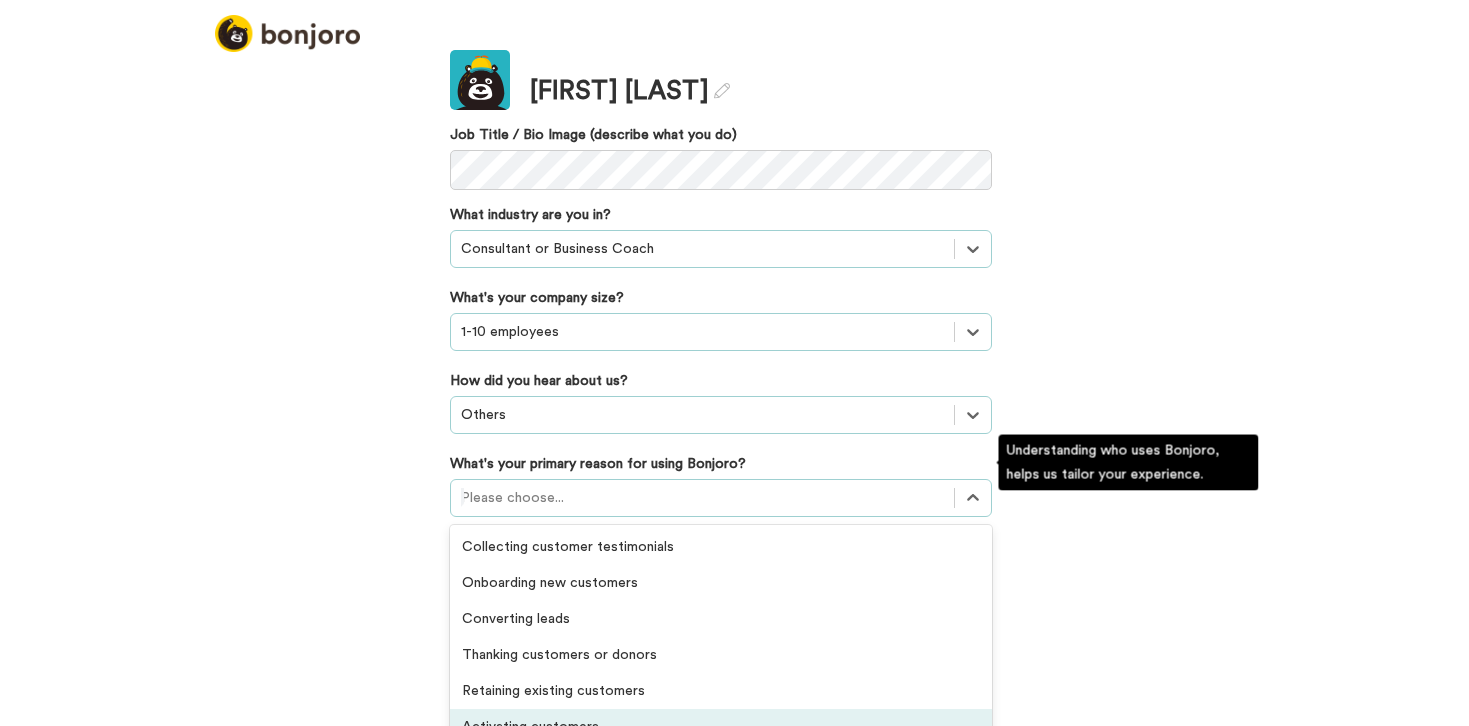 click on "Activating customers" at bounding box center (721, 727) 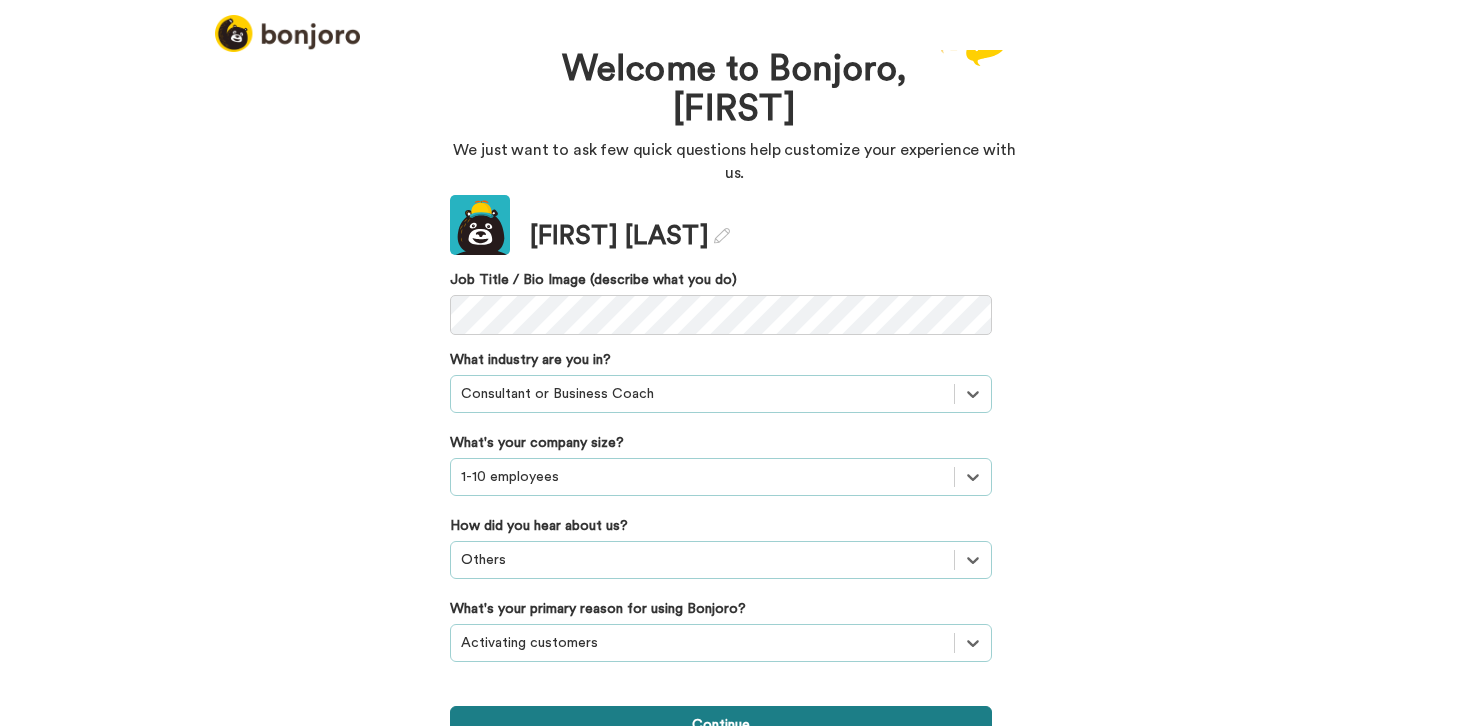 click on "Continue" at bounding box center [721, 725] 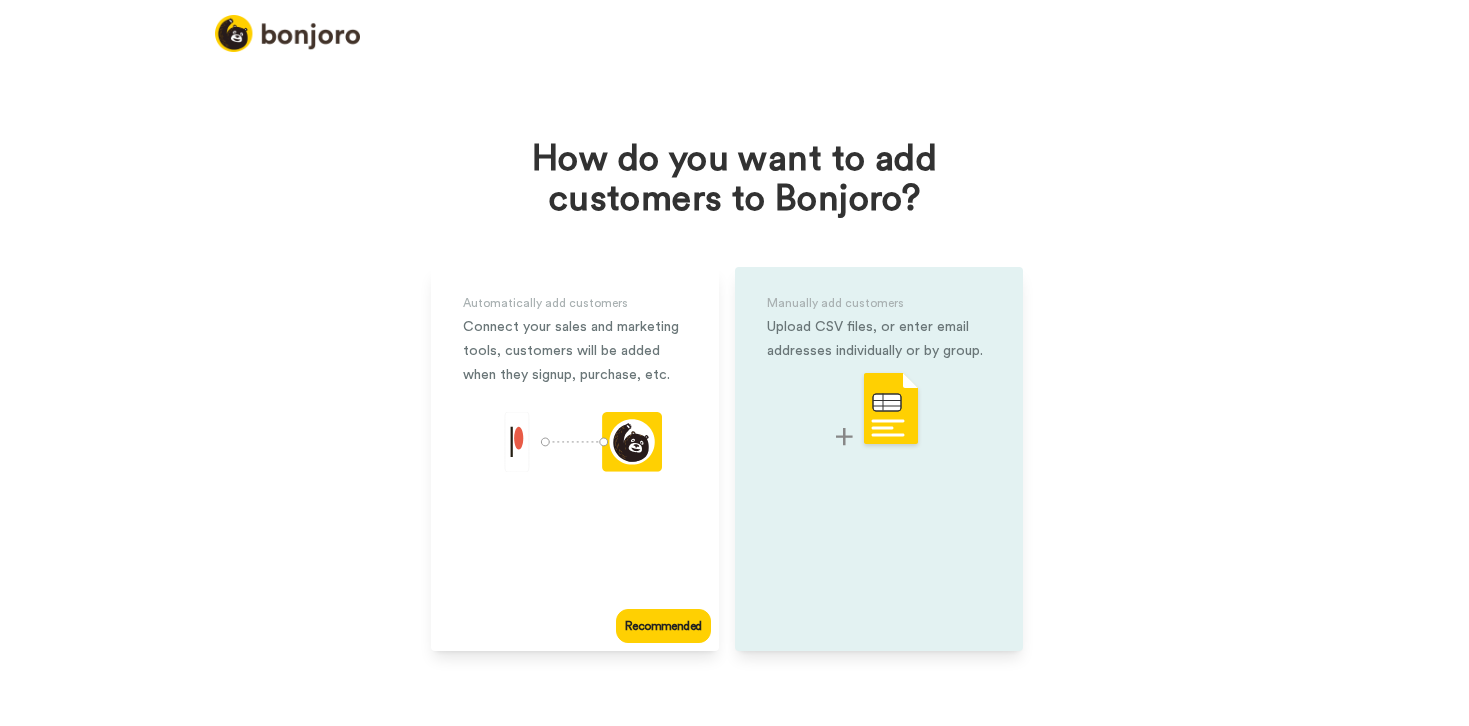 click on "Manually add customers  Upload CSV files, or enter email addresses individually or by group." at bounding box center (879, 459) 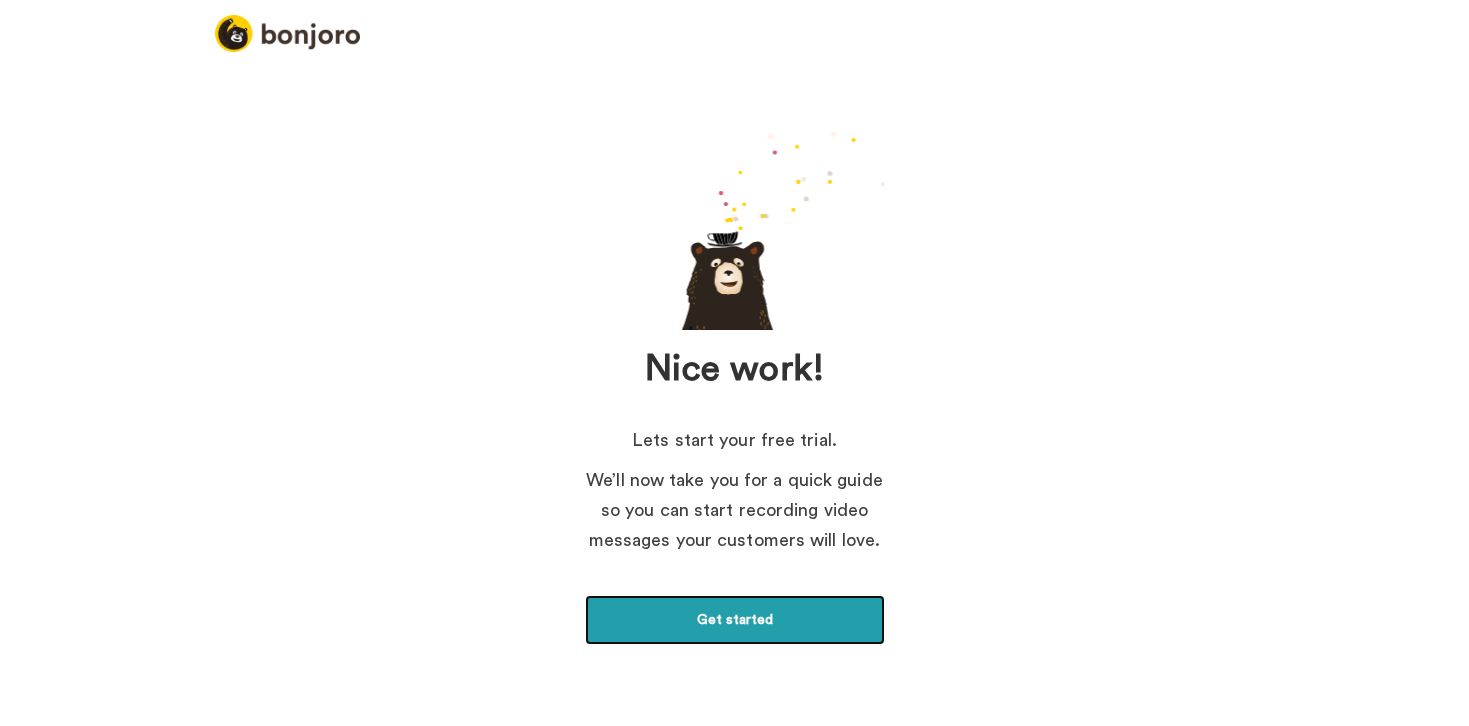 click on "Get started" at bounding box center (735, 620) 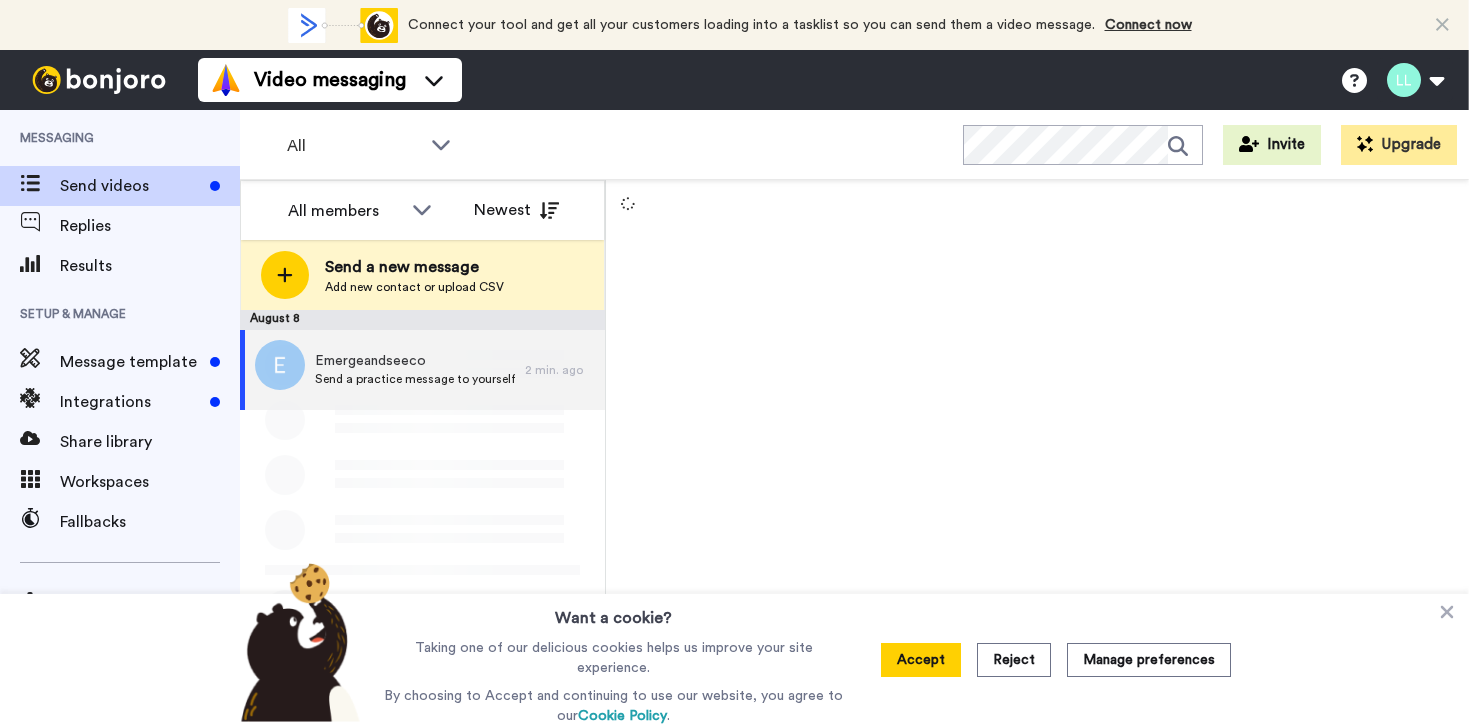scroll, scrollTop: 0, scrollLeft: 0, axis: both 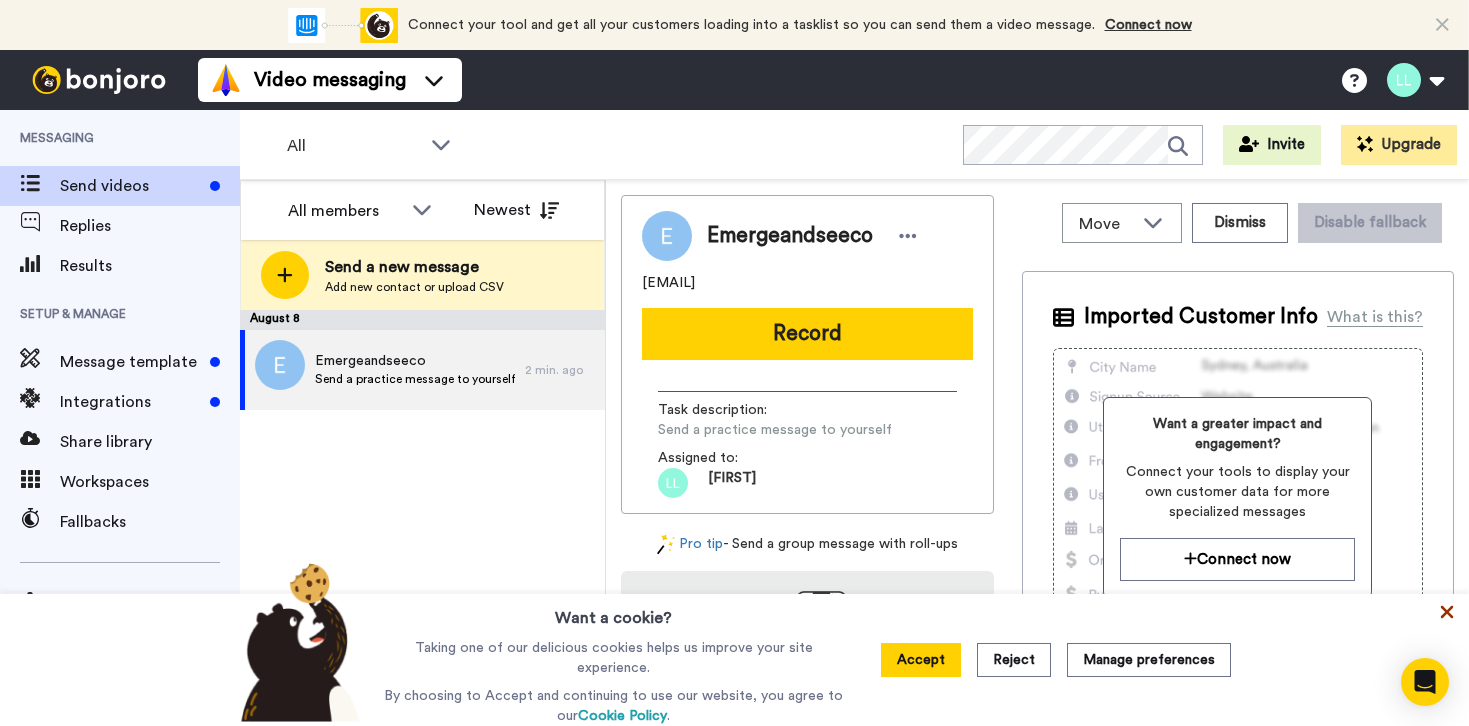 click 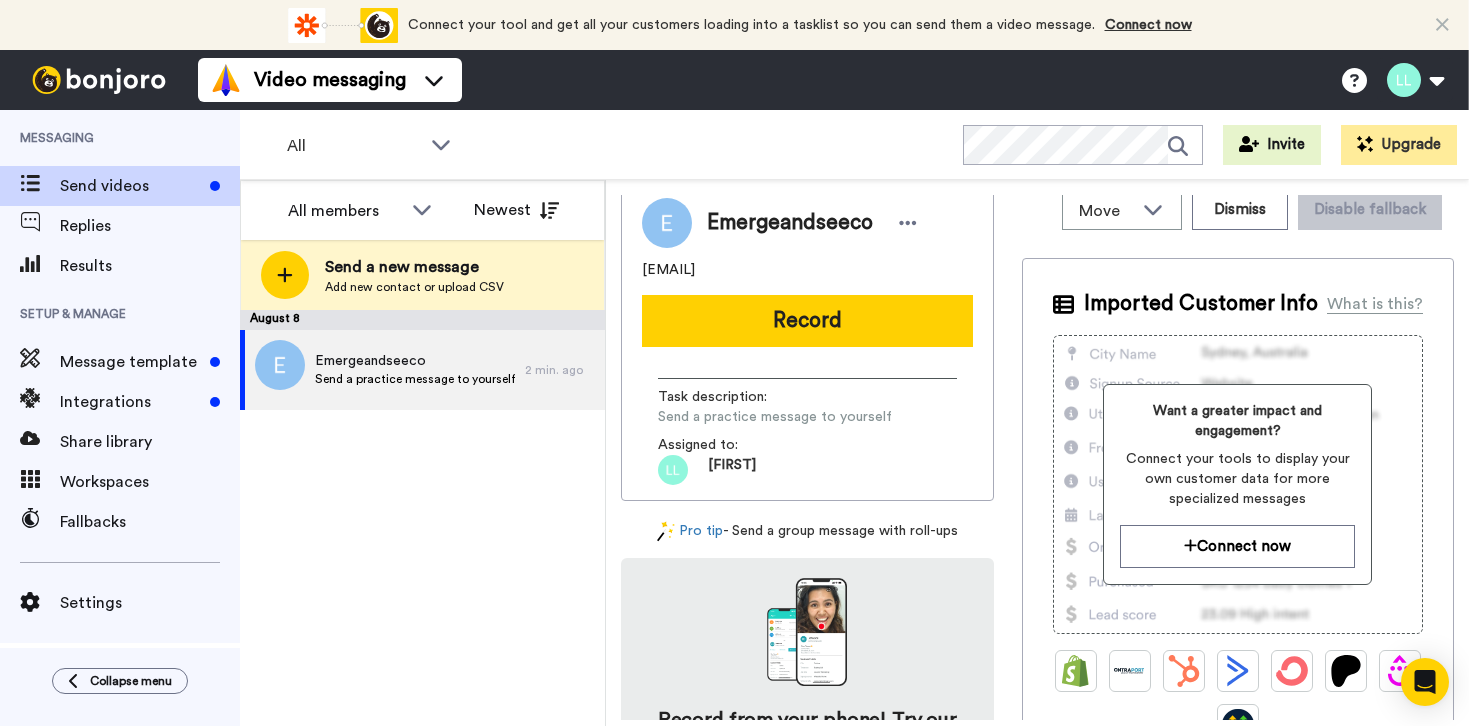 scroll, scrollTop: 0, scrollLeft: 0, axis: both 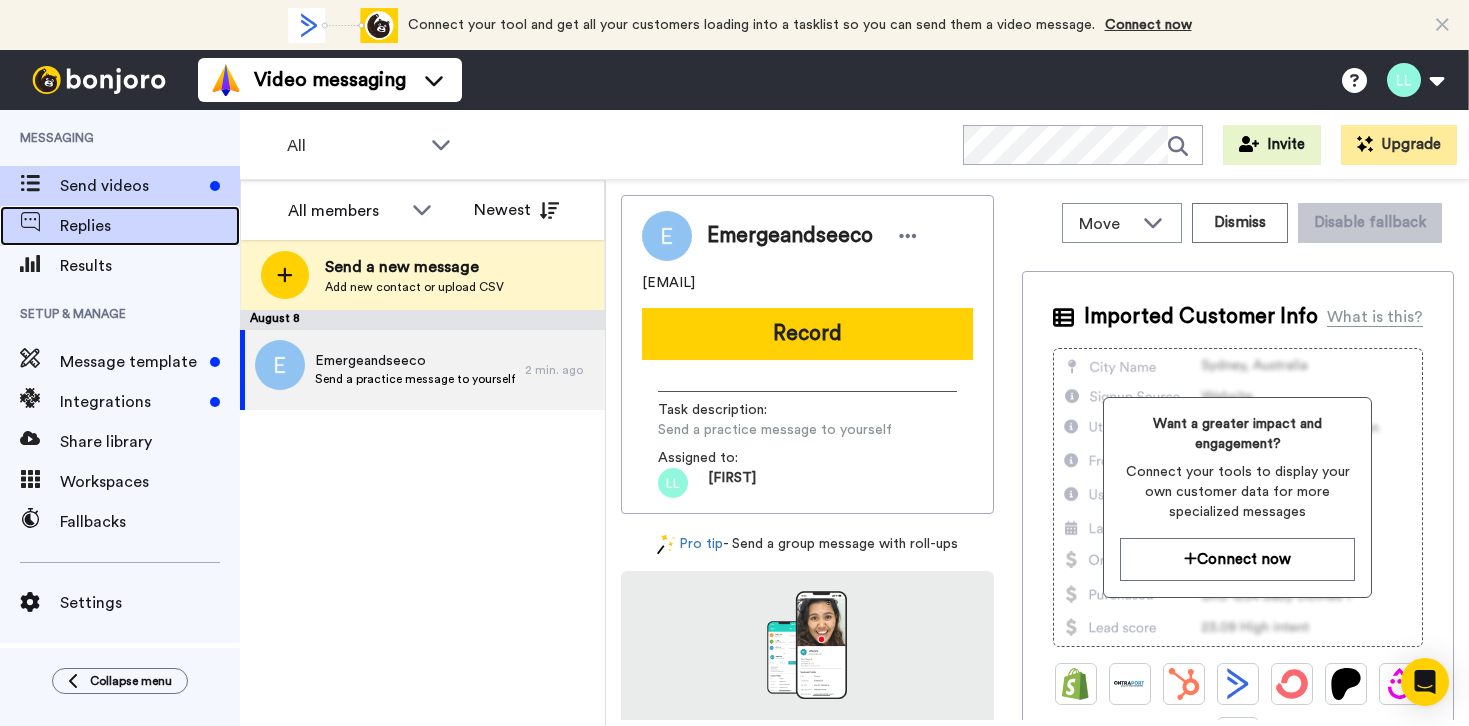 click on "Replies" at bounding box center (150, 226) 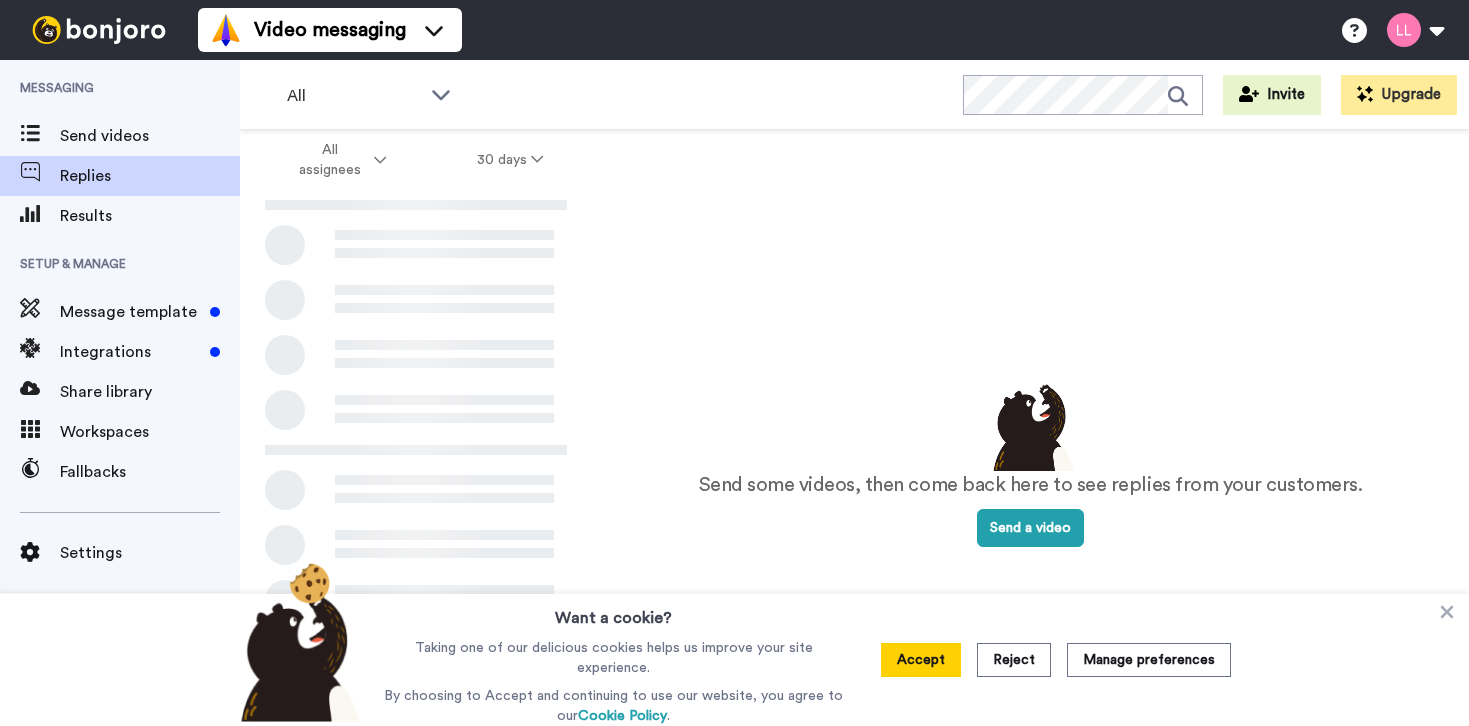 scroll, scrollTop: 0, scrollLeft: 0, axis: both 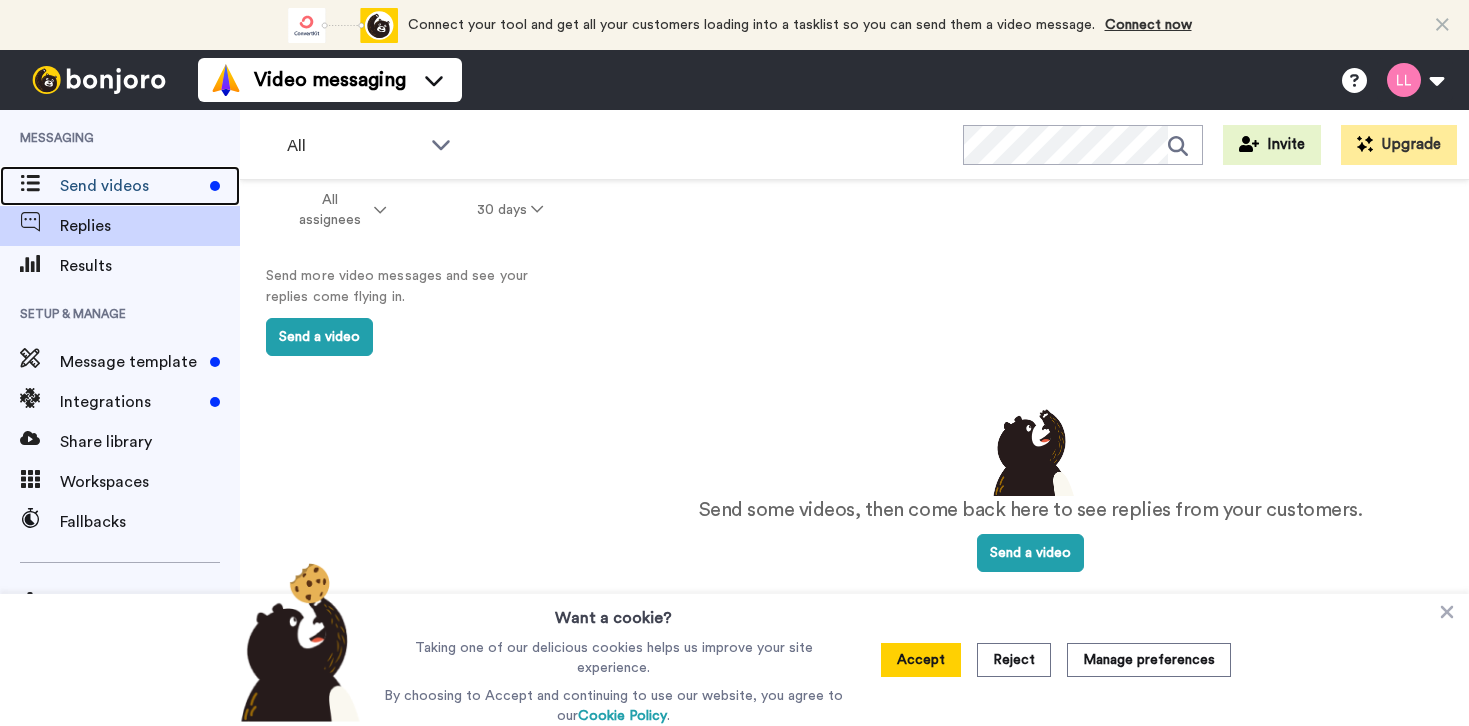 click on "Send videos" at bounding box center [131, 186] 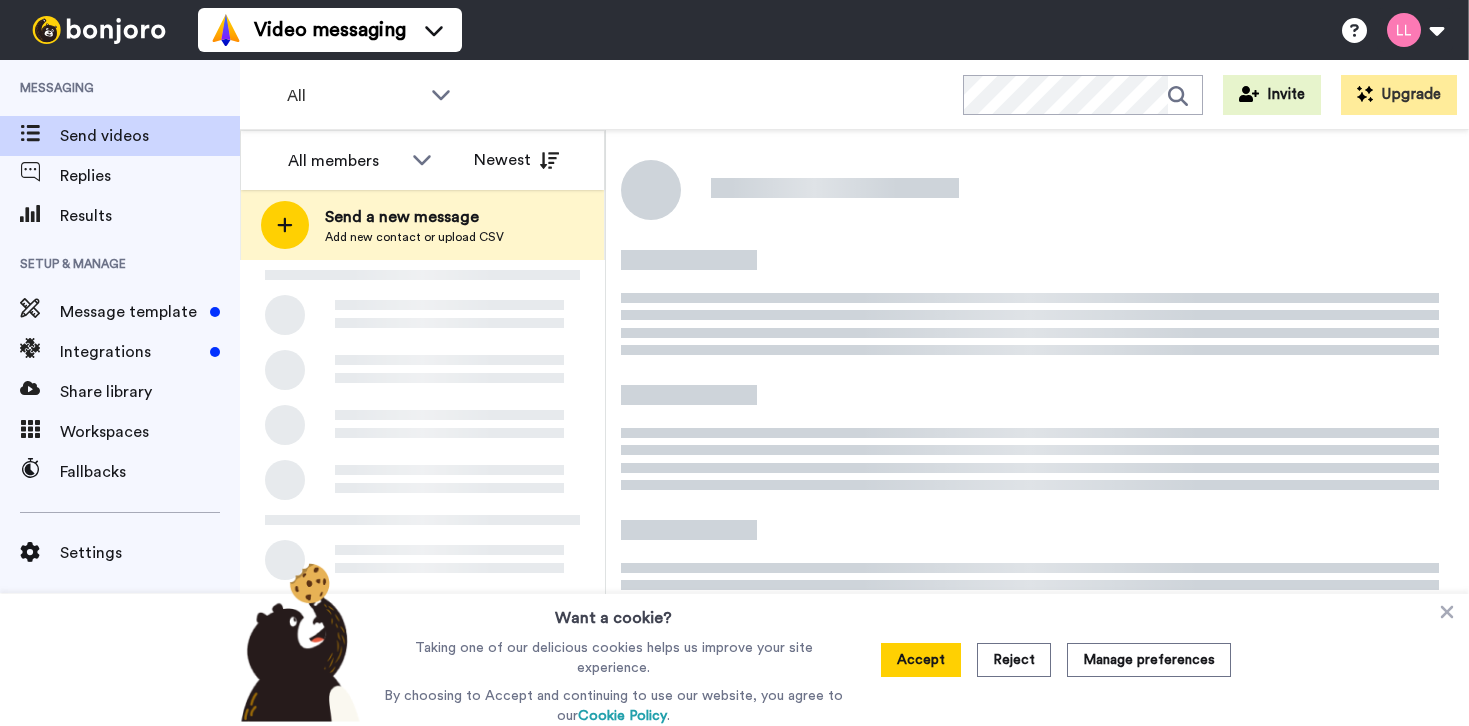 scroll, scrollTop: 0, scrollLeft: 0, axis: both 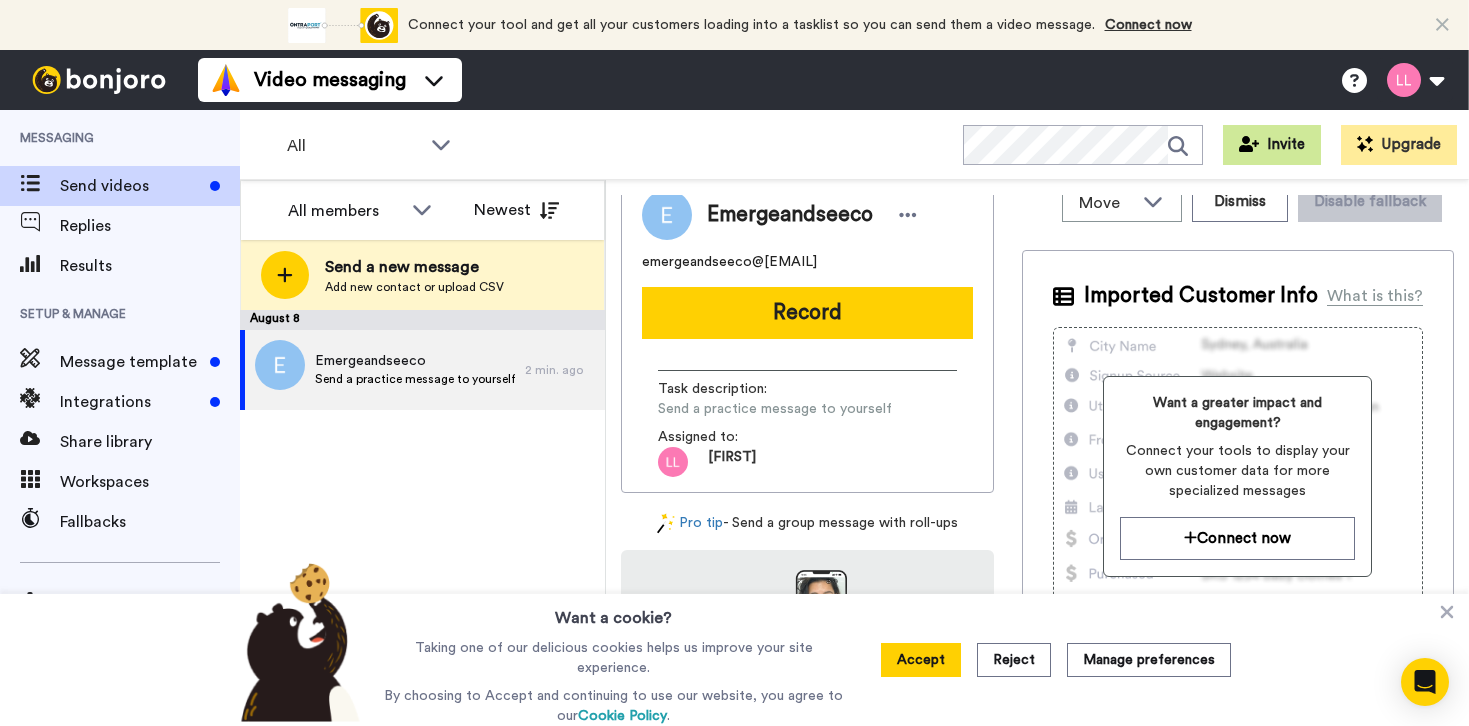 click on "Invite" at bounding box center (1272, 145) 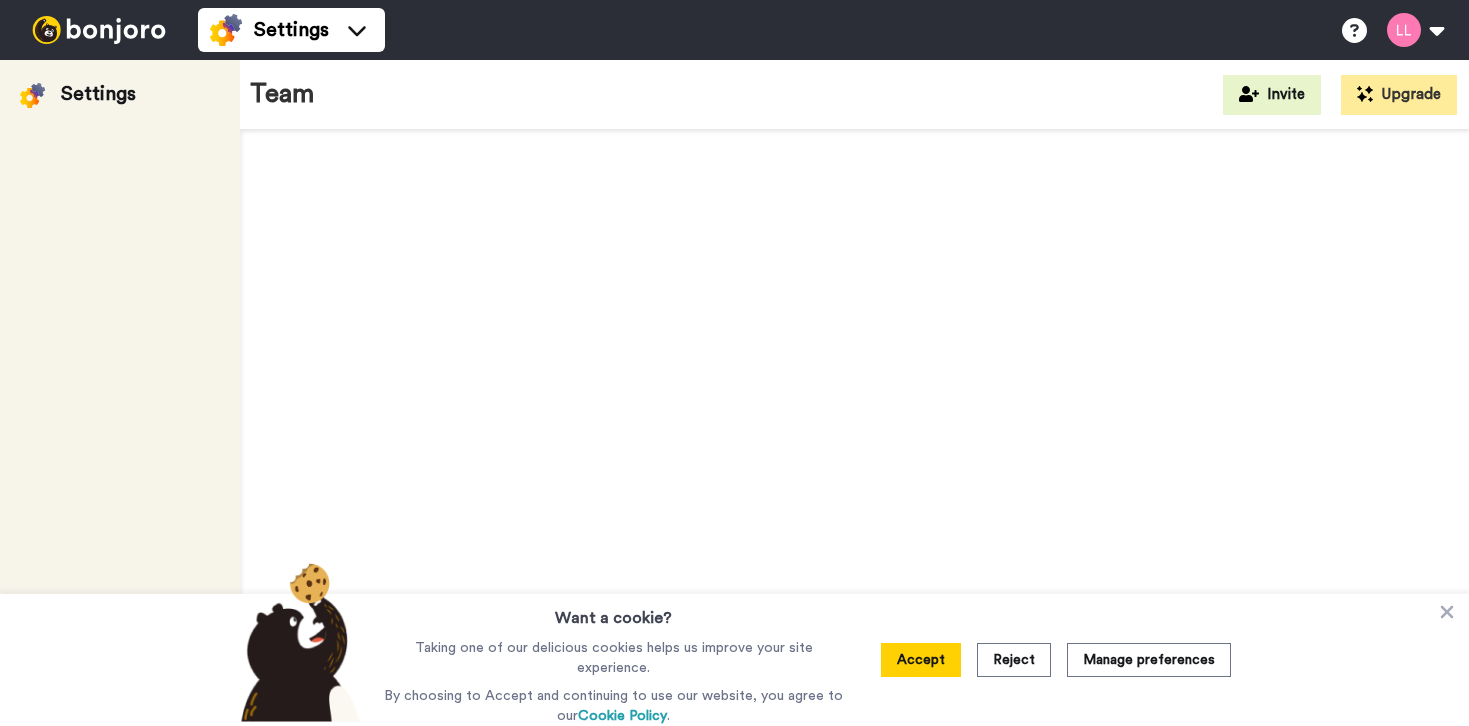 scroll, scrollTop: 0, scrollLeft: 0, axis: both 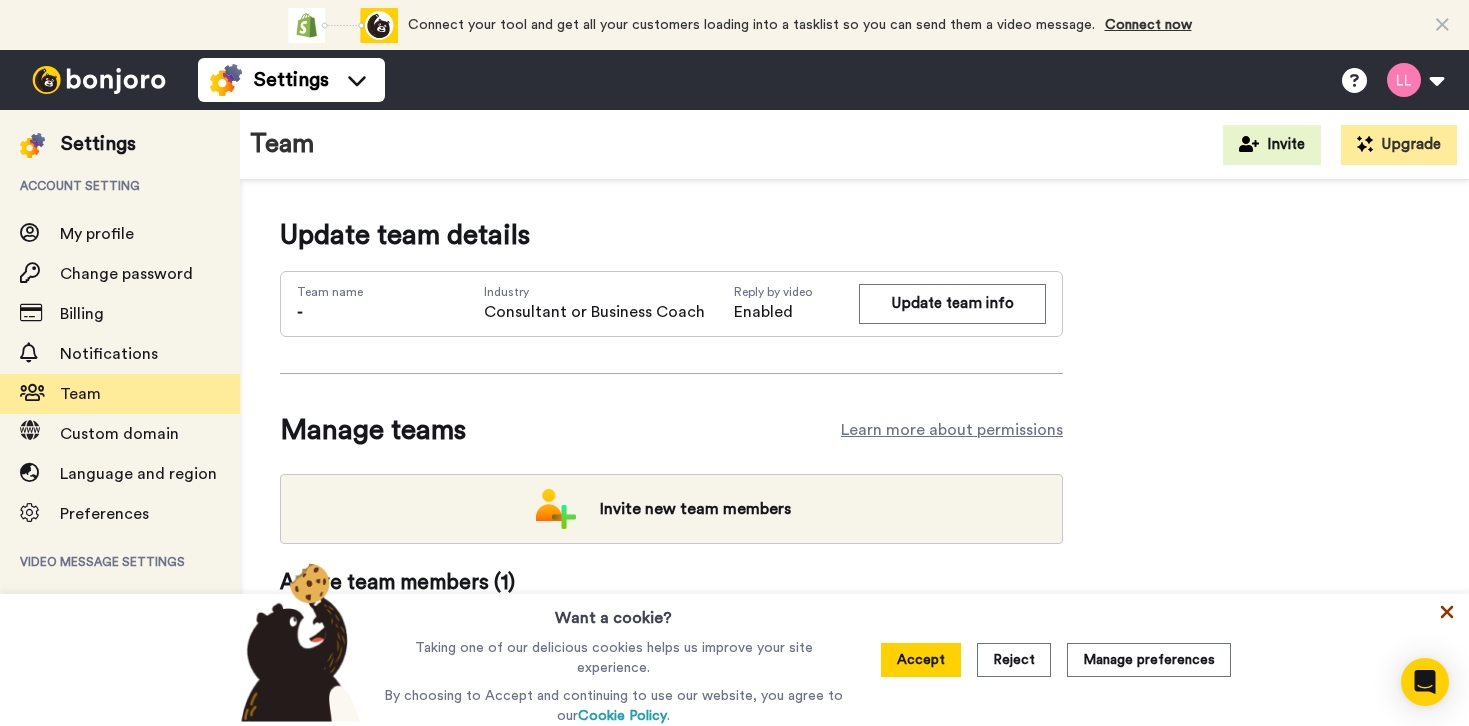 click 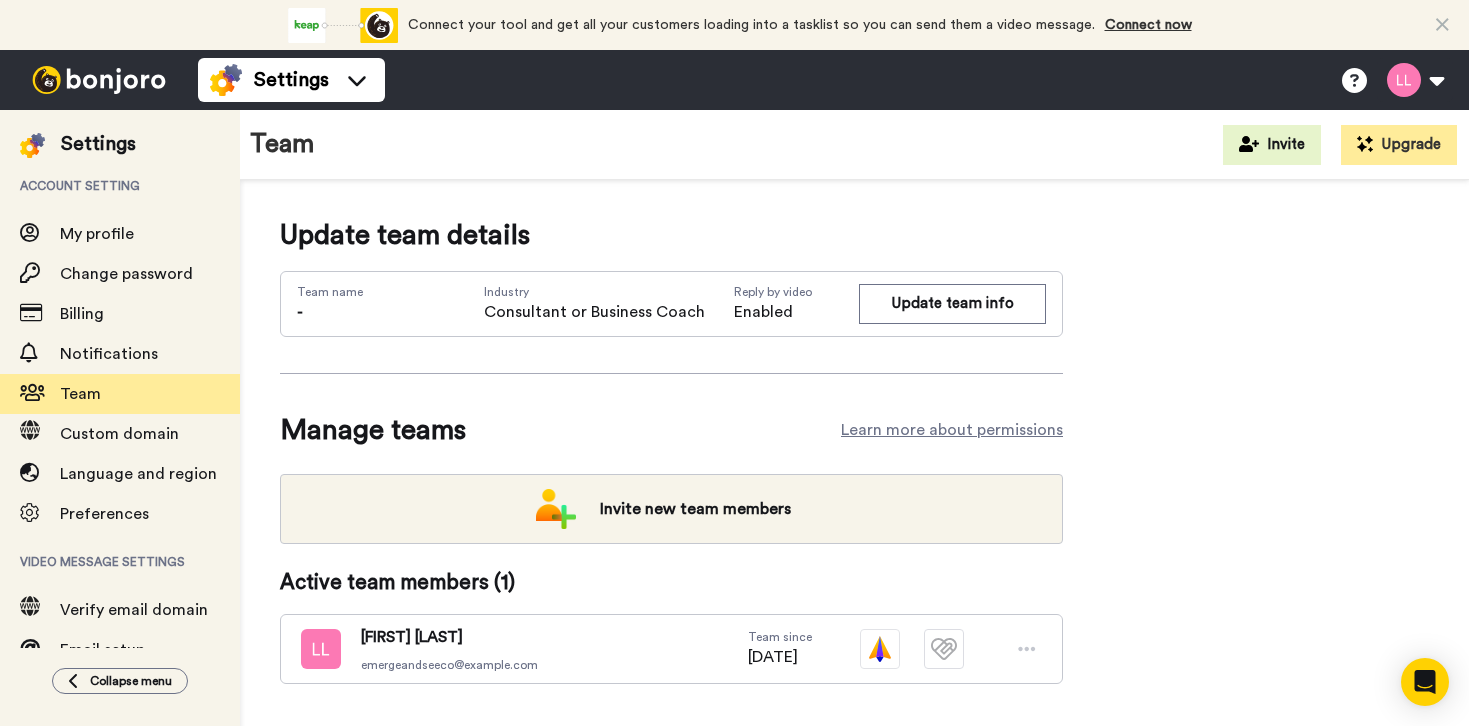 click at bounding box center [321, 649] 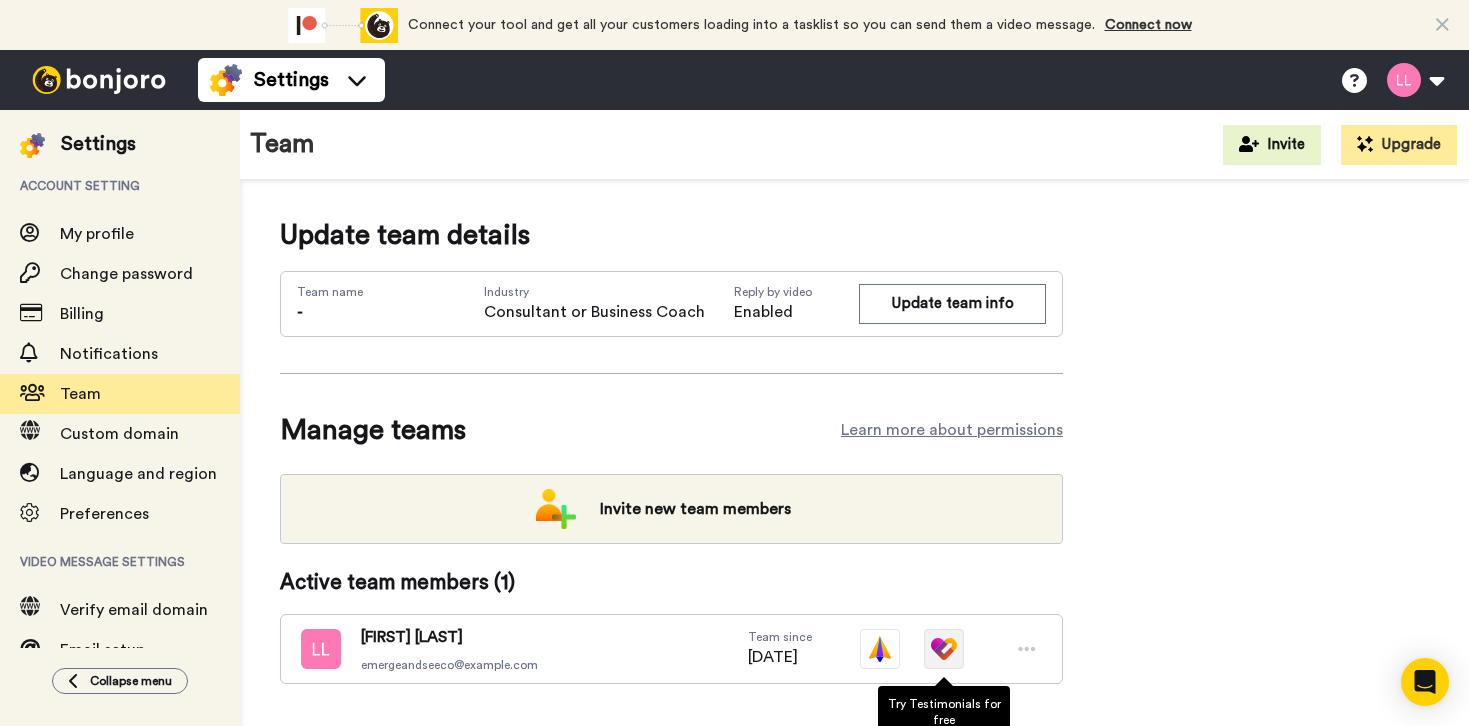 click at bounding box center [944, 649] 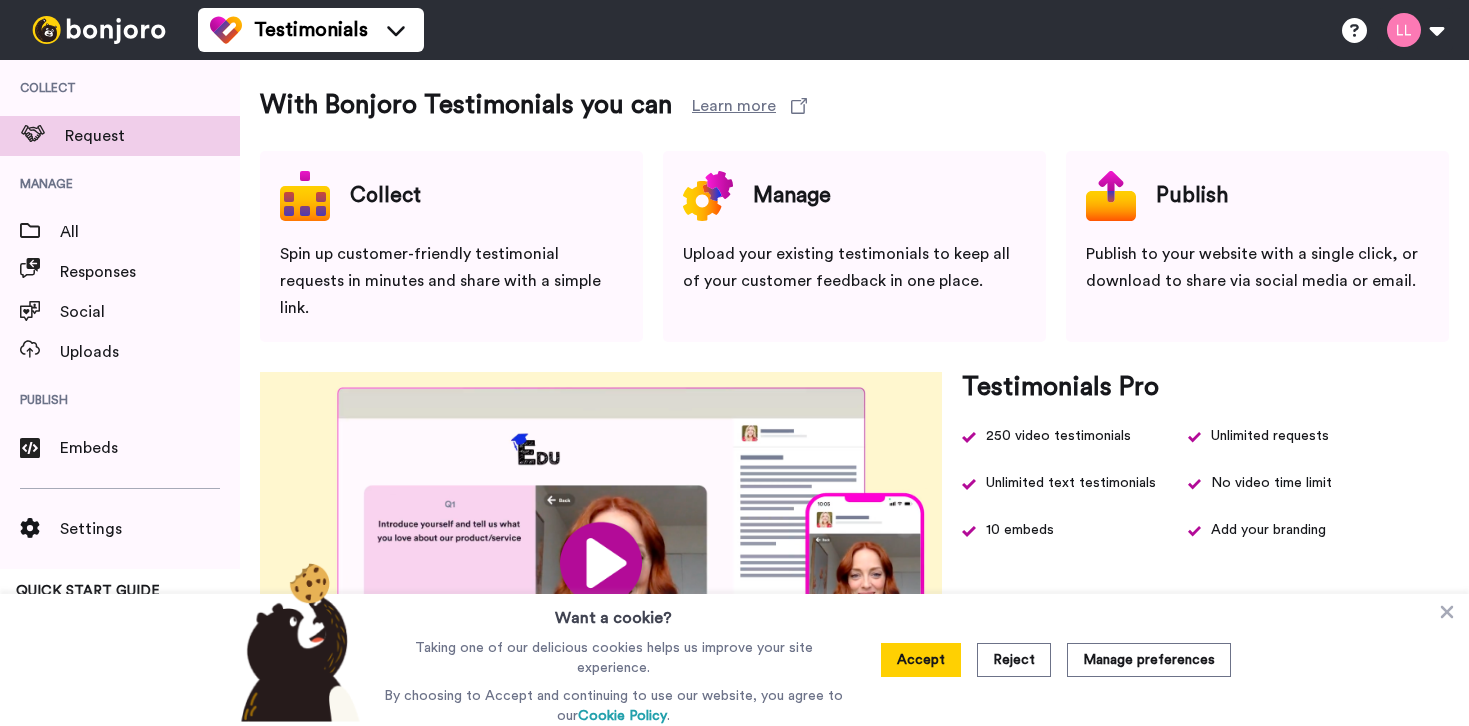scroll, scrollTop: 0, scrollLeft: 0, axis: both 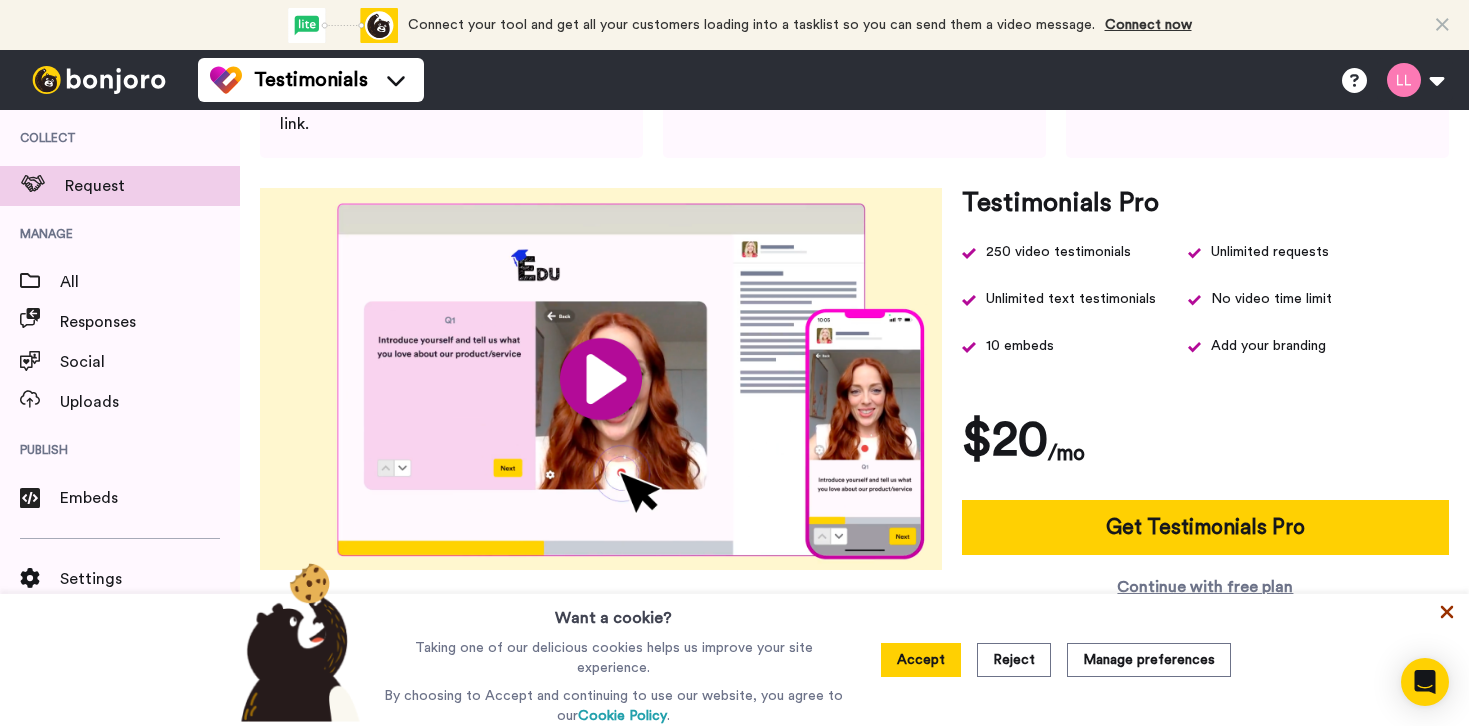 click 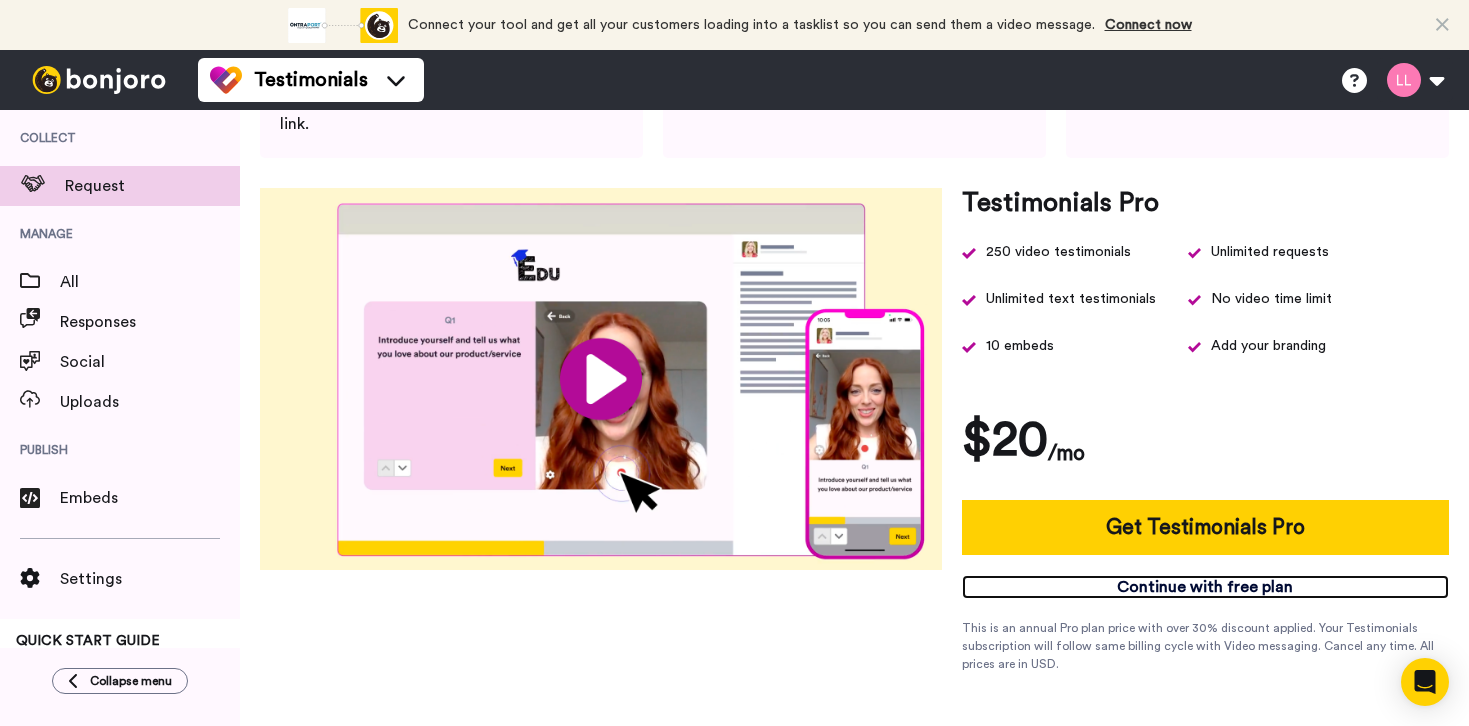 click on "Continue with free plan" at bounding box center [1205, 587] 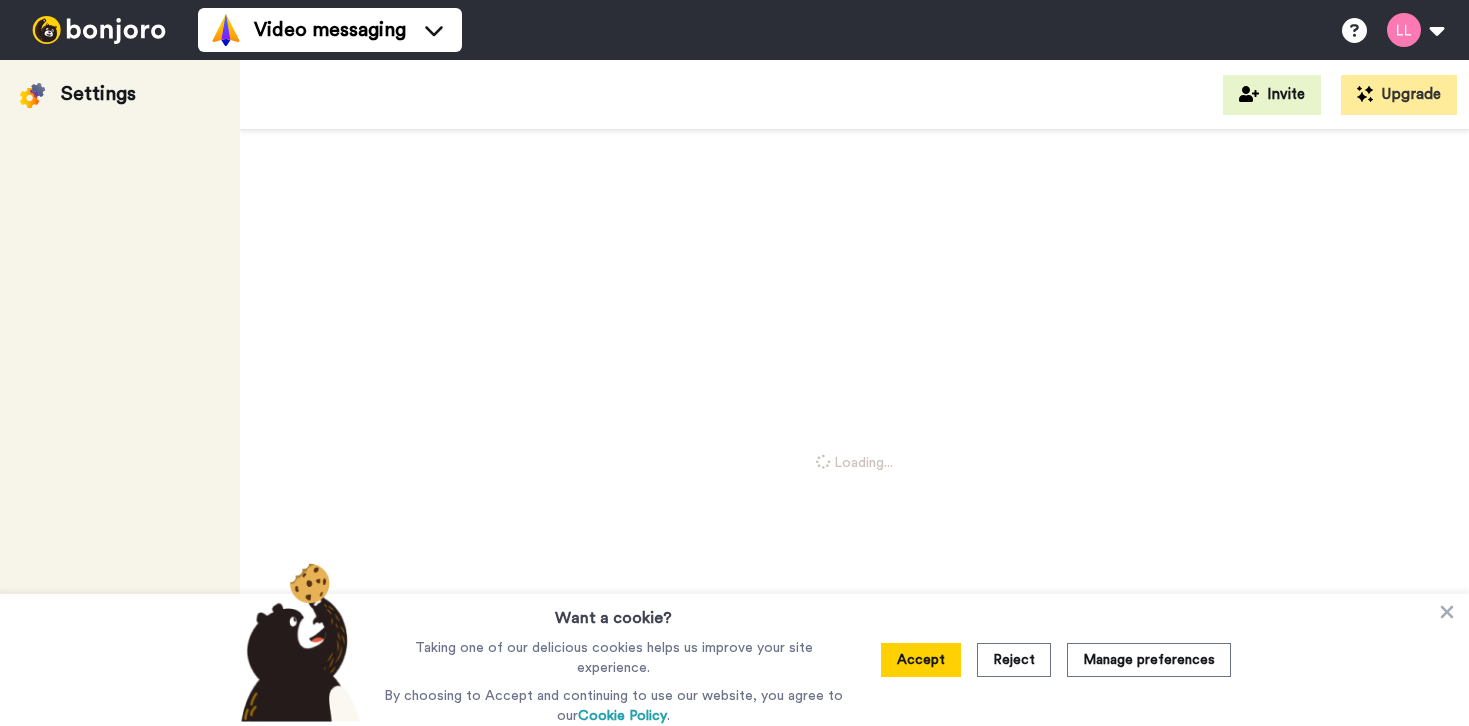 scroll, scrollTop: 0, scrollLeft: 0, axis: both 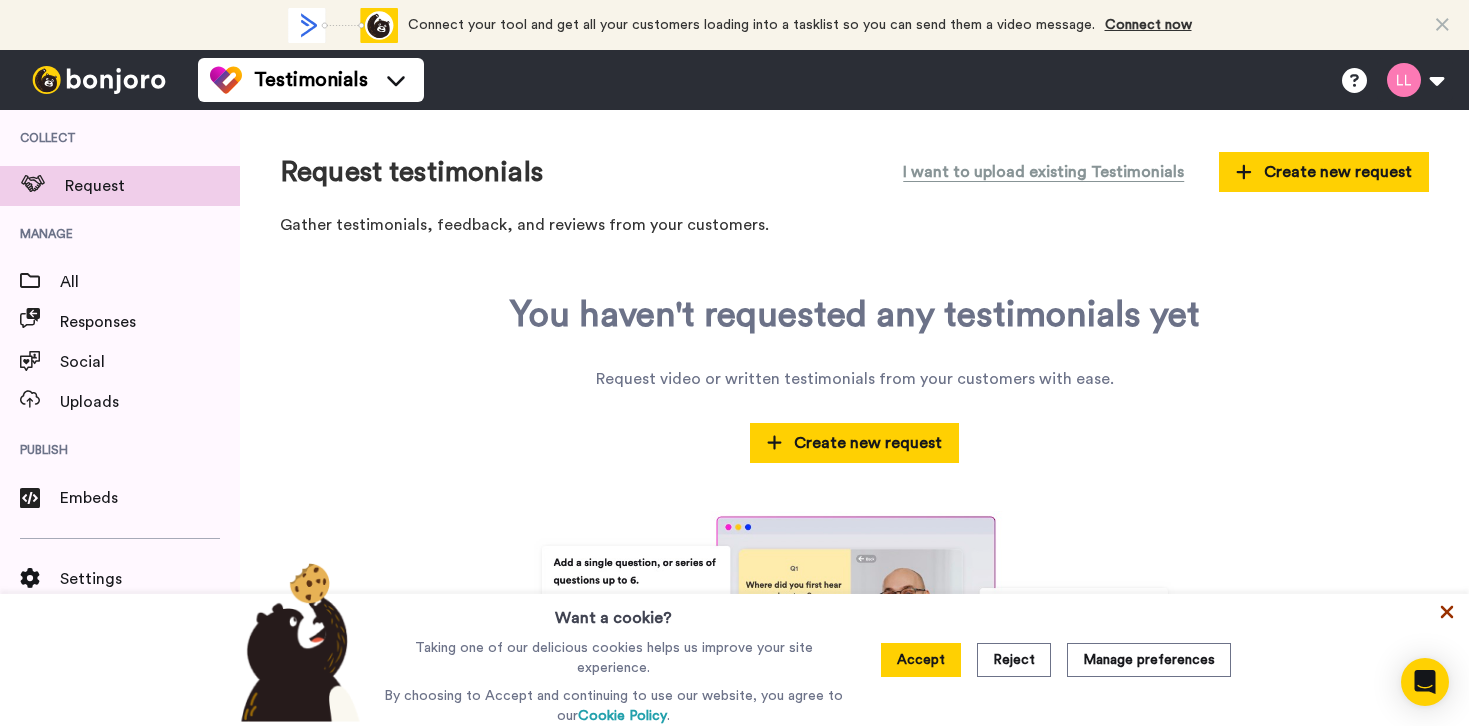 click 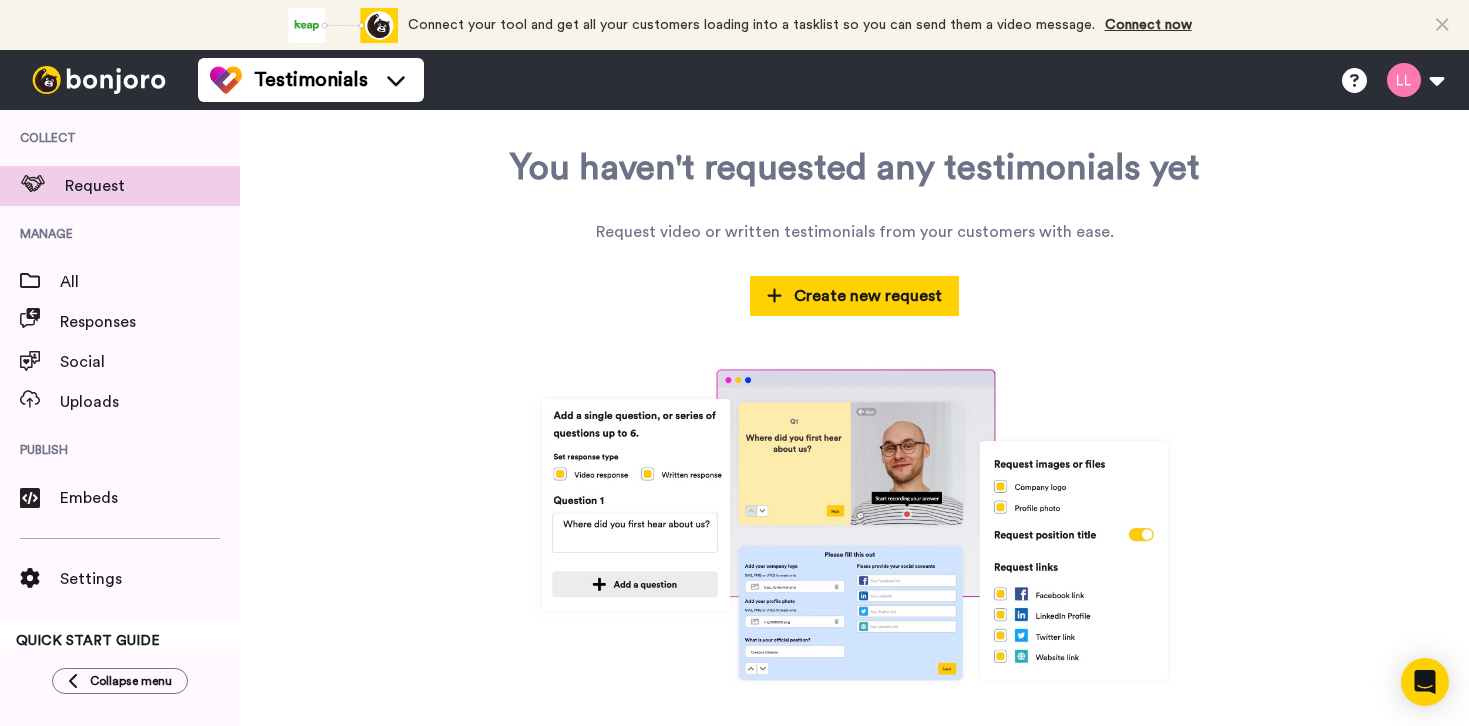 scroll, scrollTop: 0, scrollLeft: 0, axis: both 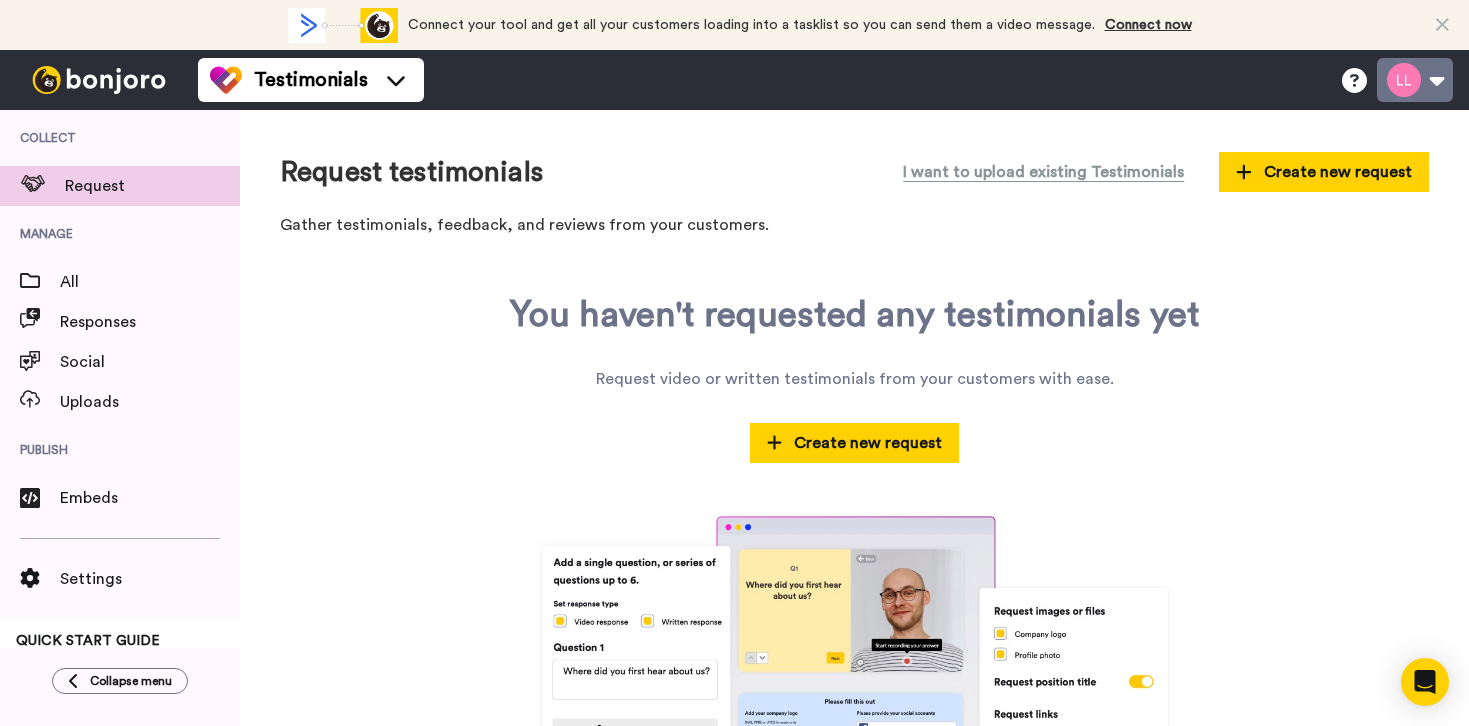 click at bounding box center (1415, 80) 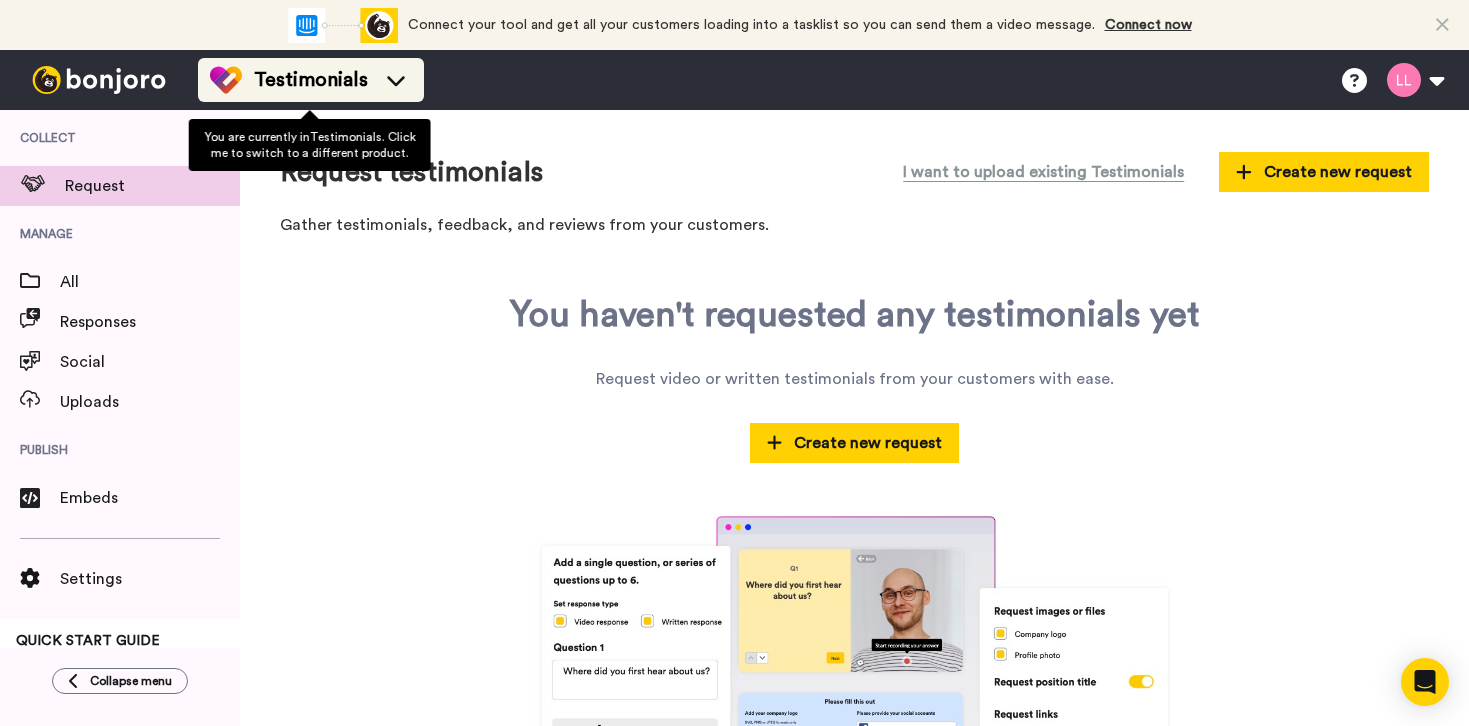 click on "Testimonials" at bounding box center (311, 80) 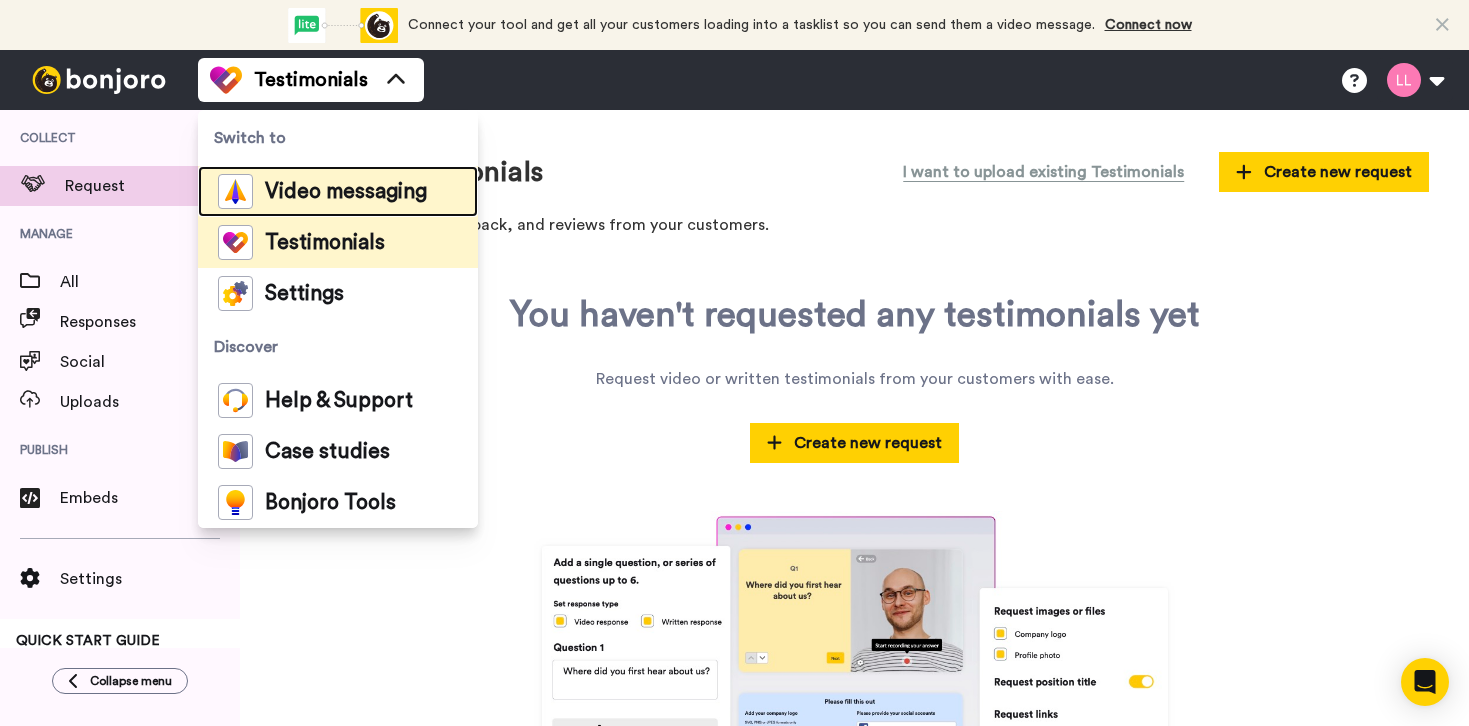 click on "Video messaging" at bounding box center [346, 192] 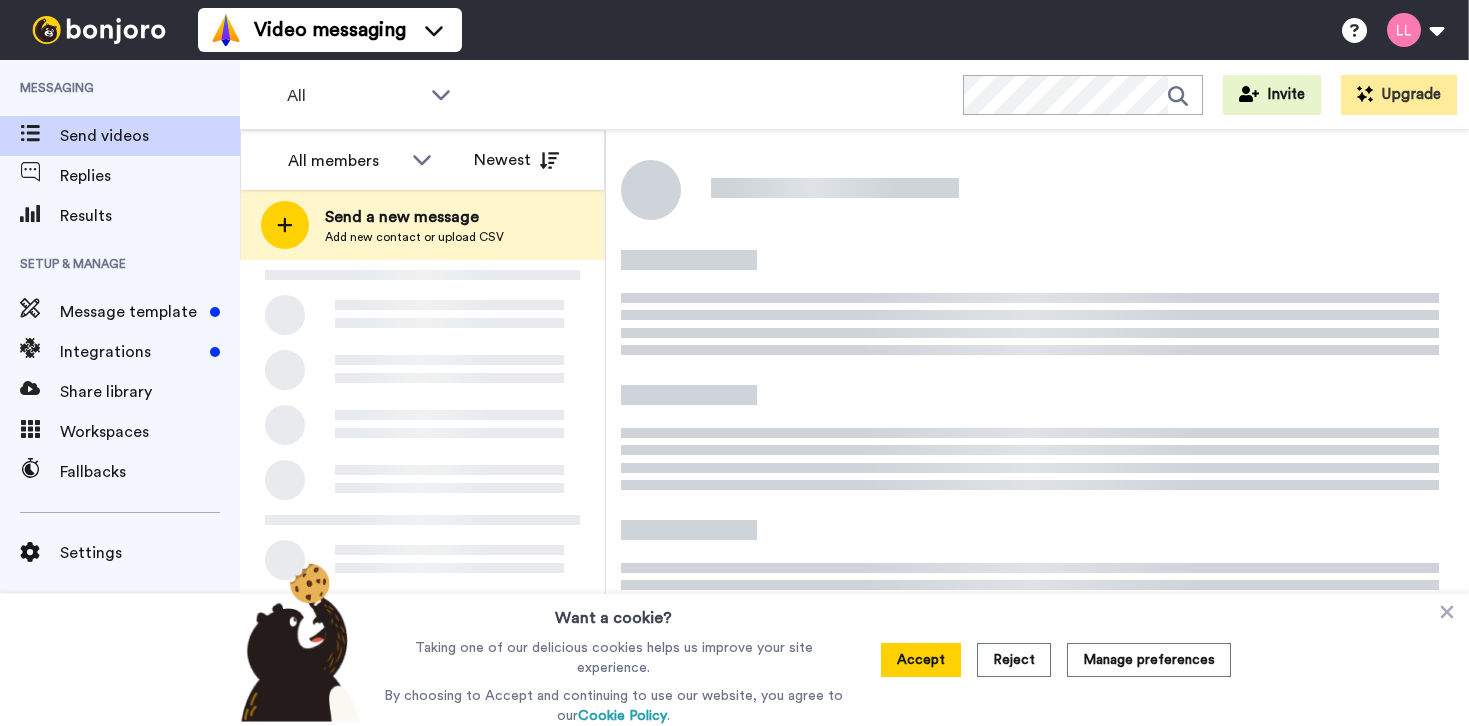 scroll, scrollTop: 0, scrollLeft: 0, axis: both 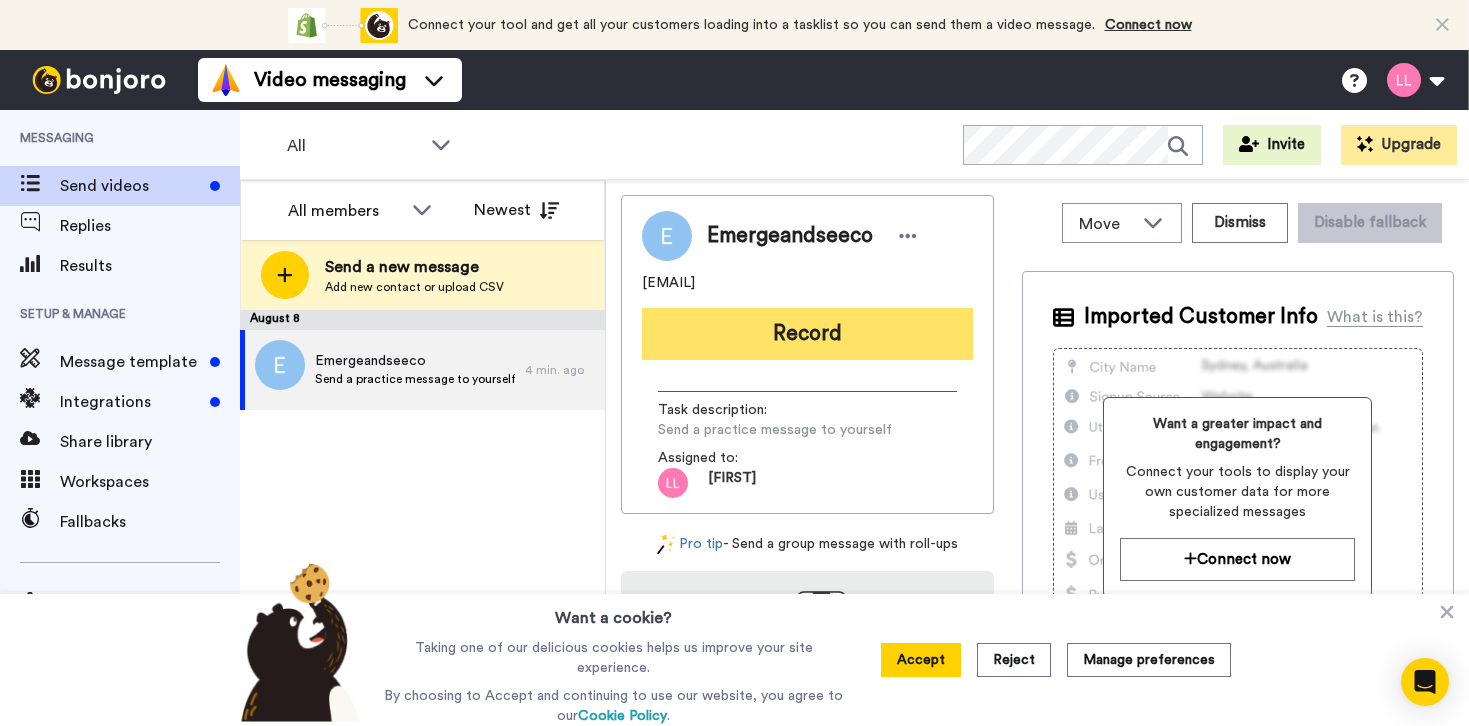 click on "Record" at bounding box center (807, 334) 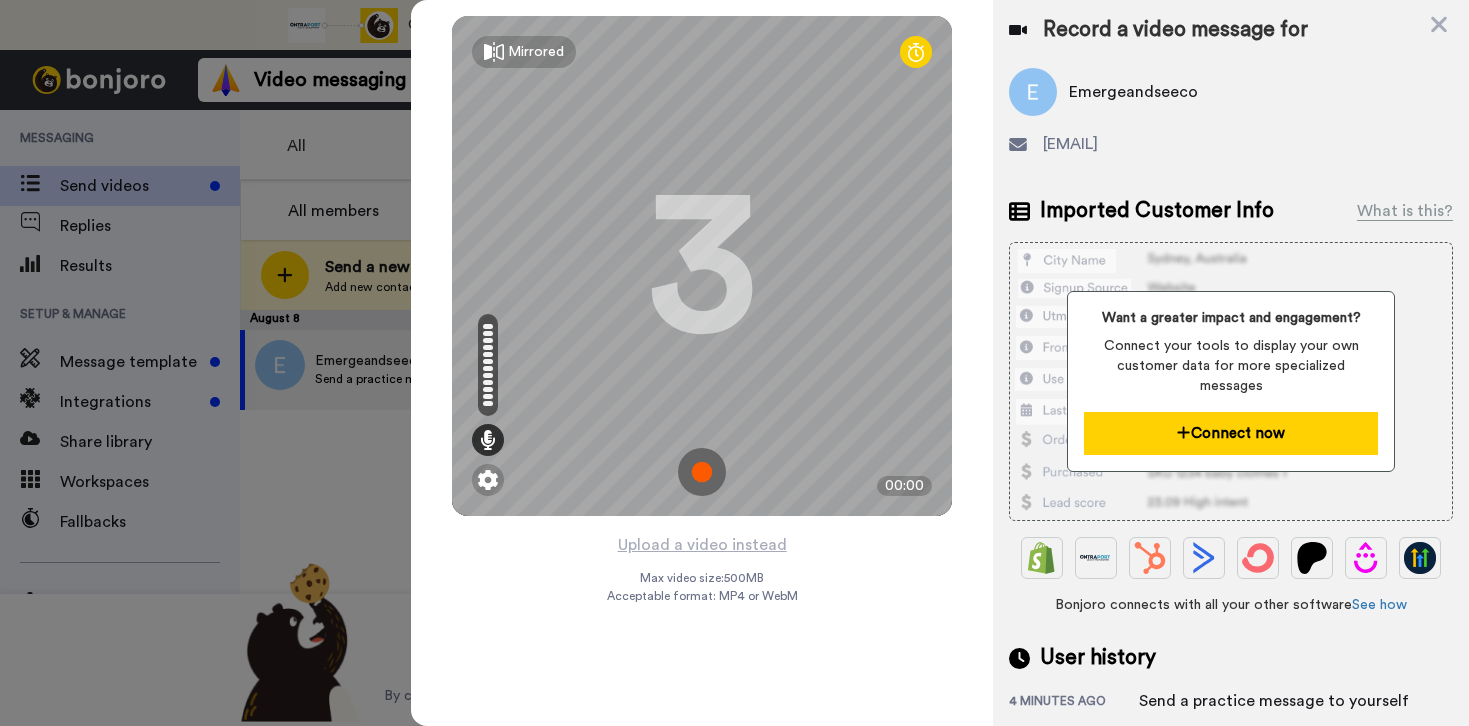 click on "Connect now" at bounding box center [1231, 433] 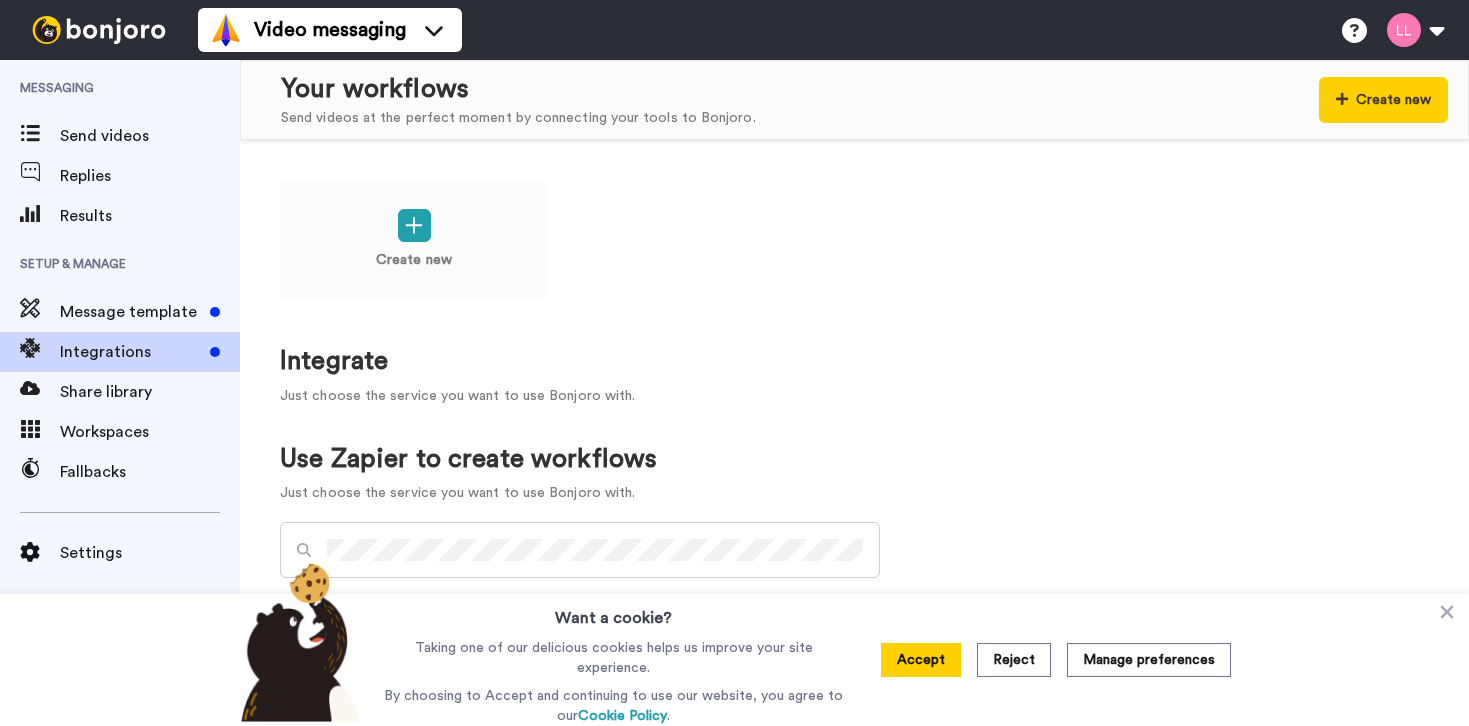 scroll, scrollTop: 0, scrollLeft: 0, axis: both 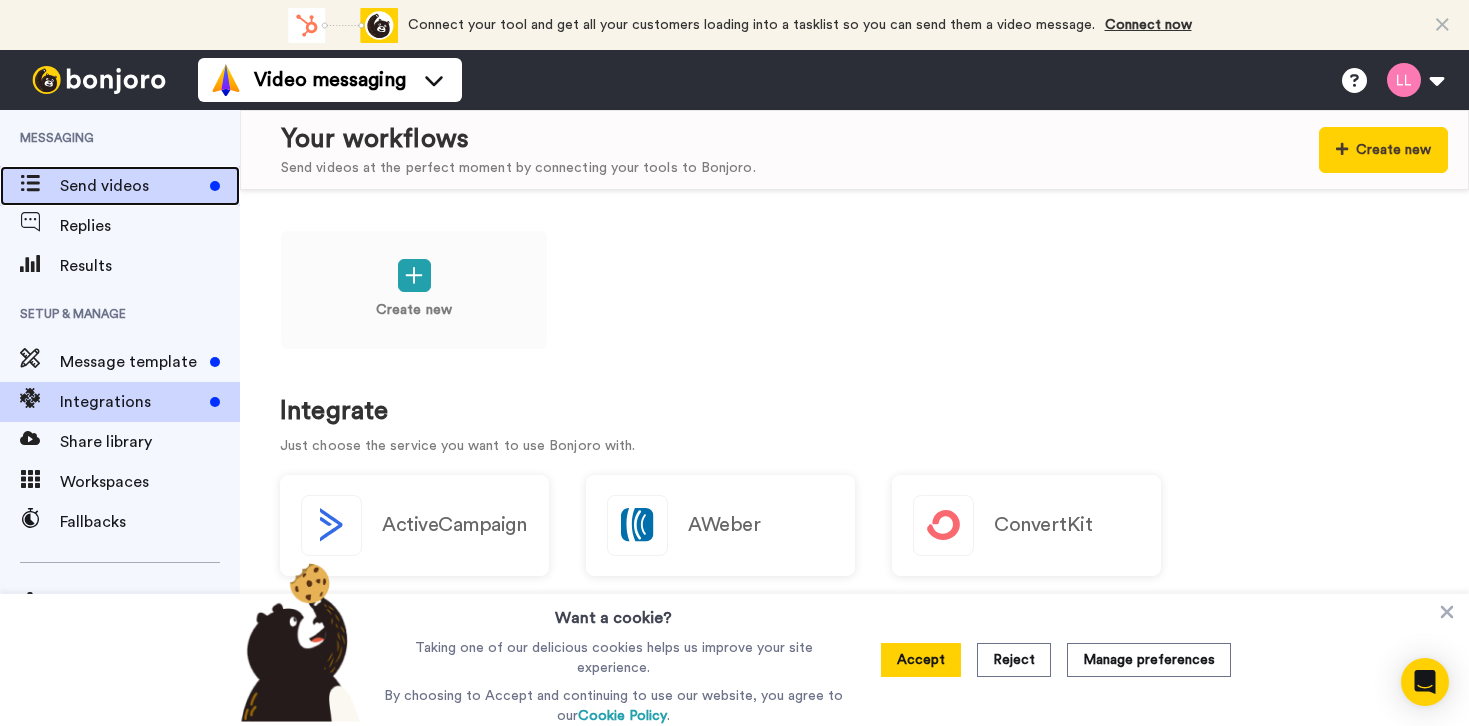 click on "Send videos" at bounding box center [131, 186] 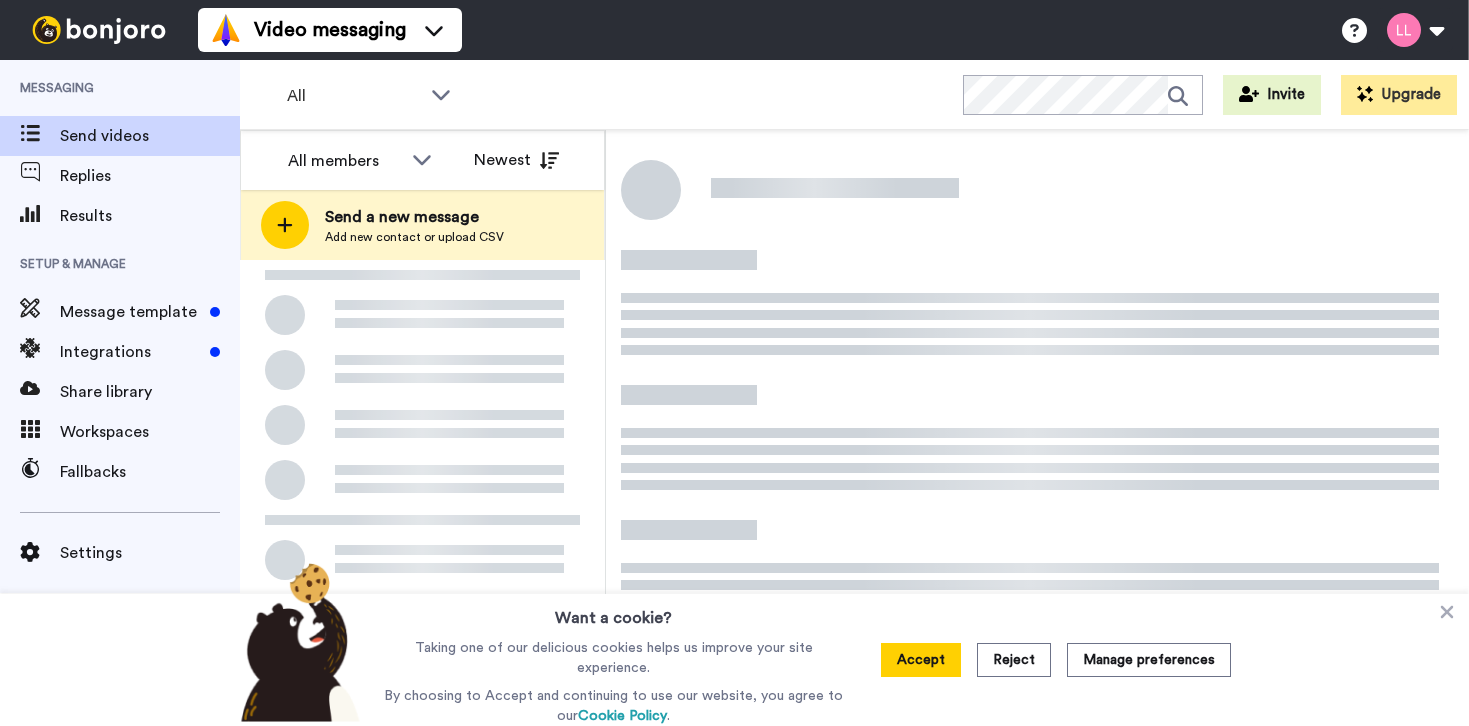 scroll, scrollTop: 0, scrollLeft: 0, axis: both 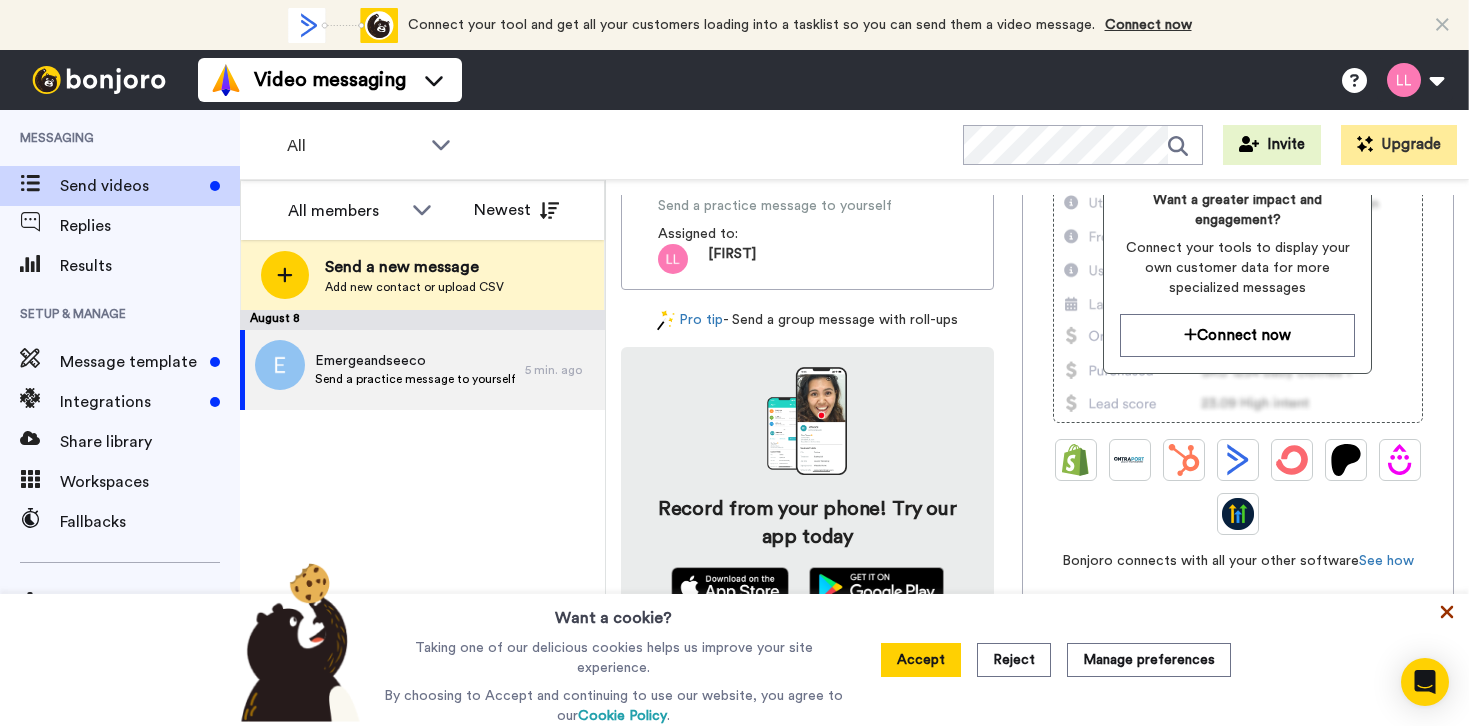 click 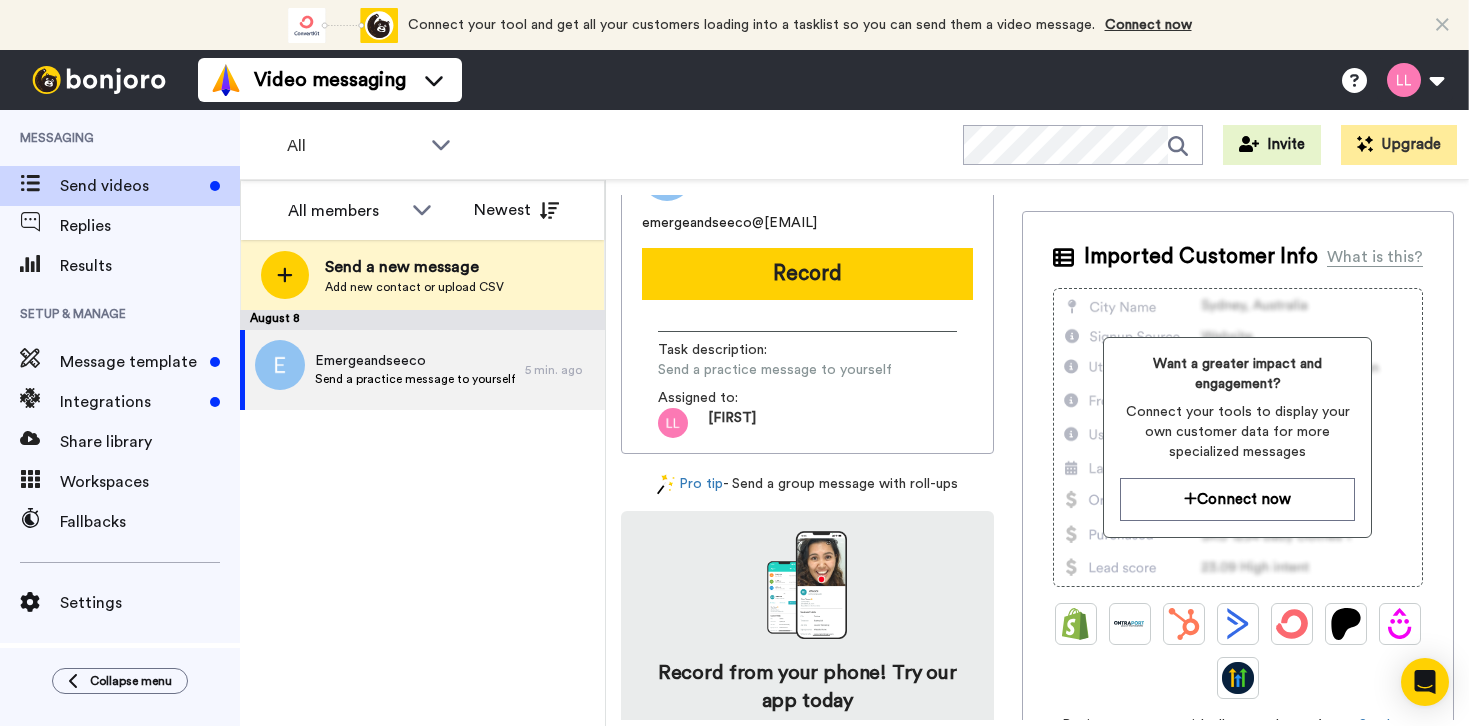 scroll, scrollTop: 0, scrollLeft: 0, axis: both 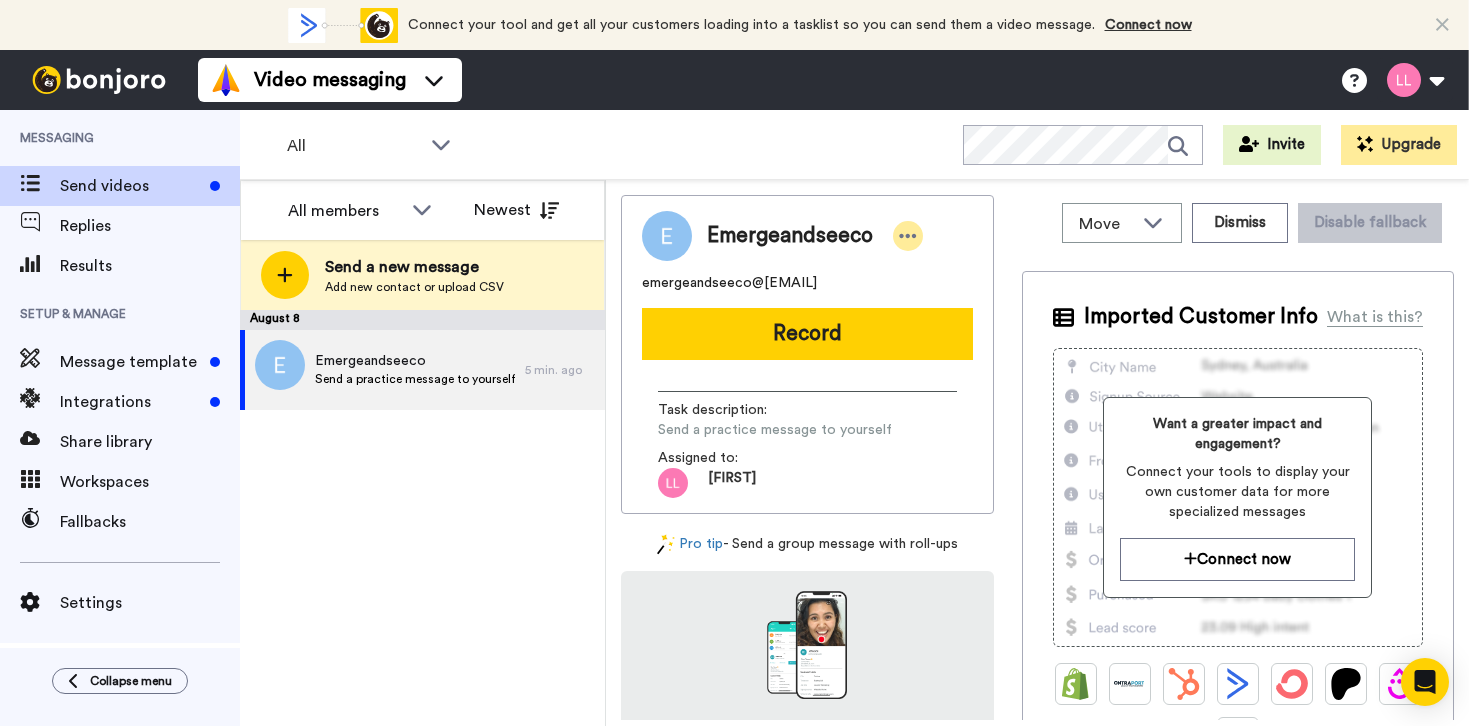 click 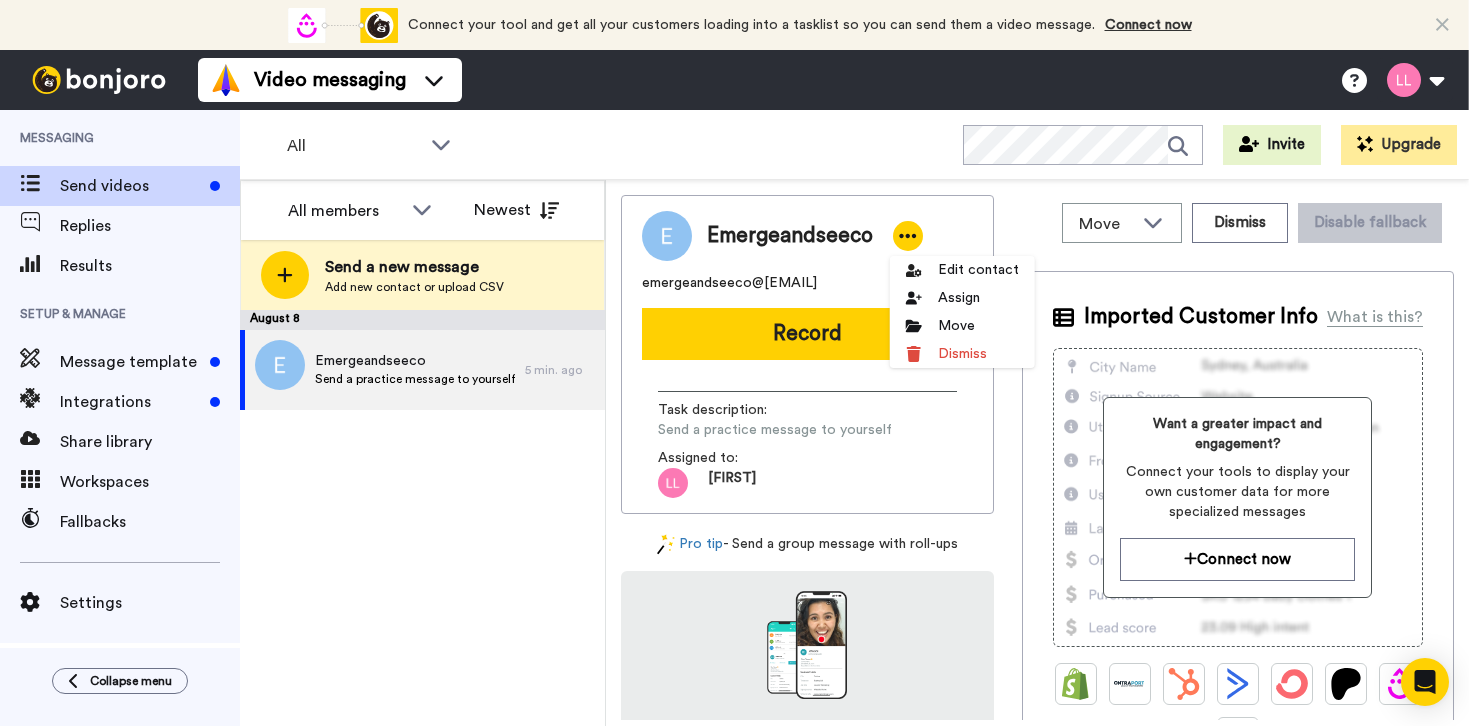 click 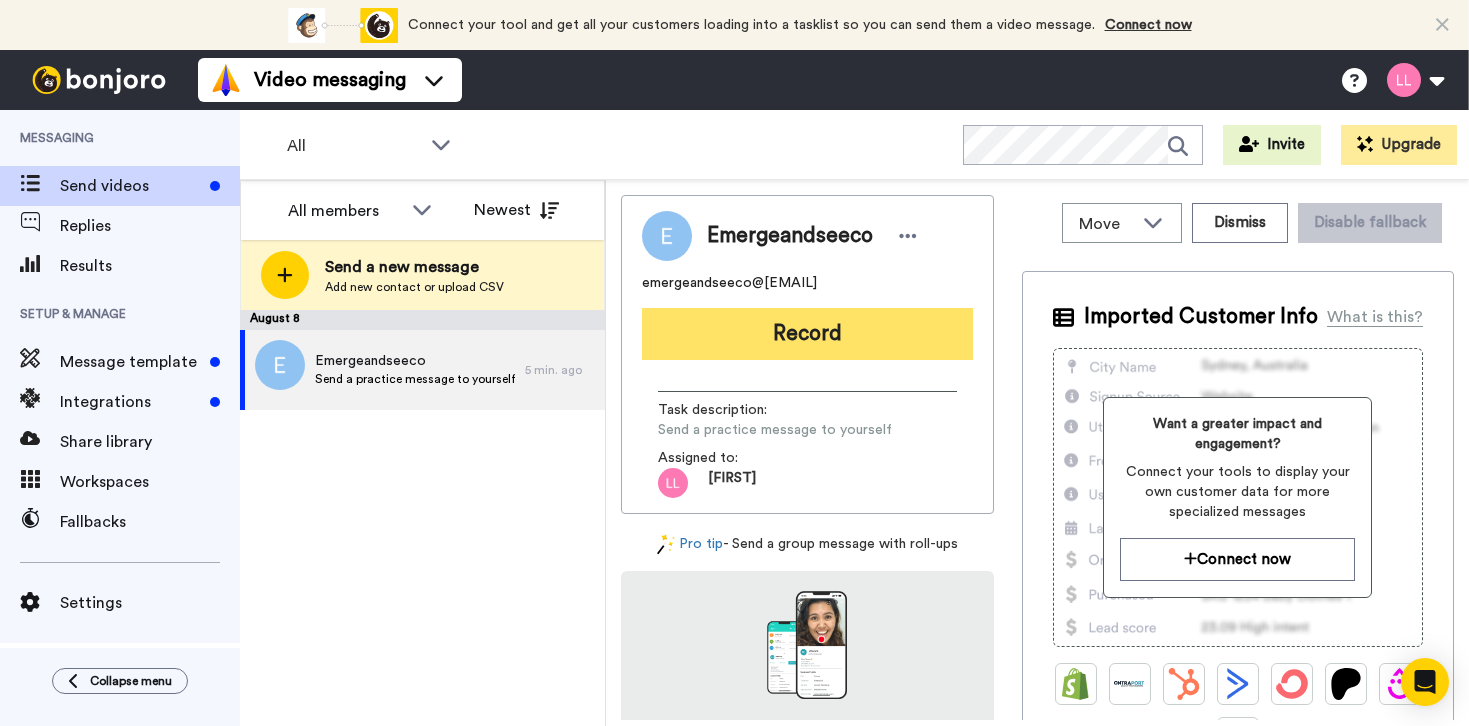 click on "Record" at bounding box center [807, 334] 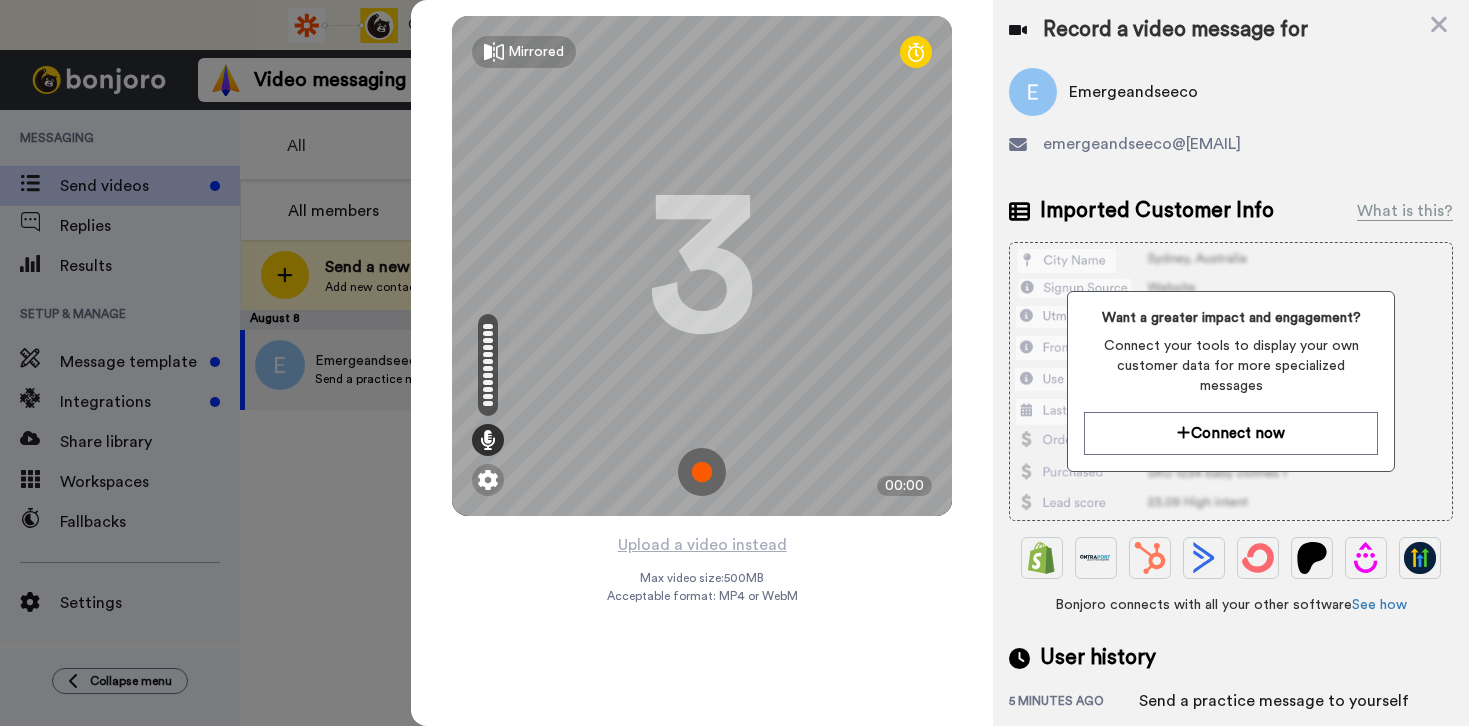 click at bounding box center (702, 472) 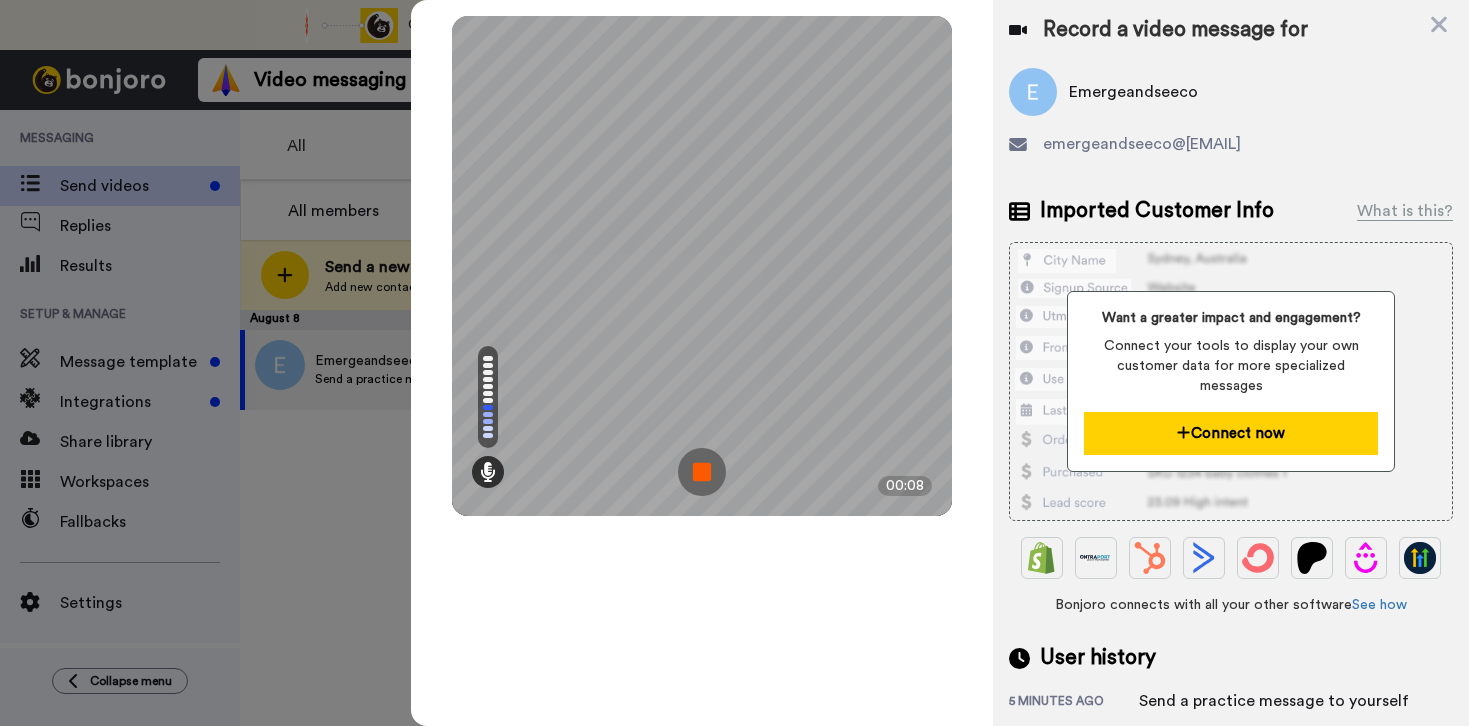 scroll, scrollTop: 100, scrollLeft: 0, axis: vertical 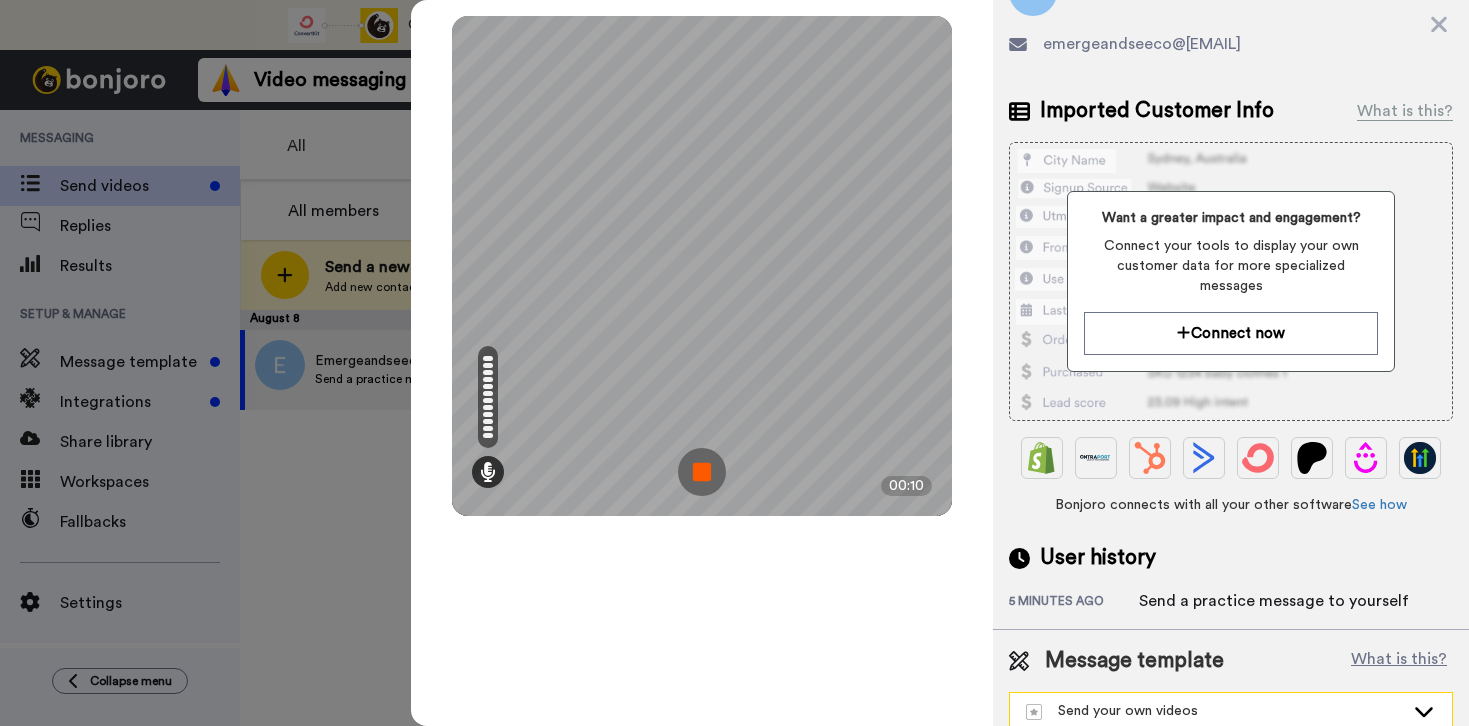 click on "Send your own videos" at bounding box center [1215, 711] 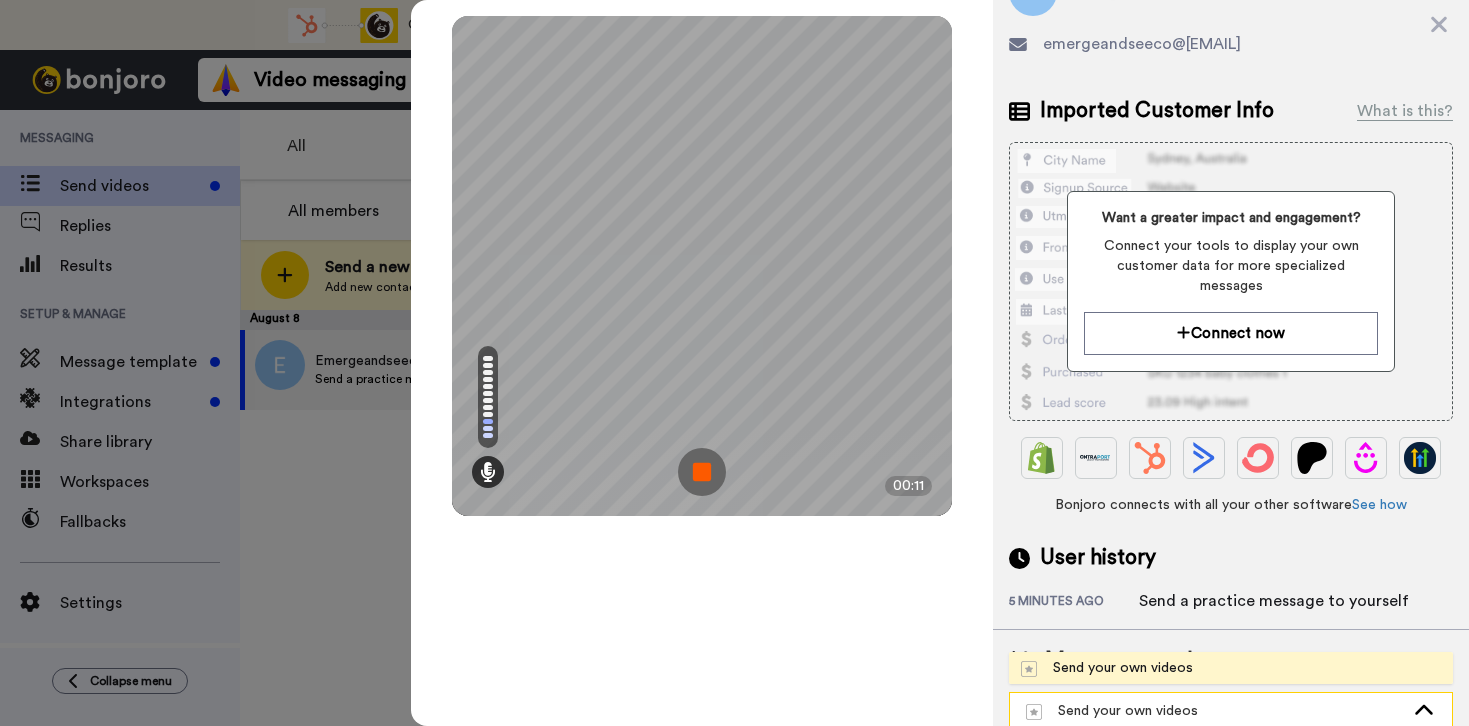 click on "Send your own videos" at bounding box center [1215, 711] 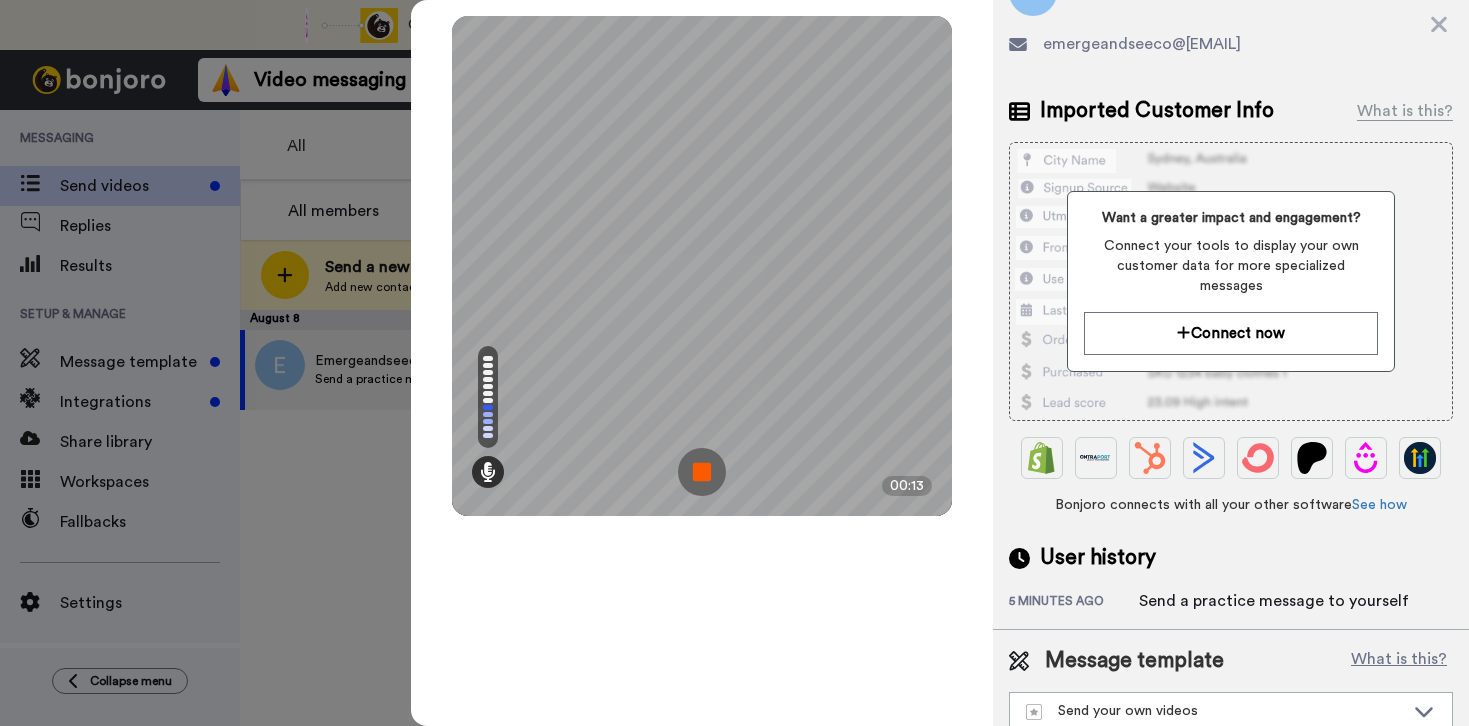 scroll, scrollTop: 0, scrollLeft: 0, axis: both 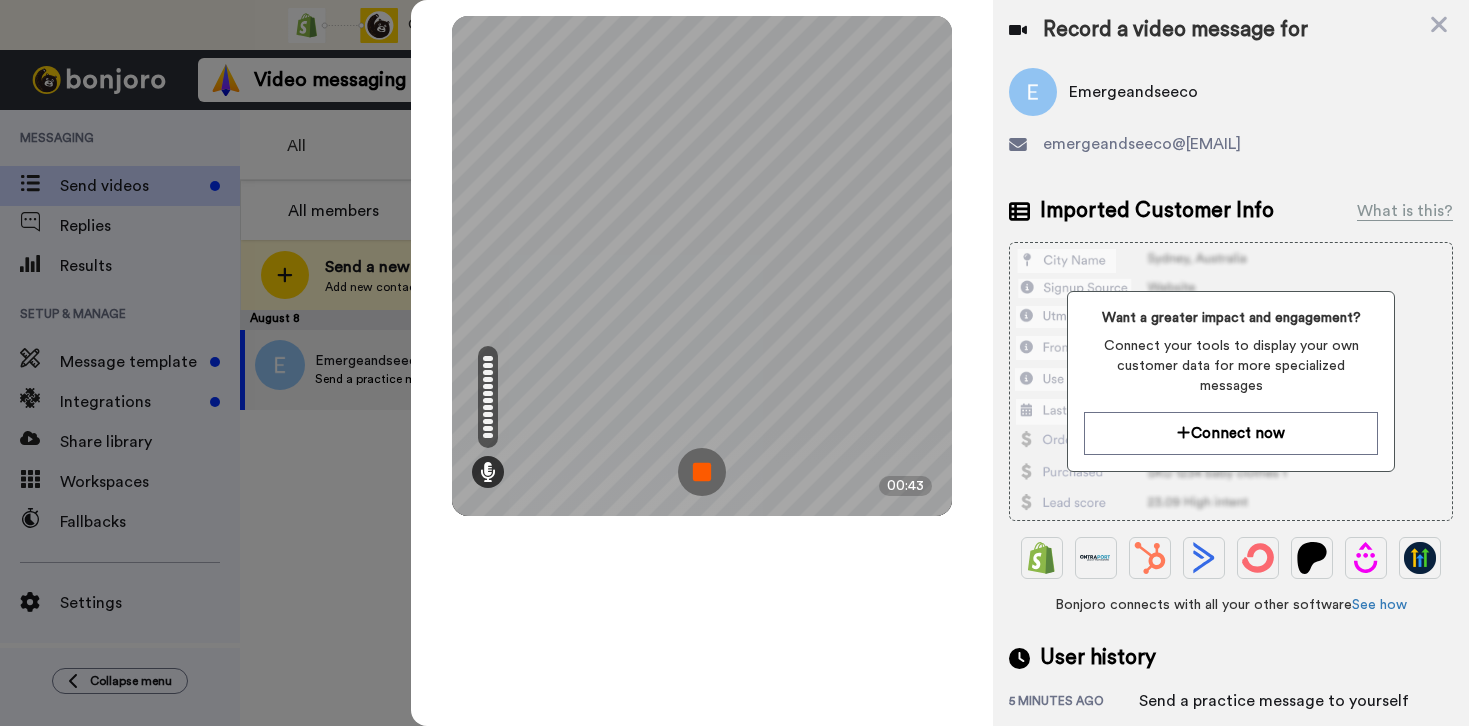 click at bounding box center [702, 472] 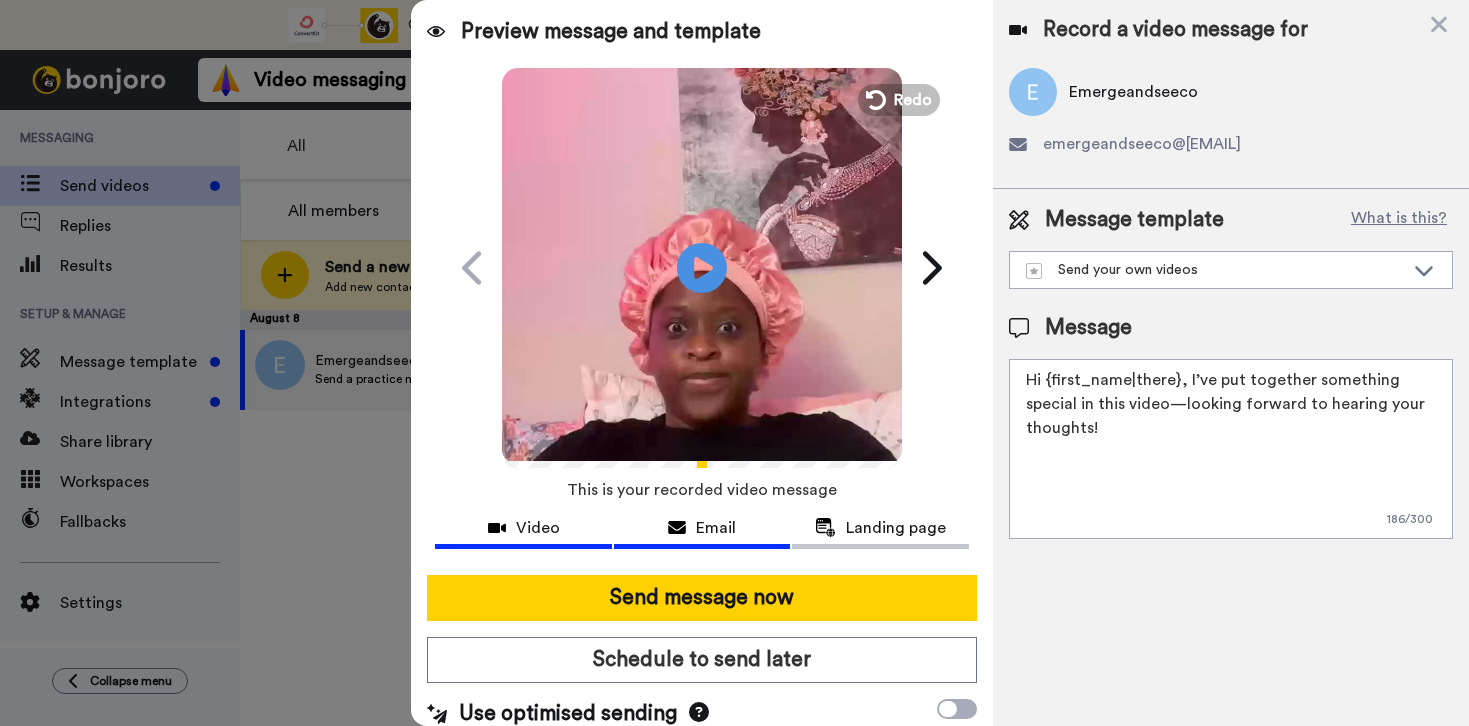 scroll, scrollTop: 18, scrollLeft: 0, axis: vertical 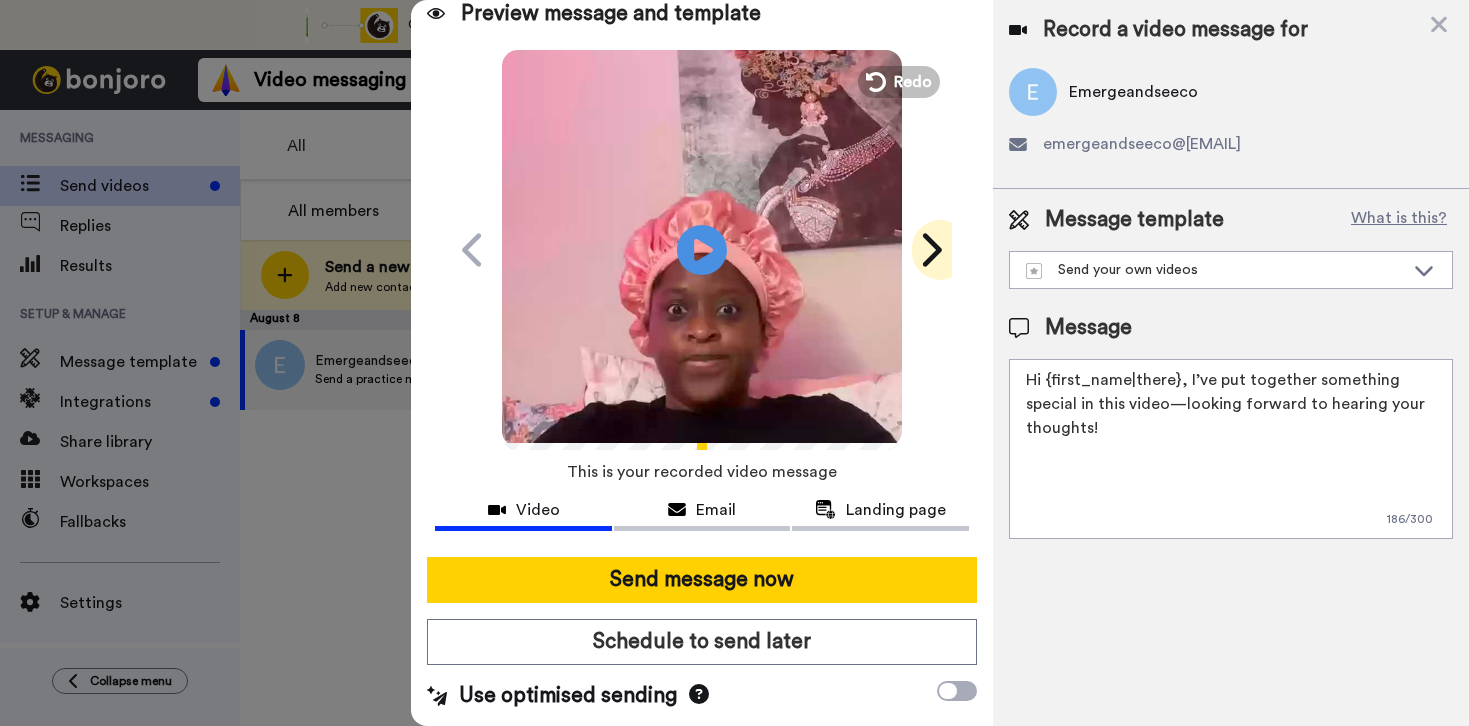 click 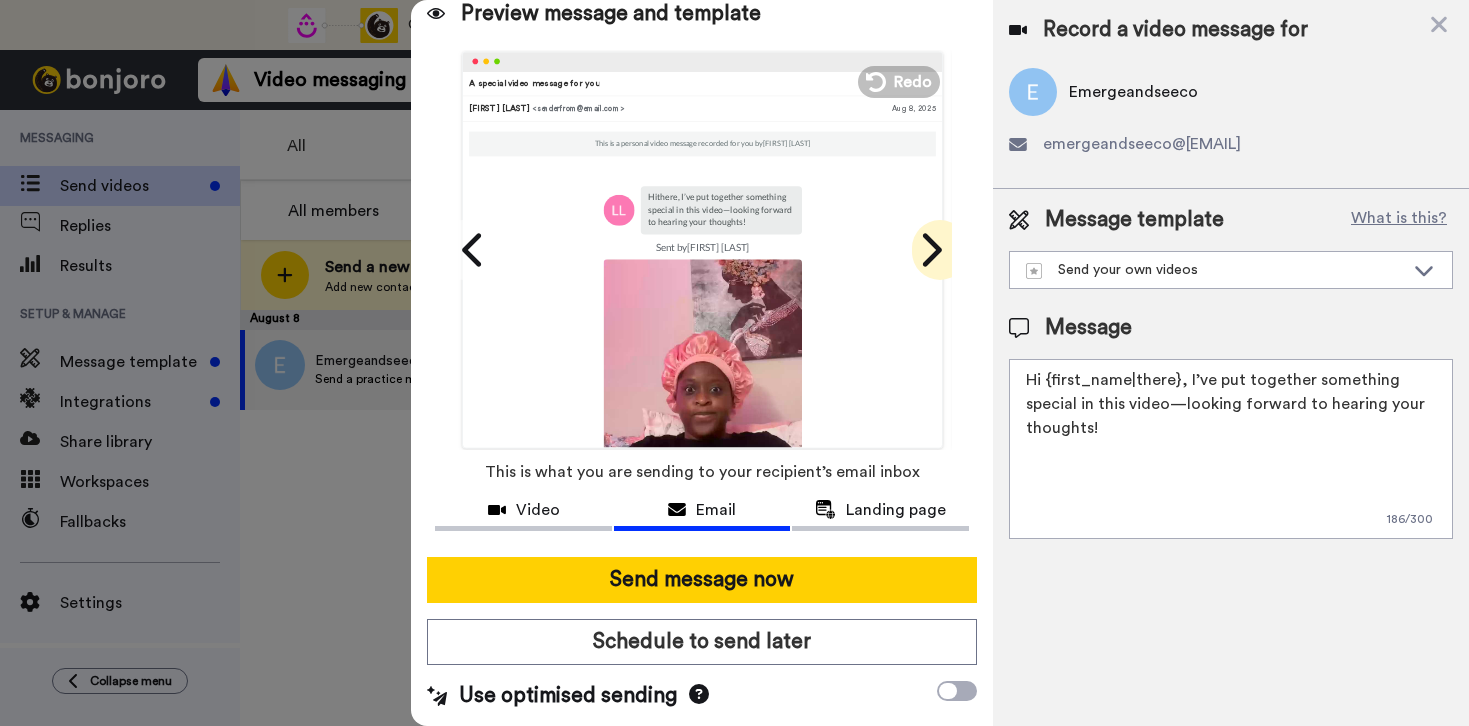 click 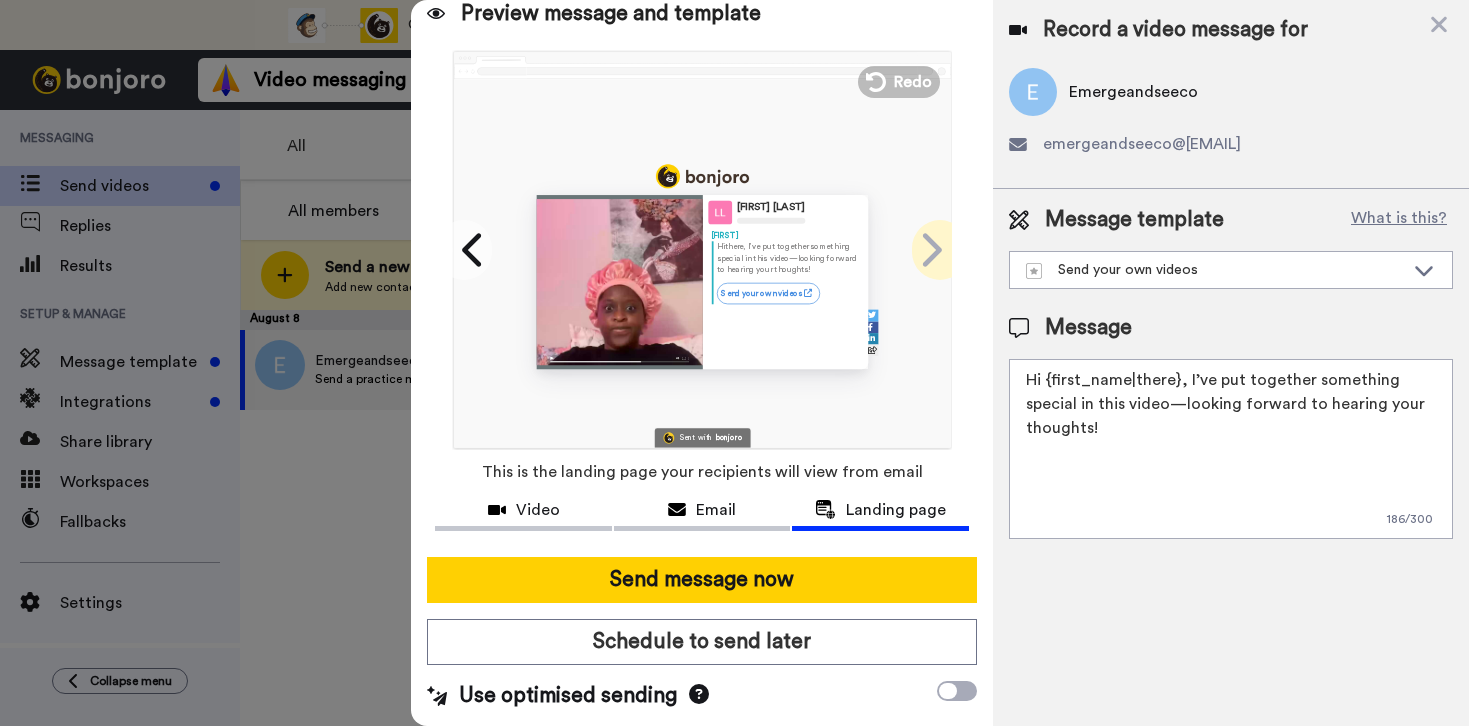 click 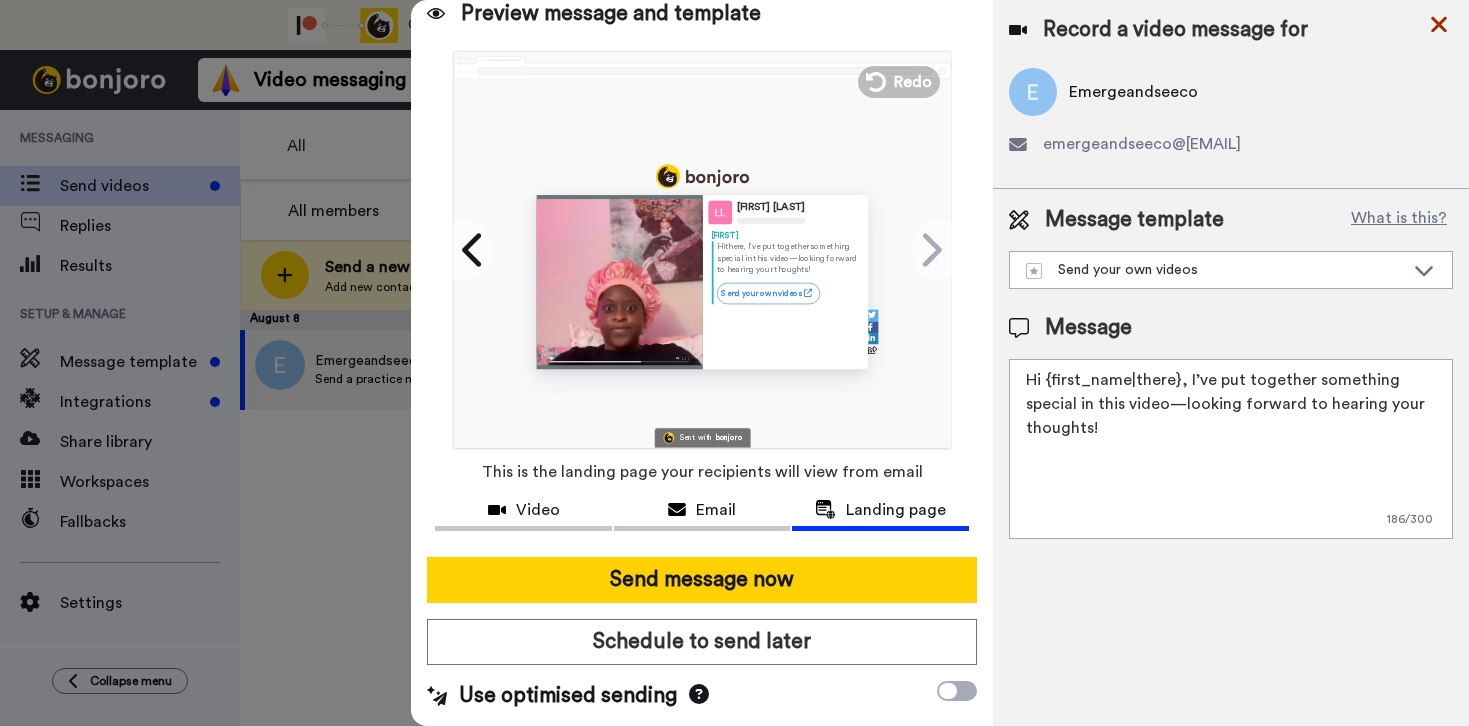 click 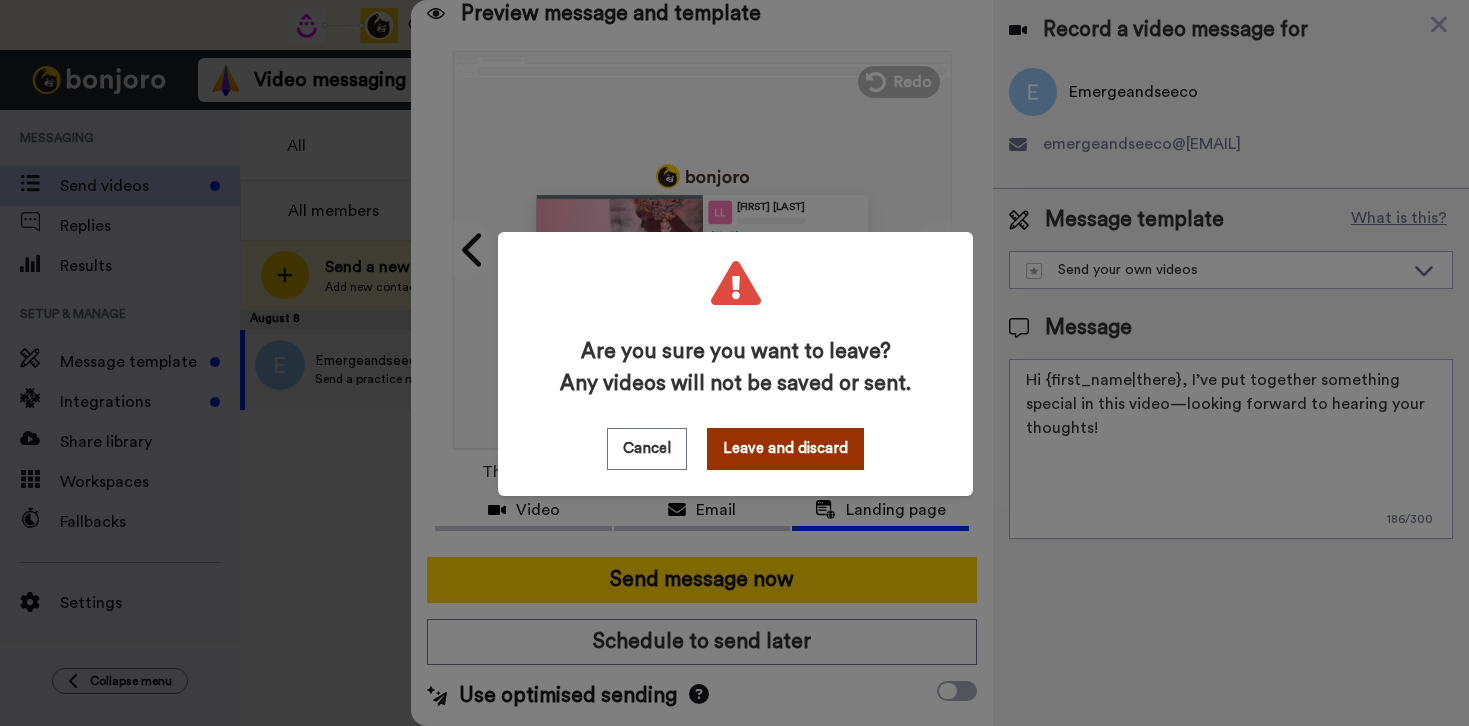 click on "Leave and discard" at bounding box center (785, 449) 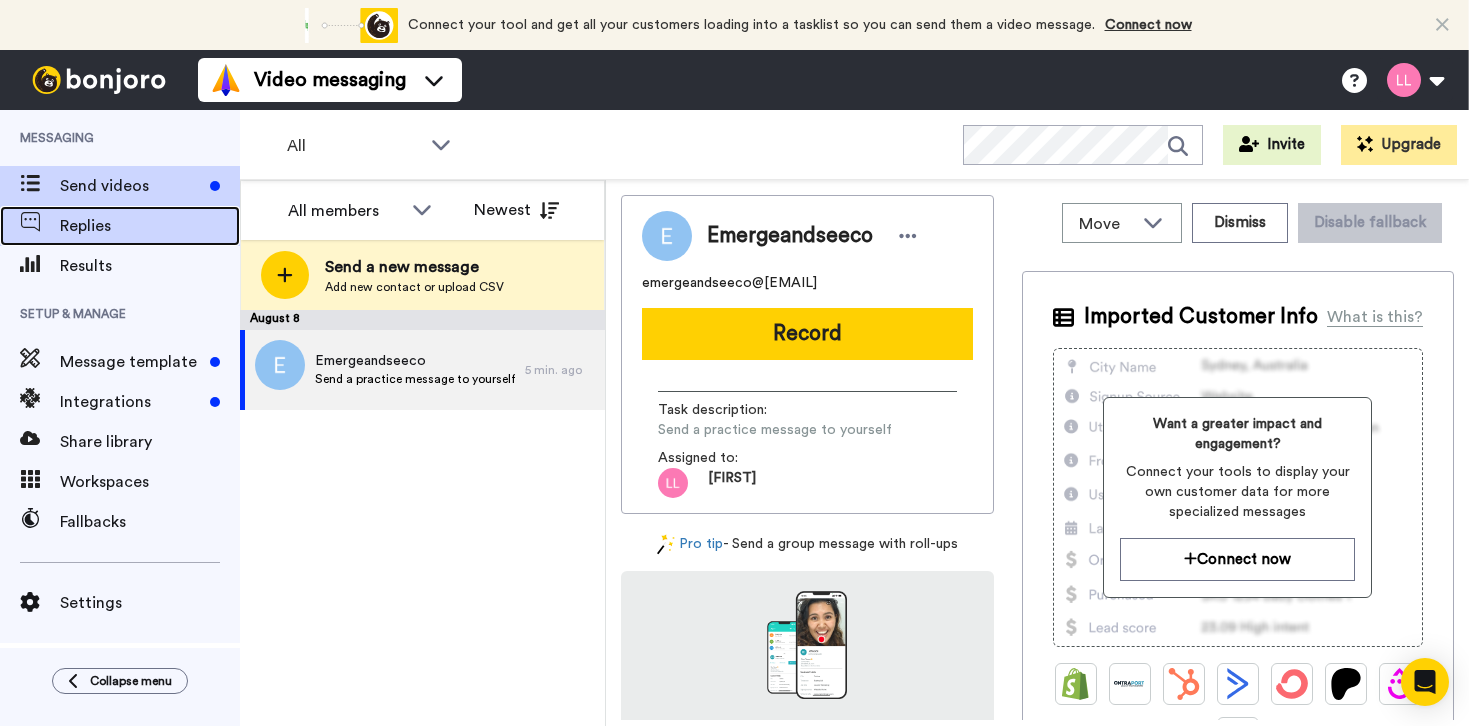 click on "Replies" at bounding box center (150, 226) 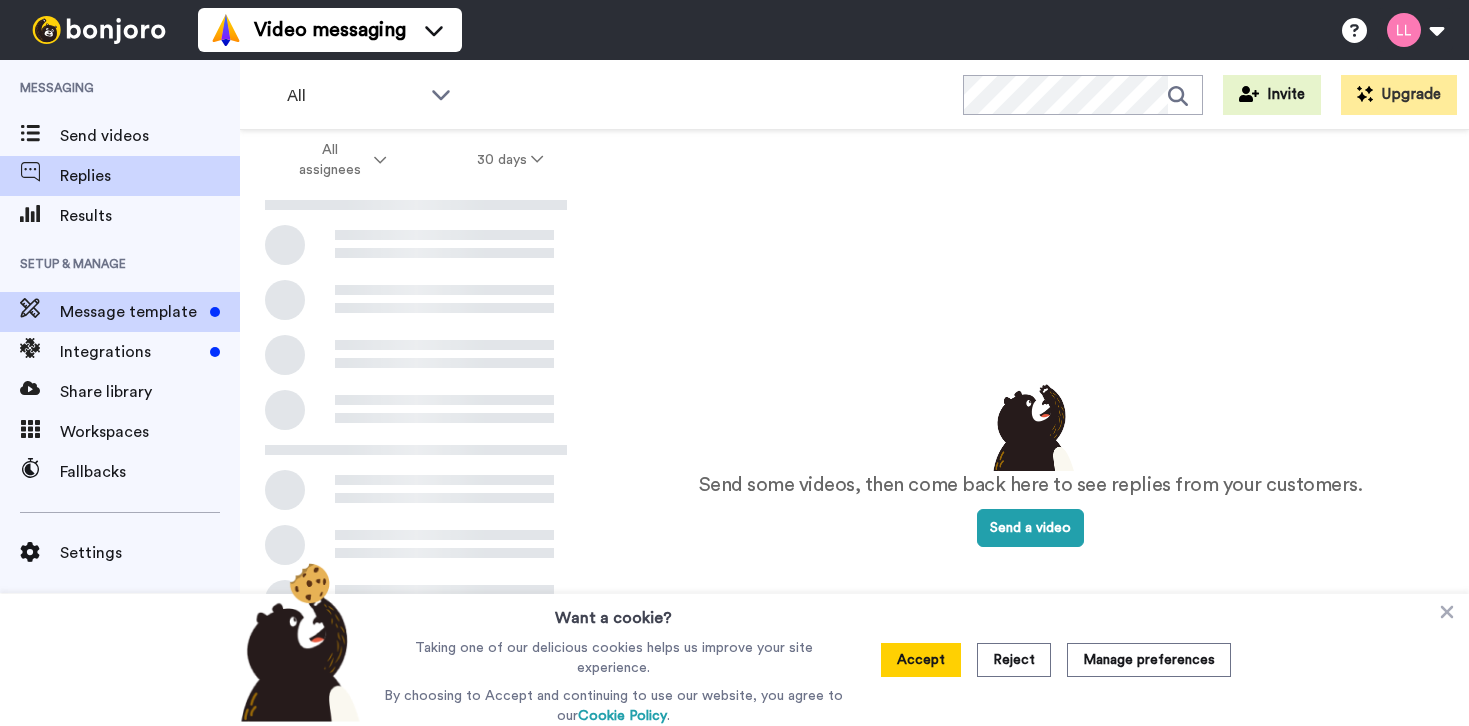scroll, scrollTop: 0, scrollLeft: 0, axis: both 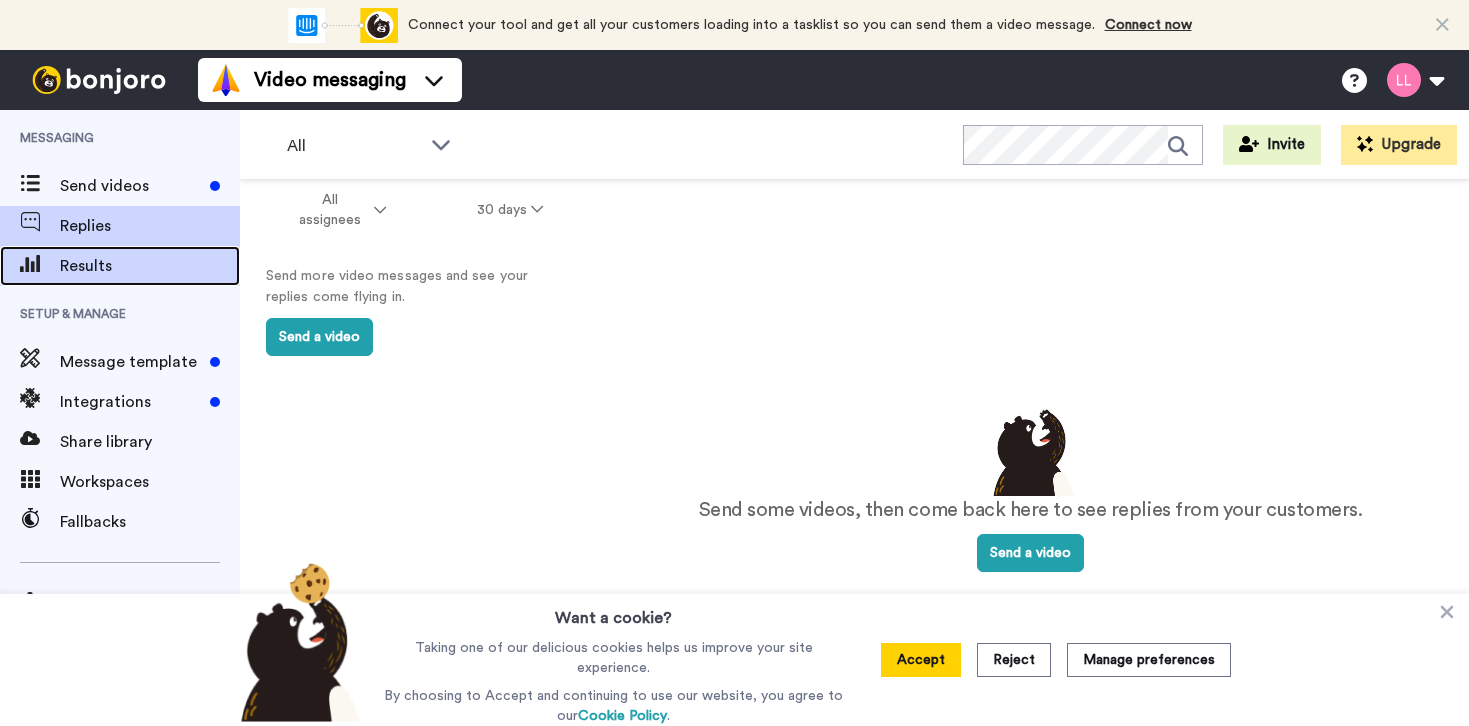click on "Results" at bounding box center [150, 266] 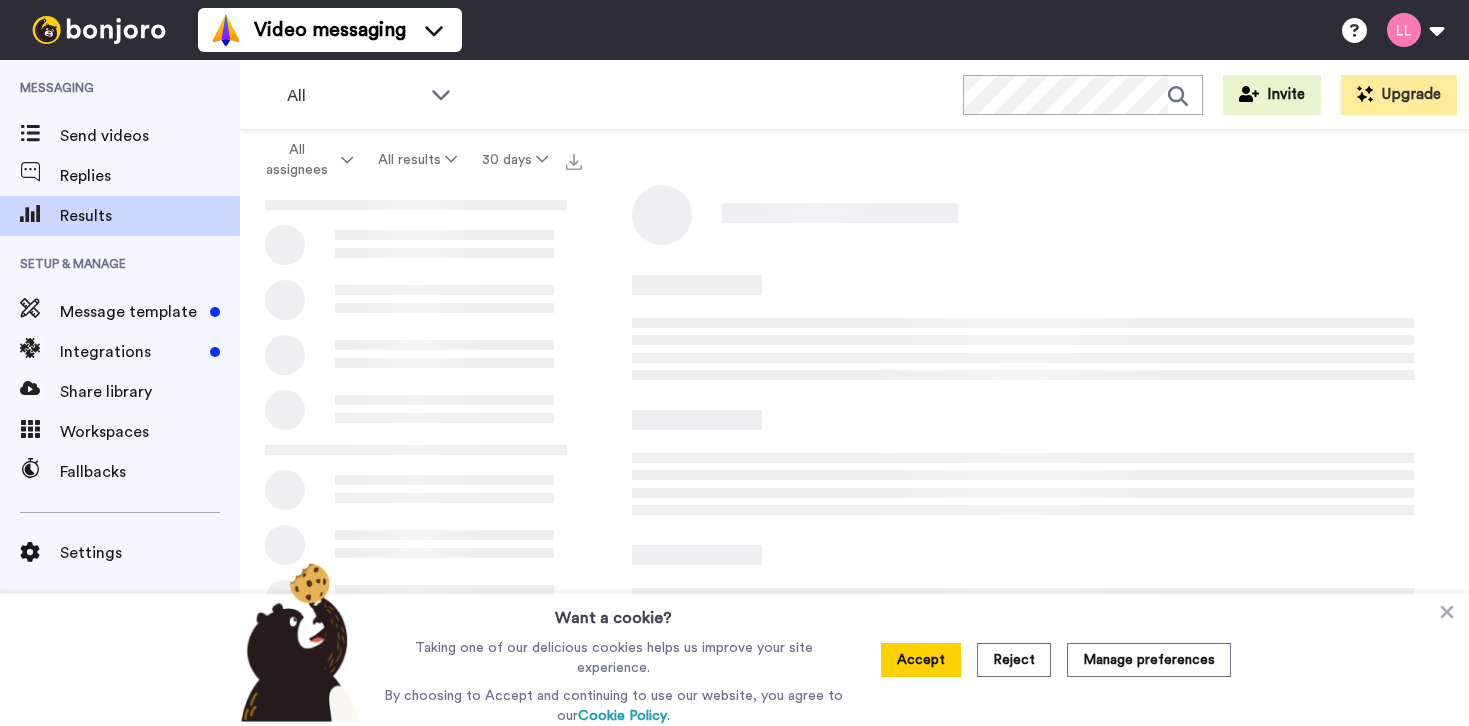 scroll, scrollTop: 0, scrollLeft: 0, axis: both 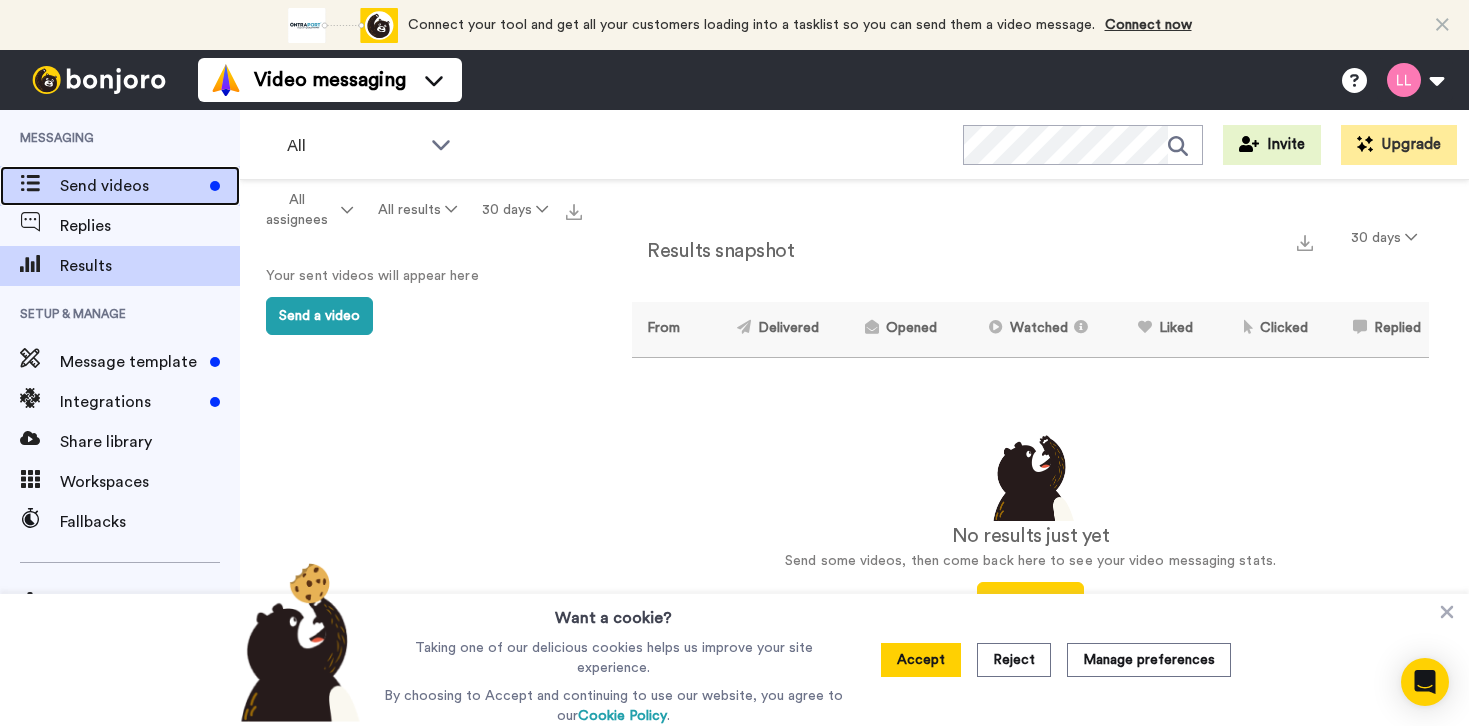 click on "Send videos" at bounding box center (131, 186) 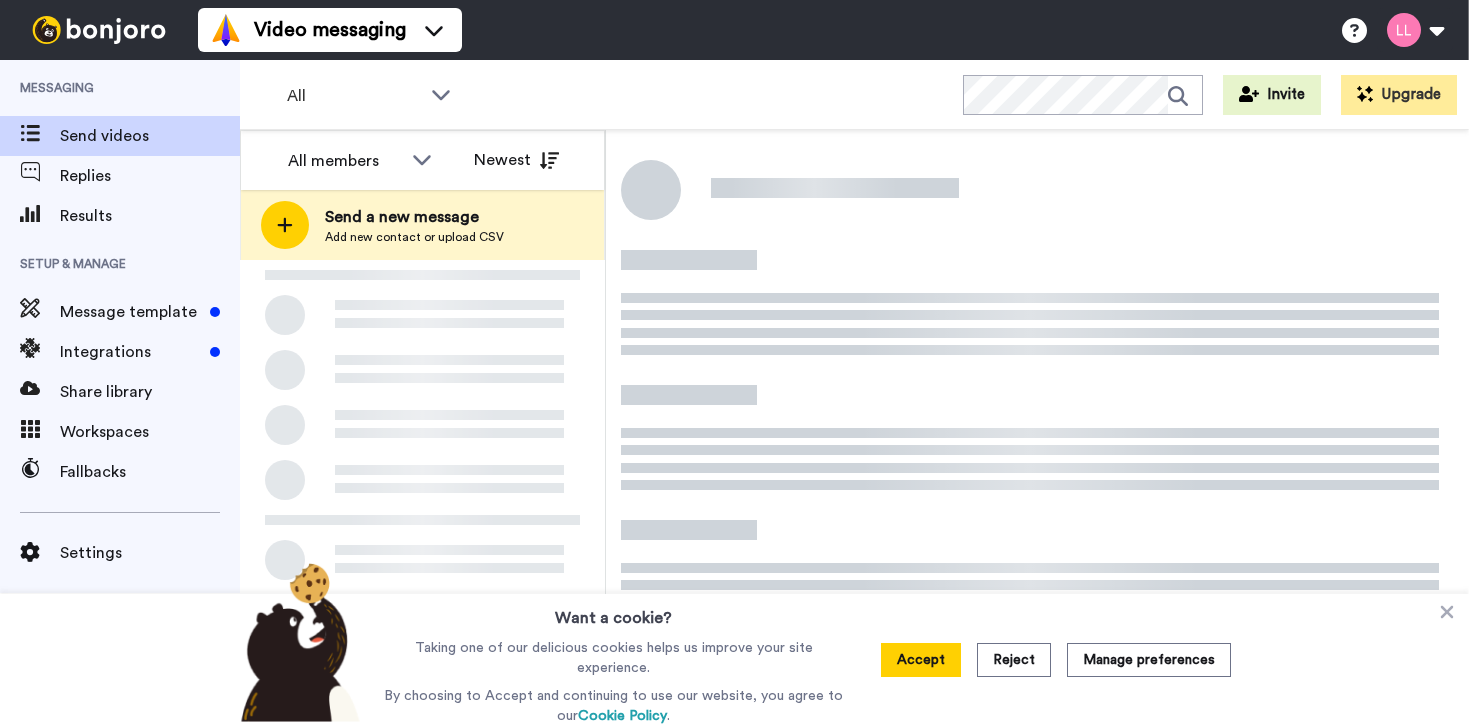 scroll, scrollTop: 0, scrollLeft: 0, axis: both 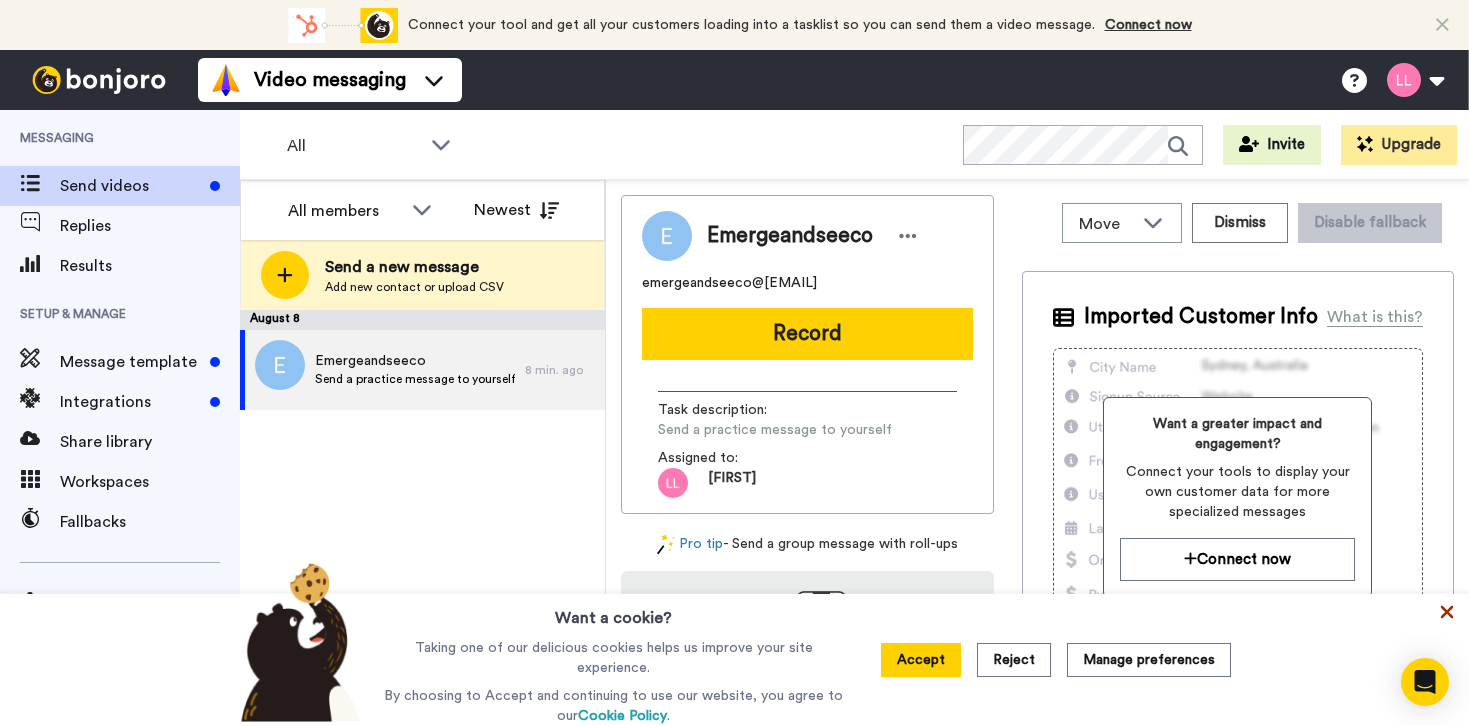 click 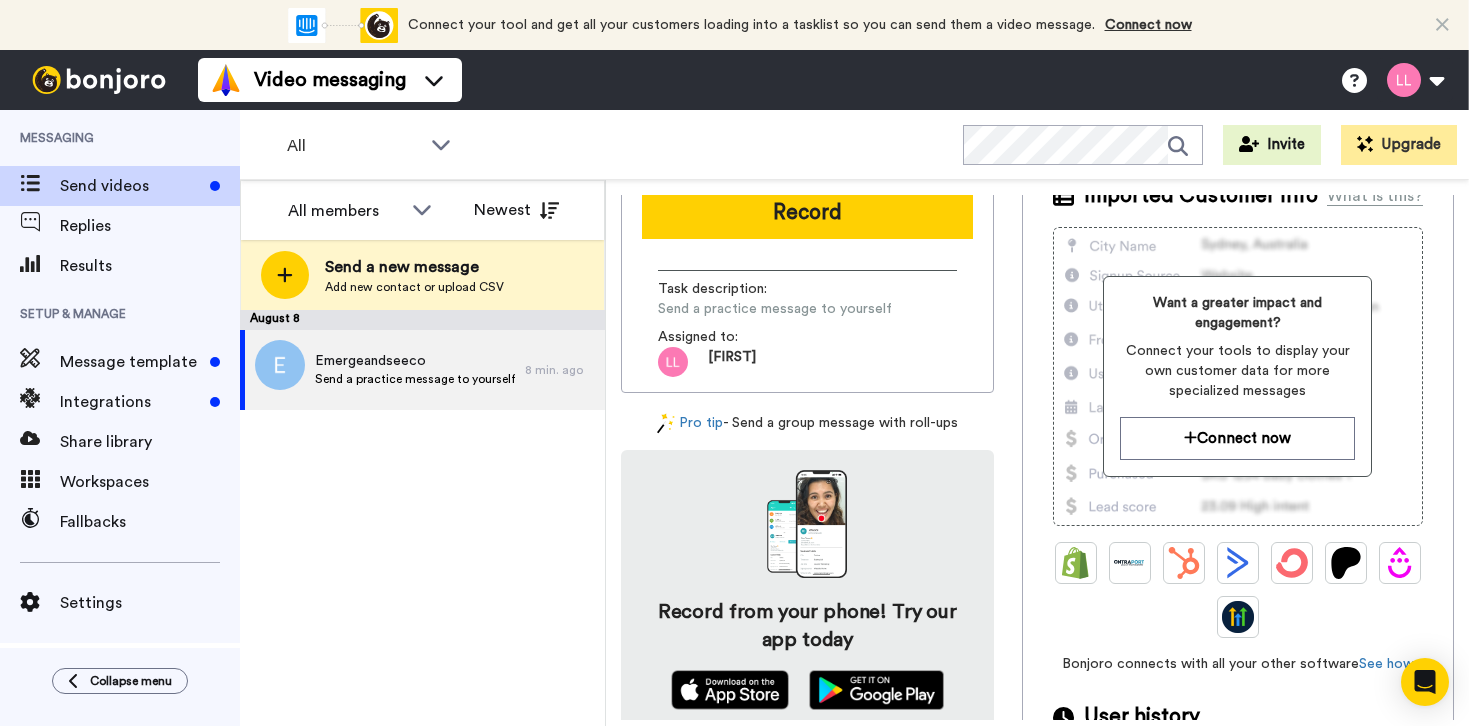 scroll, scrollTop: 224, scrollLeft: 0, axis: vertical 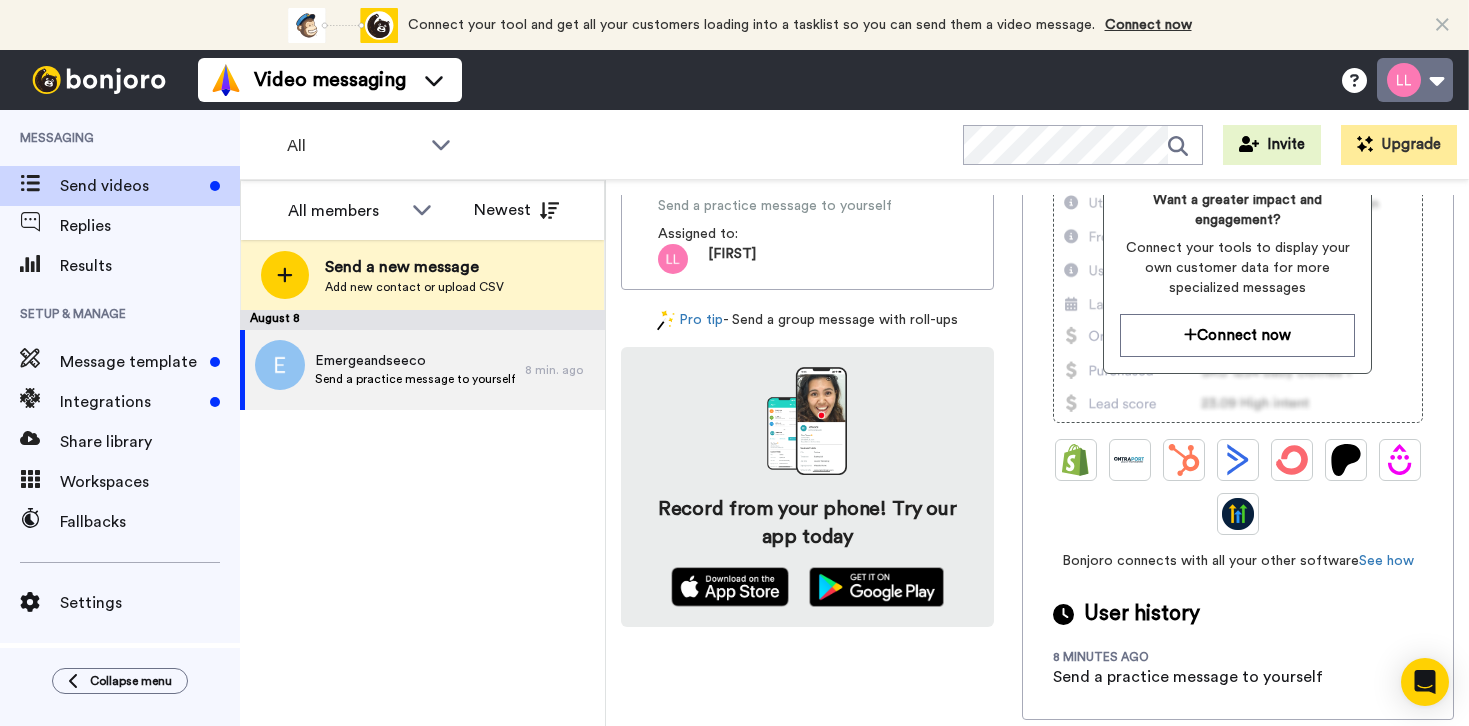 click at bounding box center [1415, 80] 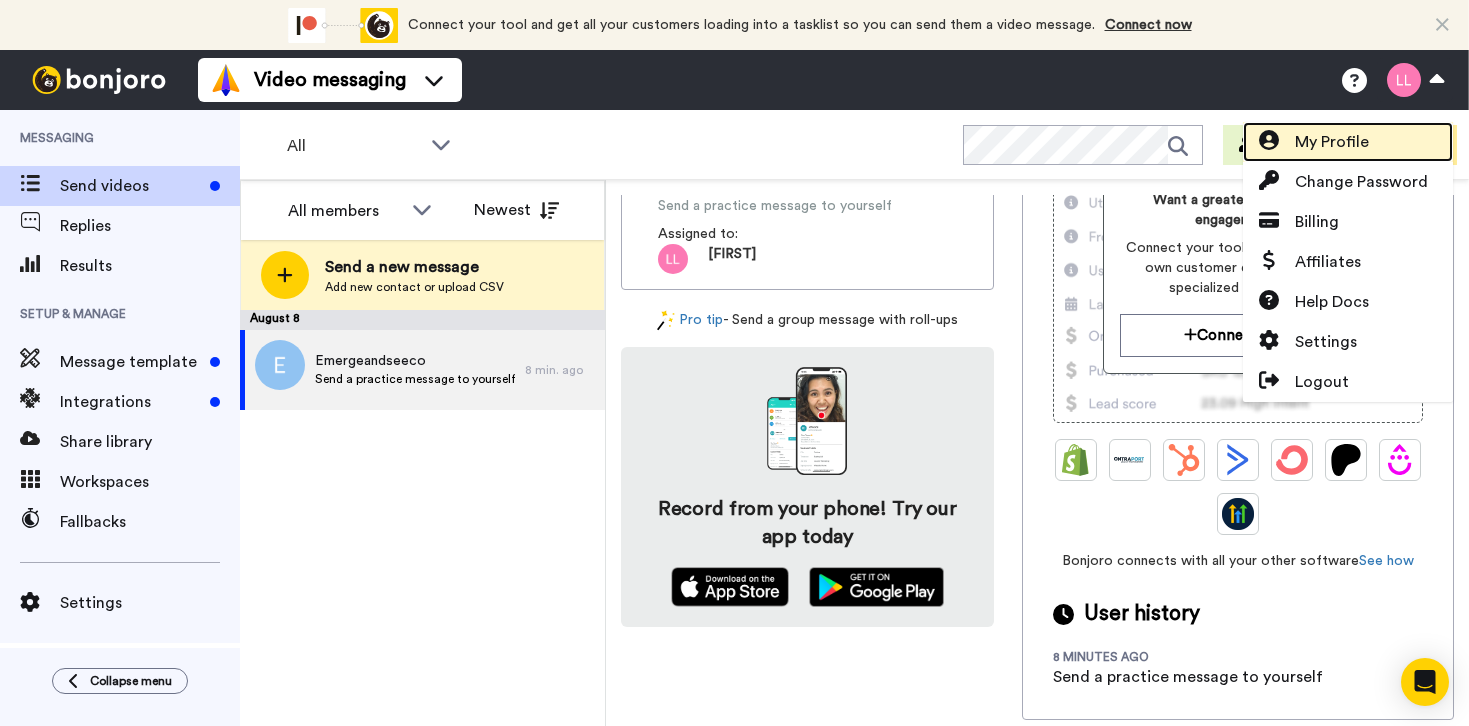 click on "My Profile" at bounding box center [1332, 142] 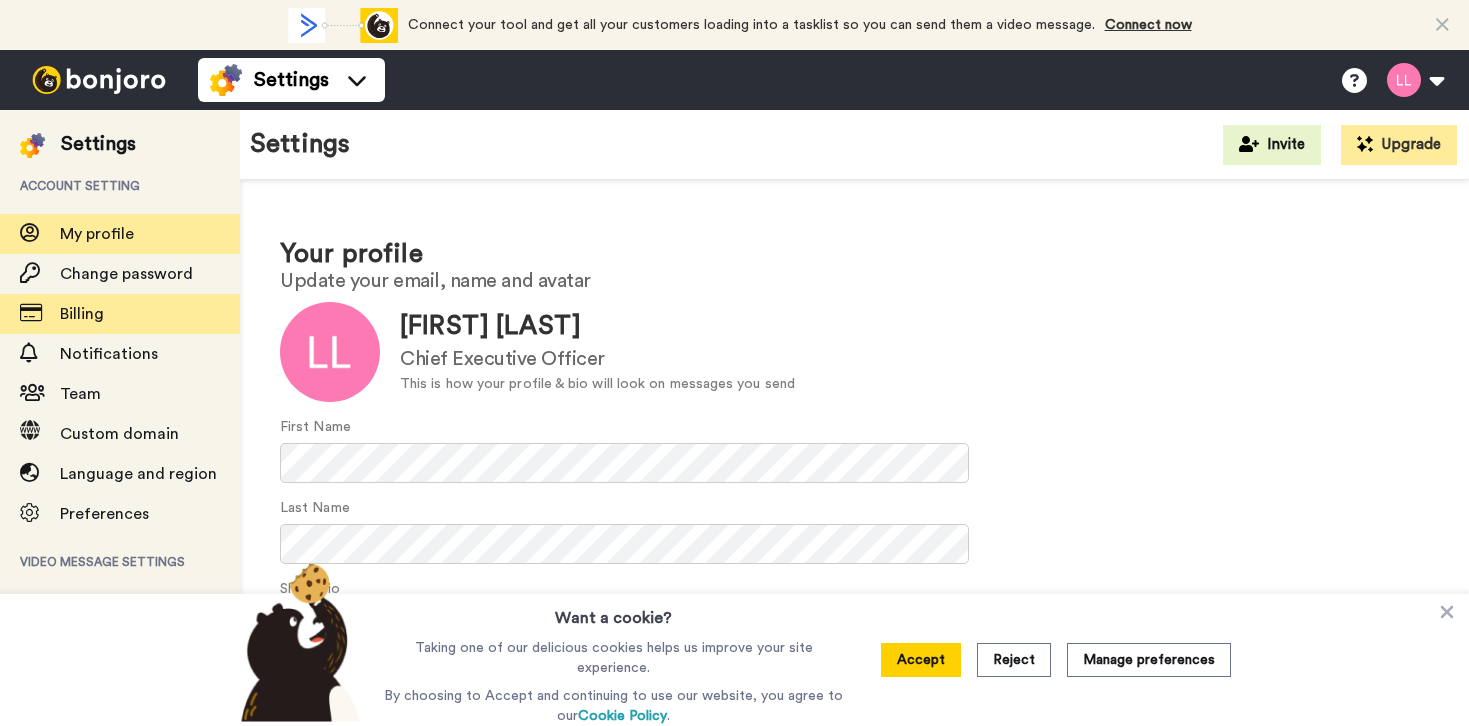 scroll, scrollTop: 0, scrollLeft: 0, axis: both 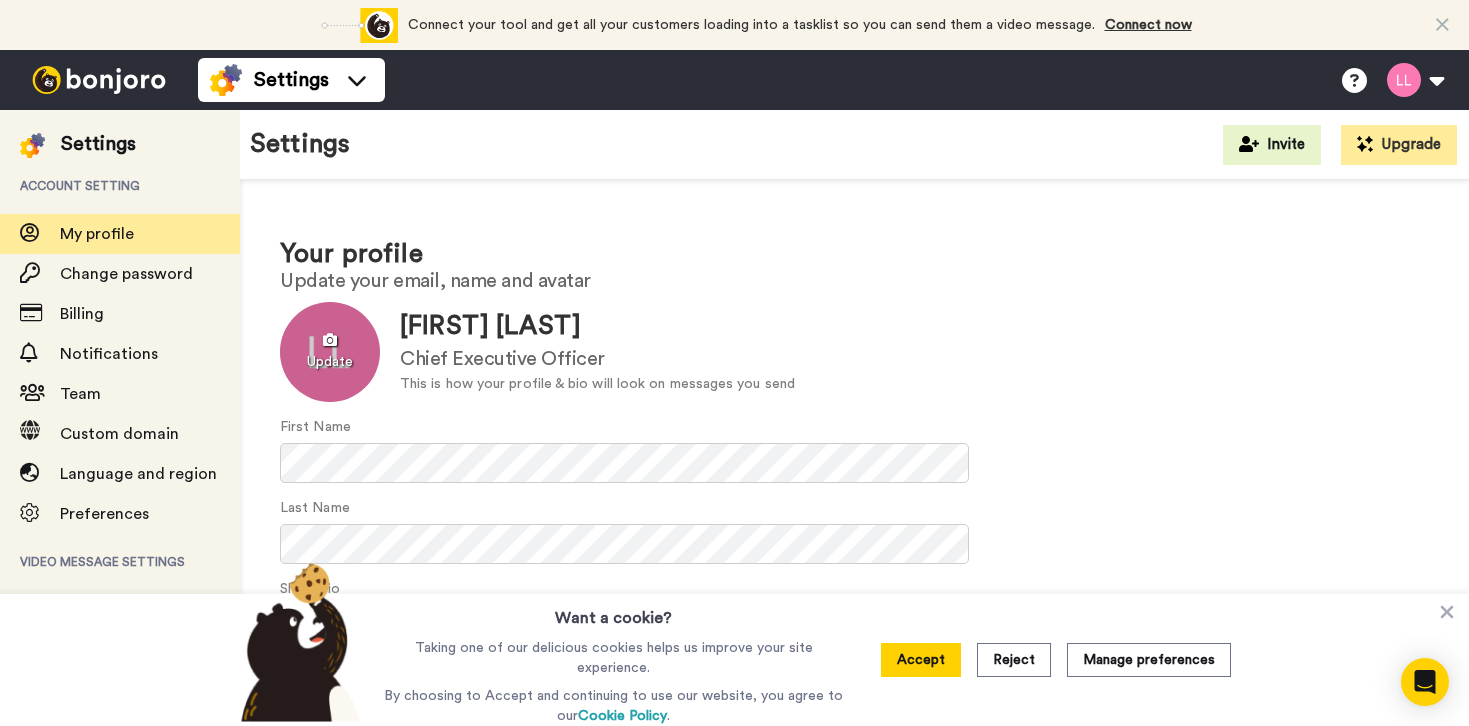 click at bounding box center (330, 352) 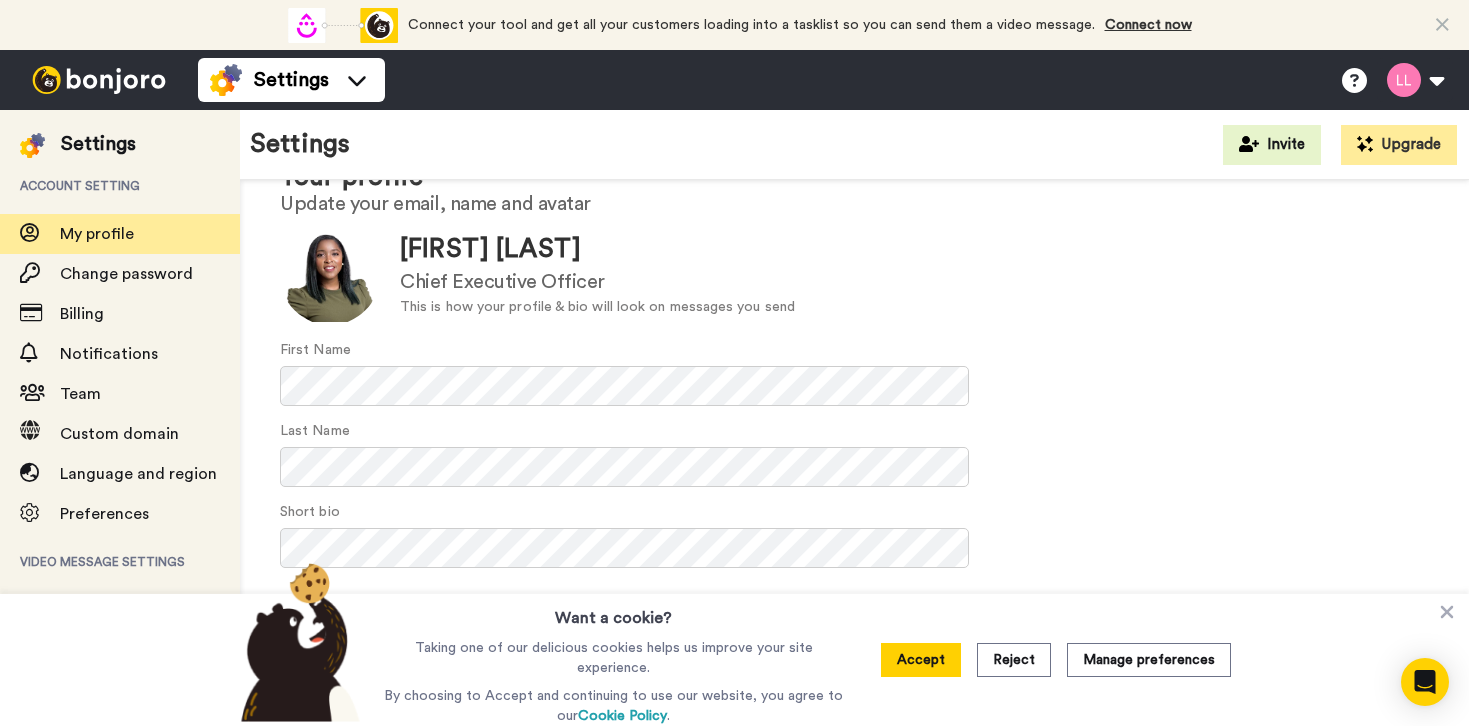 scroll, scrollTop: 98, scrollLeft: 0, axis: vertical 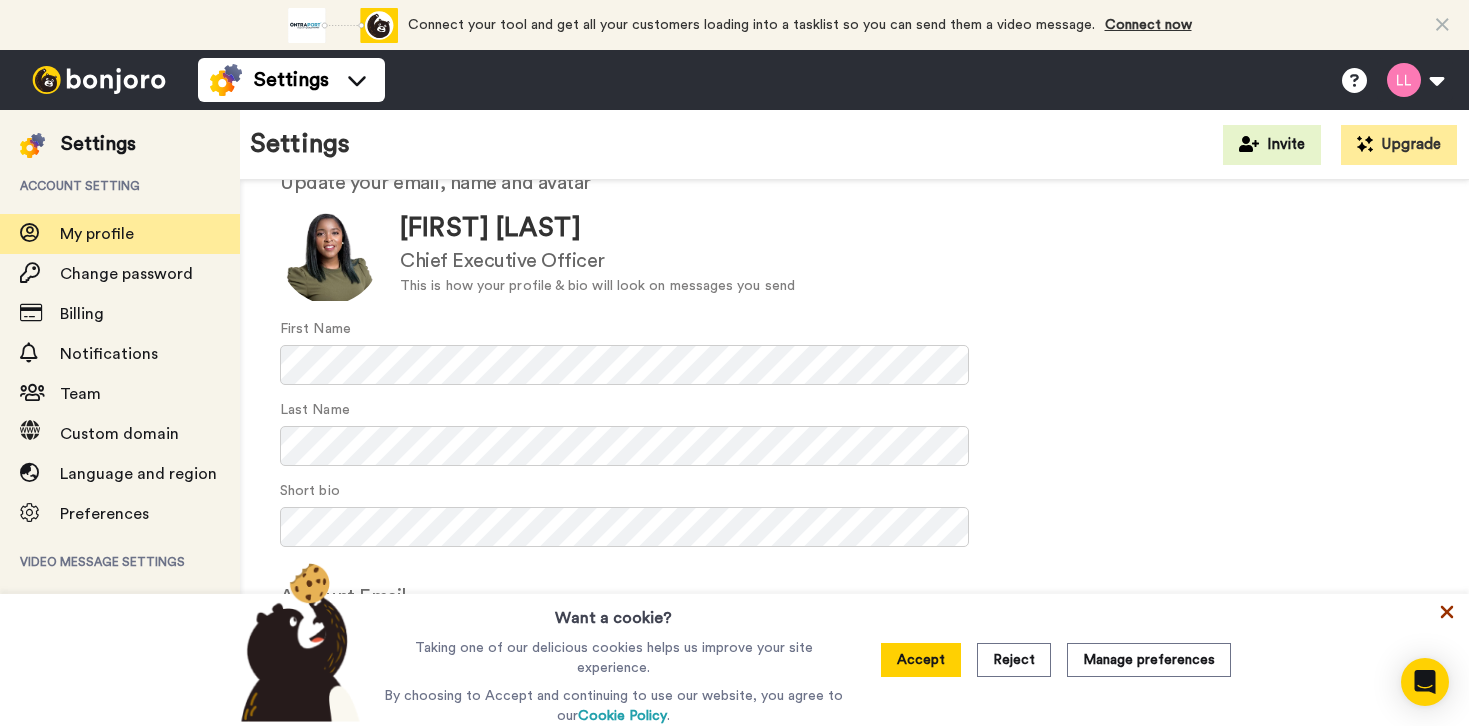 click 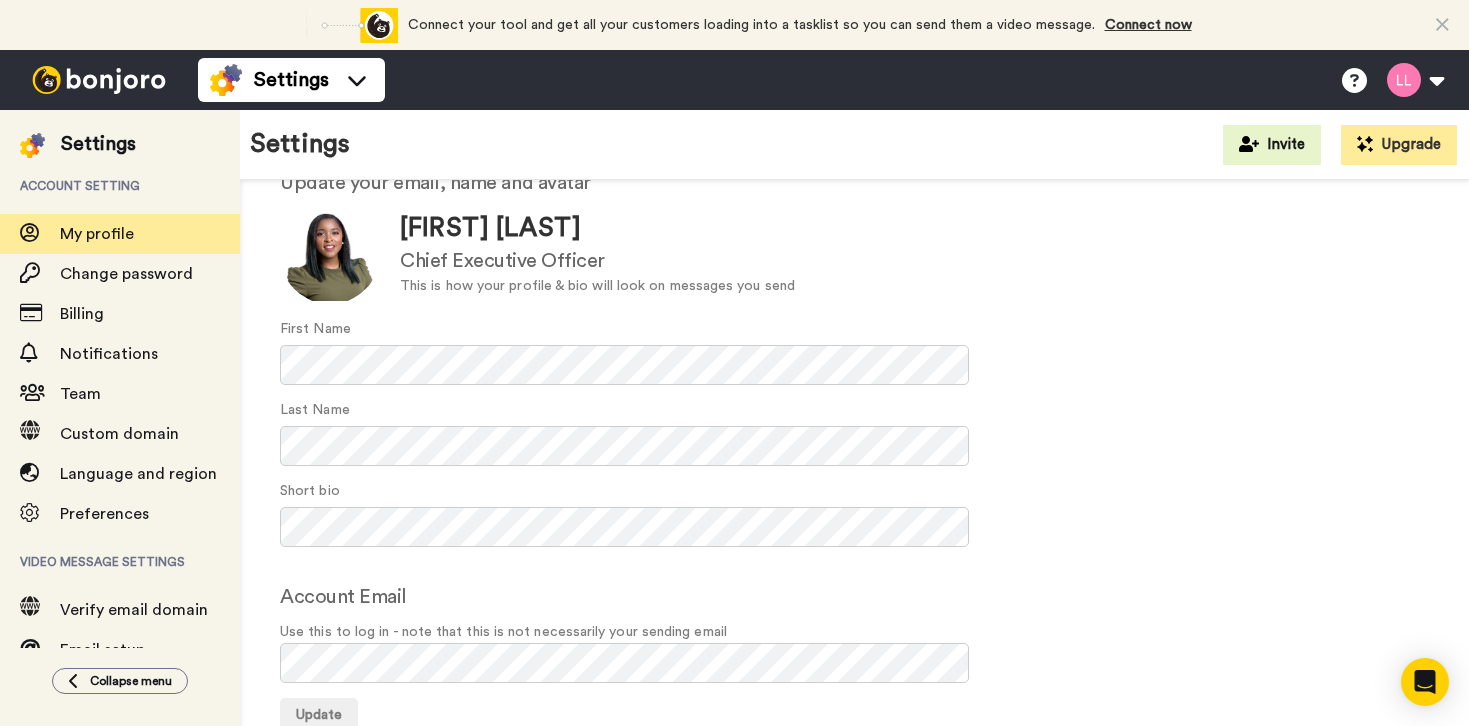 click on "Account Email
Use this to log in - note that this is not necessarily your sending email" at bounding box center [854, 632] 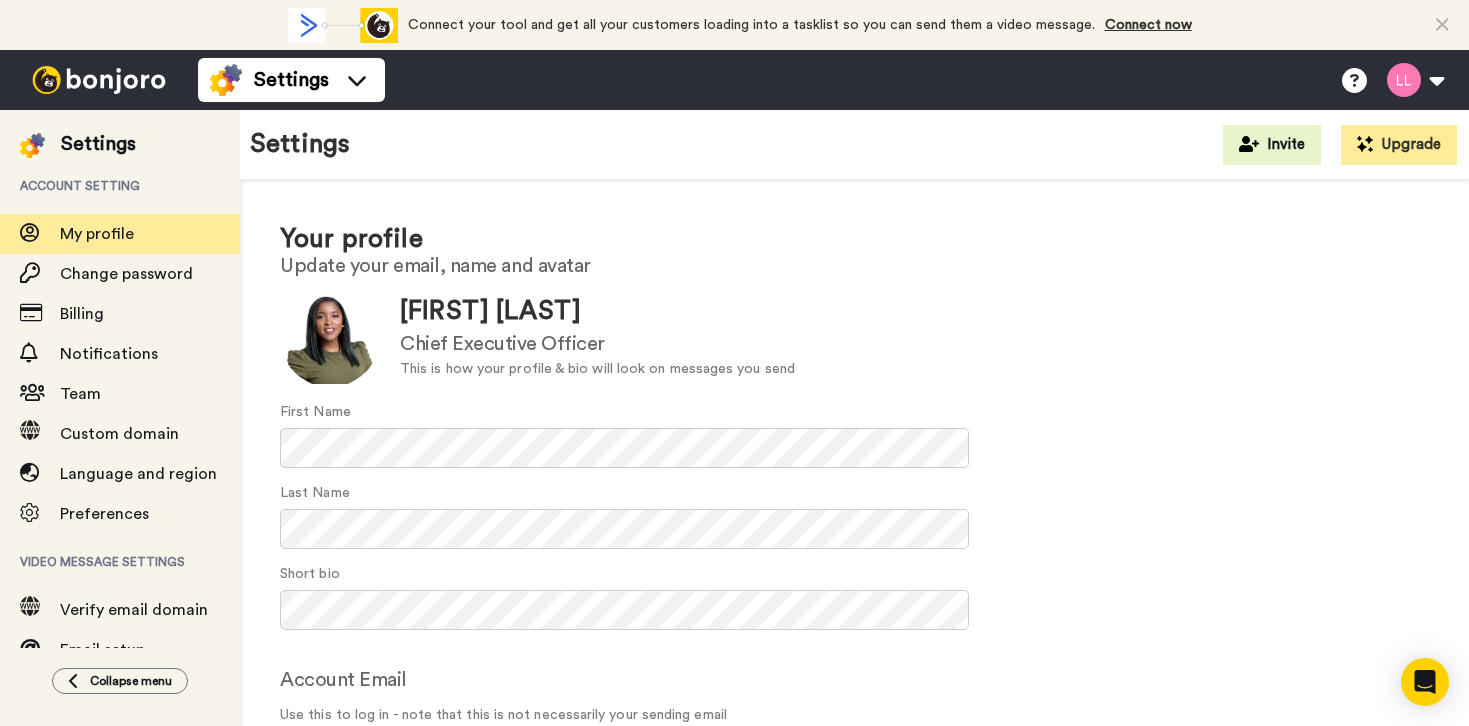 scroll, scrollTop: 0, scrollLeft: 0, axis: both 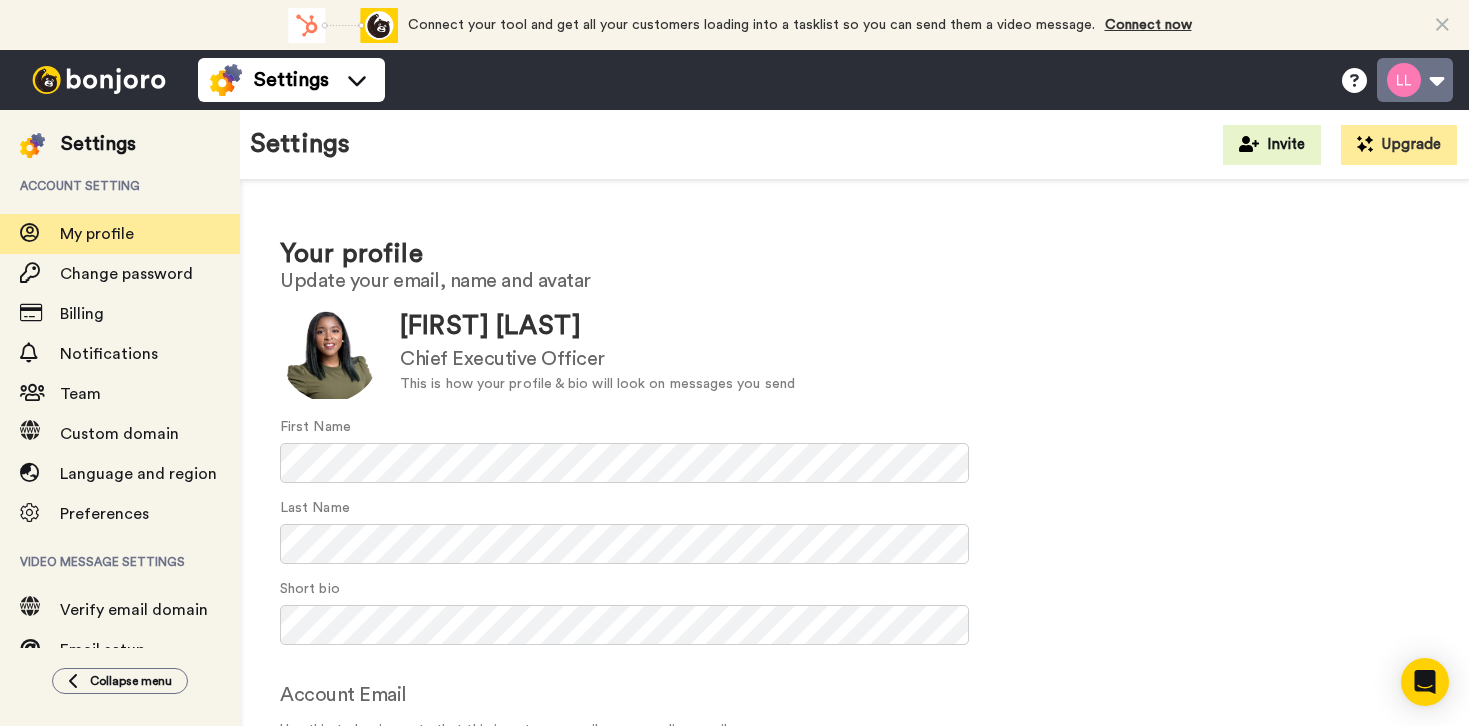 click at bounding box center (1415, 80) 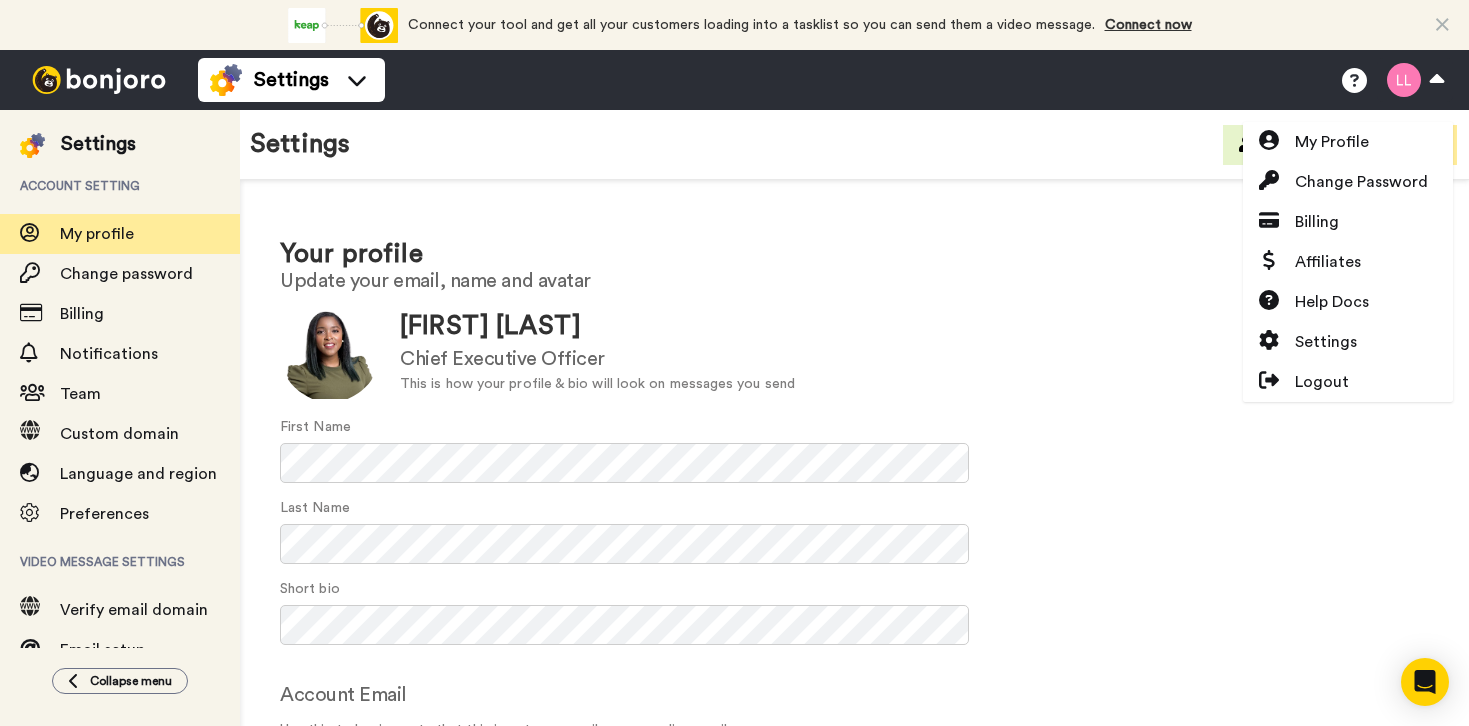 click on "Update your email, name and avatar" at bounding box center [854, 281] 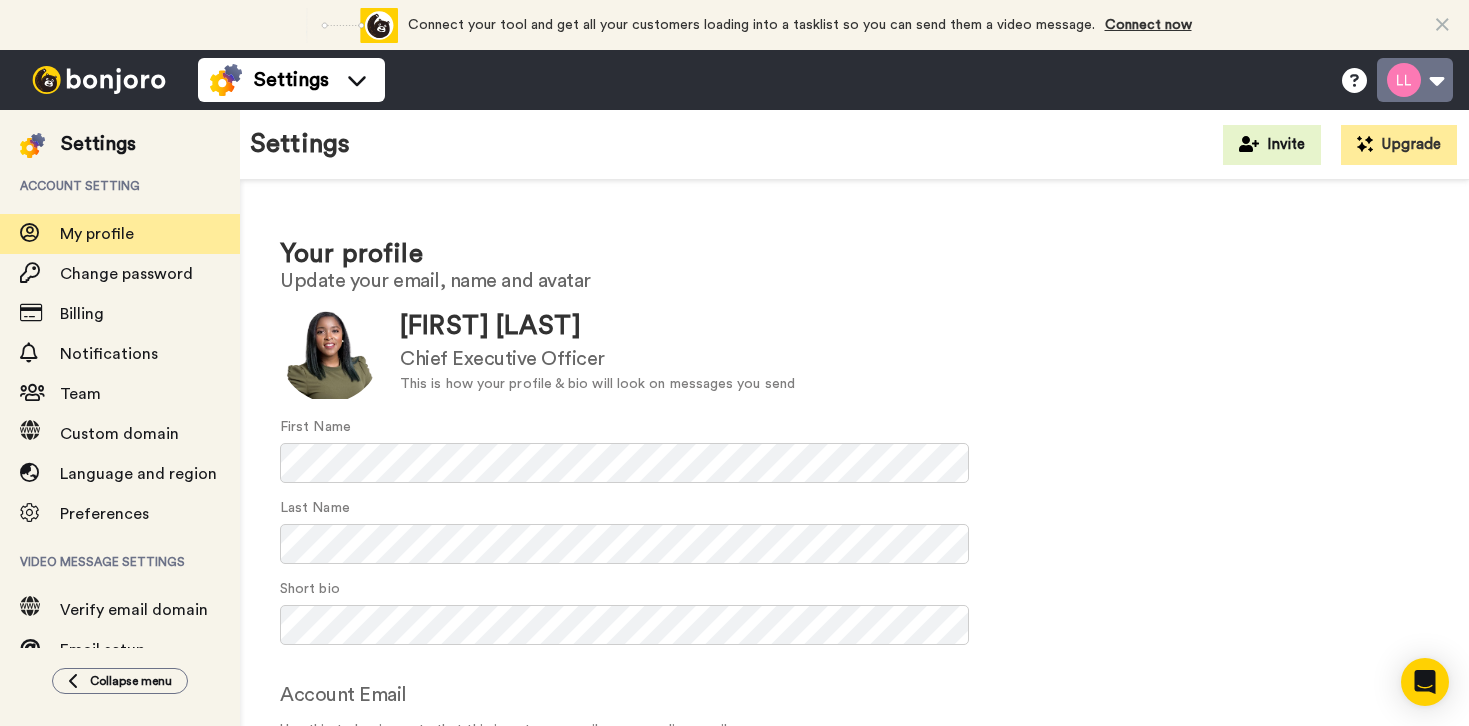 click at bounding box center [1415, 80] 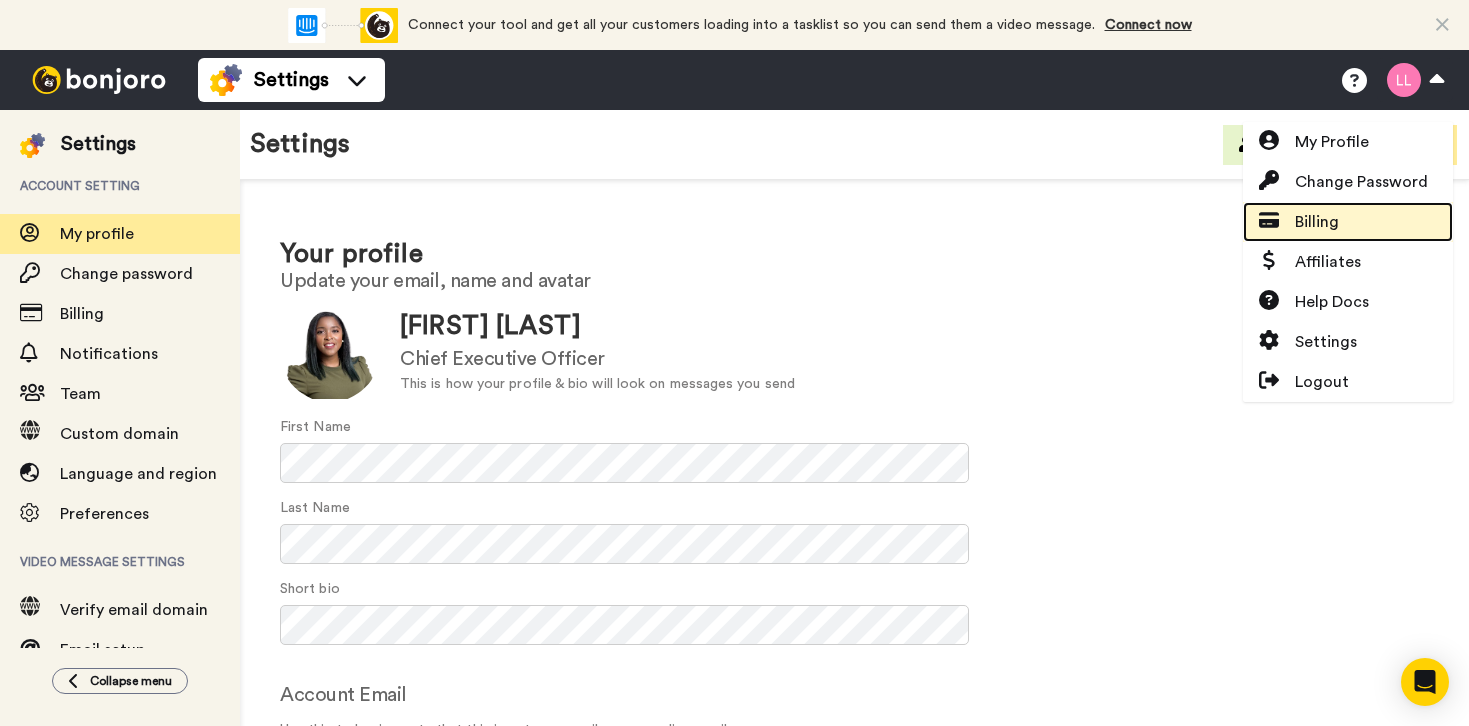 click on "Billing" at bounding box center [1317, 222] 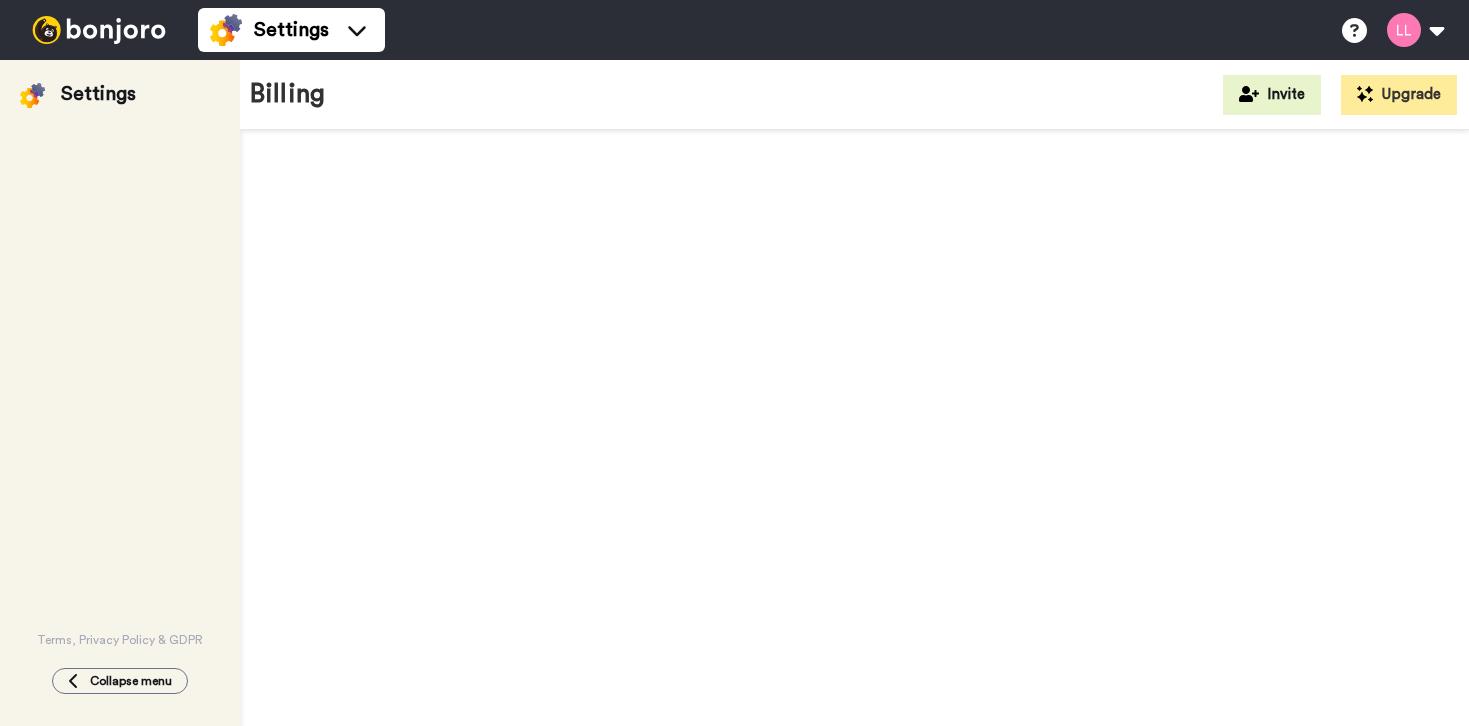 scroll, scrollTop: 0, scrollLeft: 0, axis: both 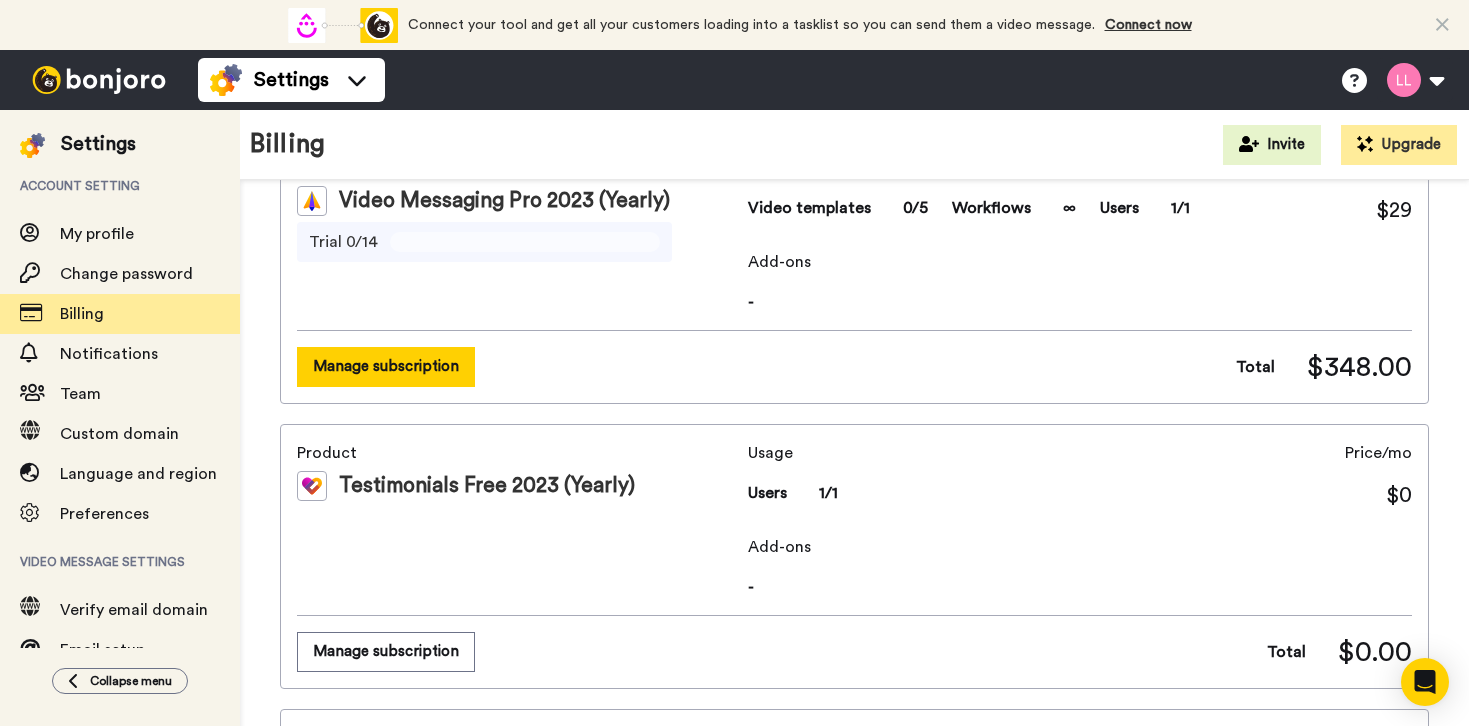 click on "Manage subscription" at bounding box center (386, 366) 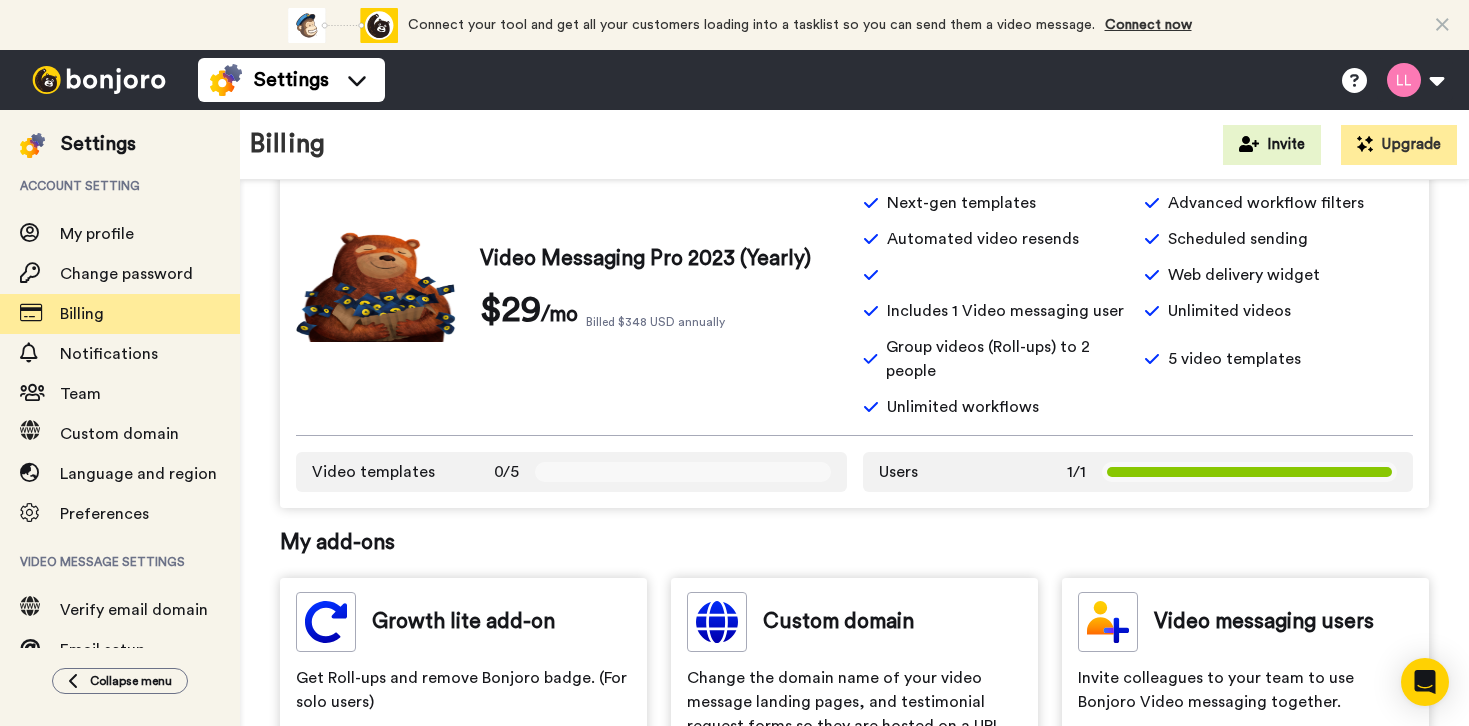 scroll, scrollTop: 251, scrollLeft: 0, axis: vertical 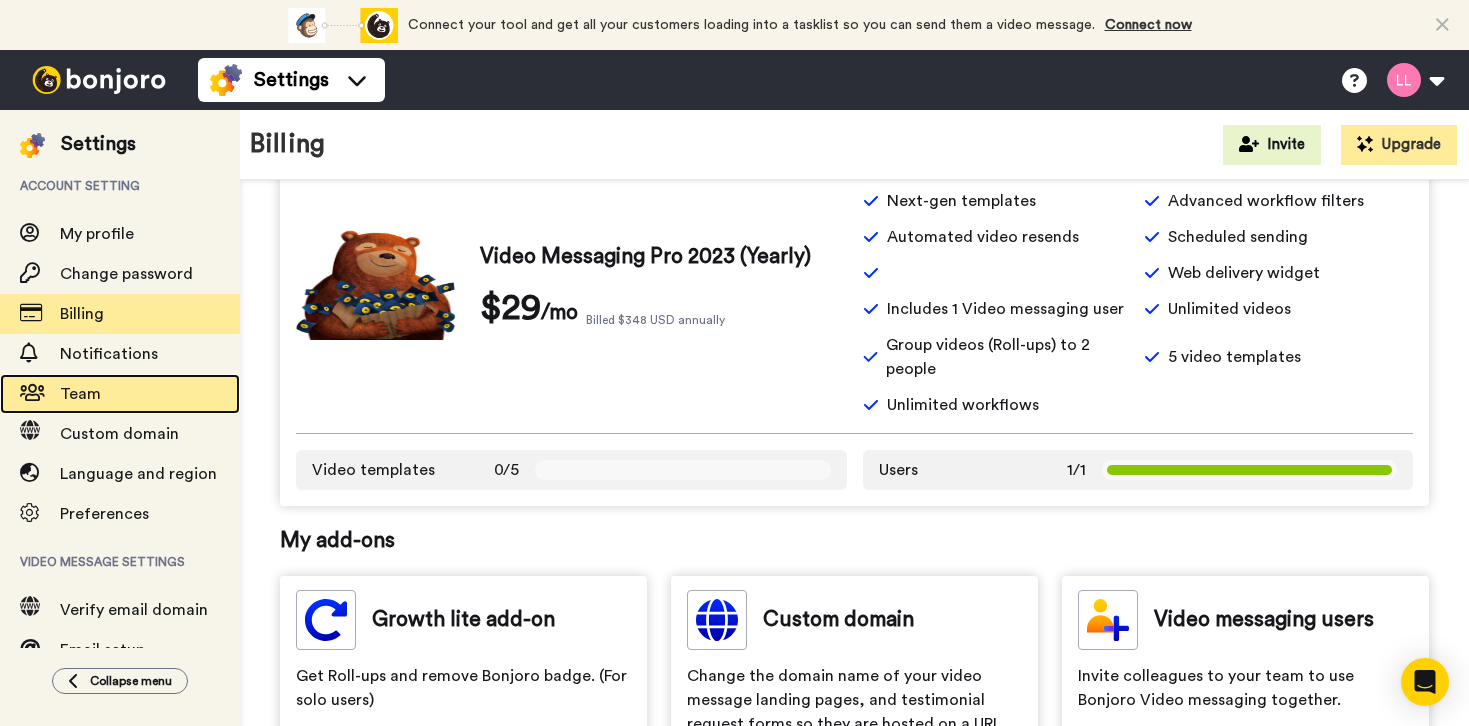 click on "Team" at bounding box center [150, 394] 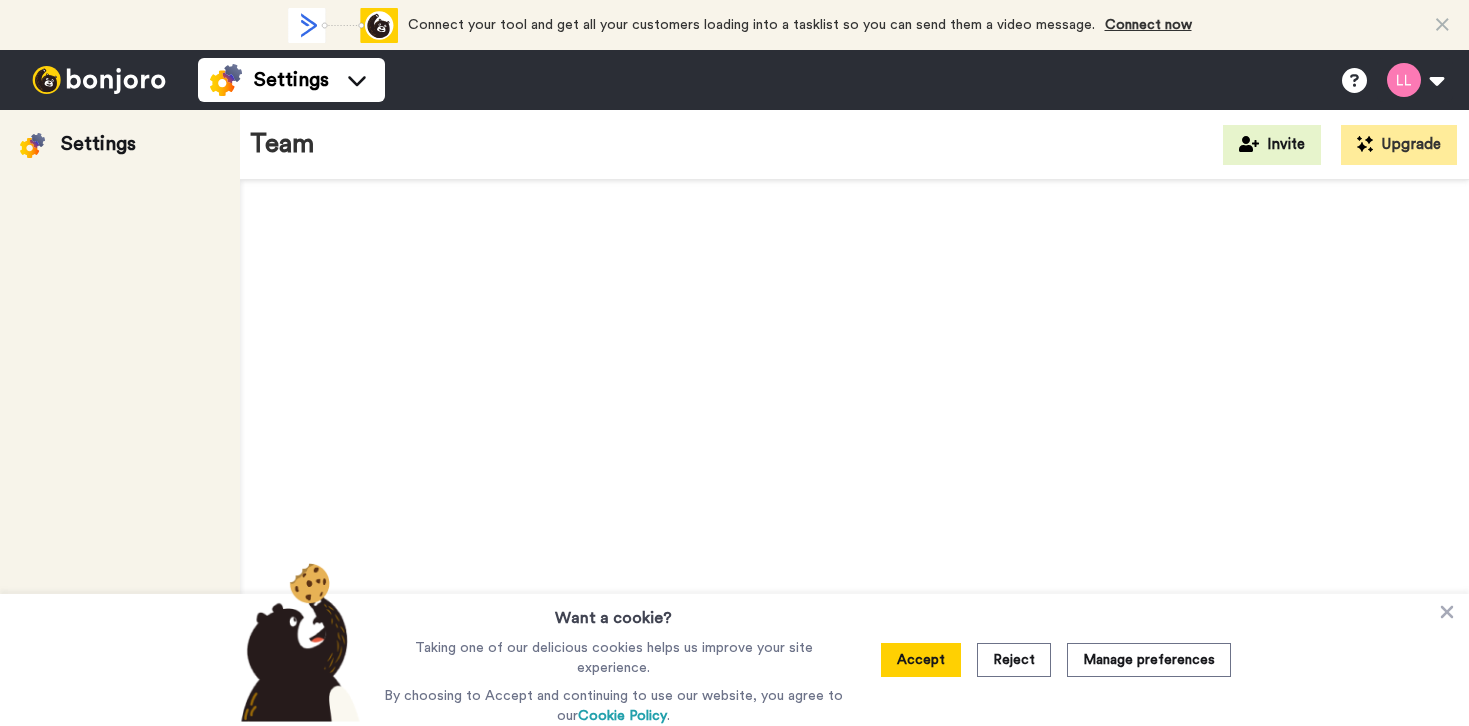 scroll, scrollTop: 0, scrollLeft: 0, axis: both 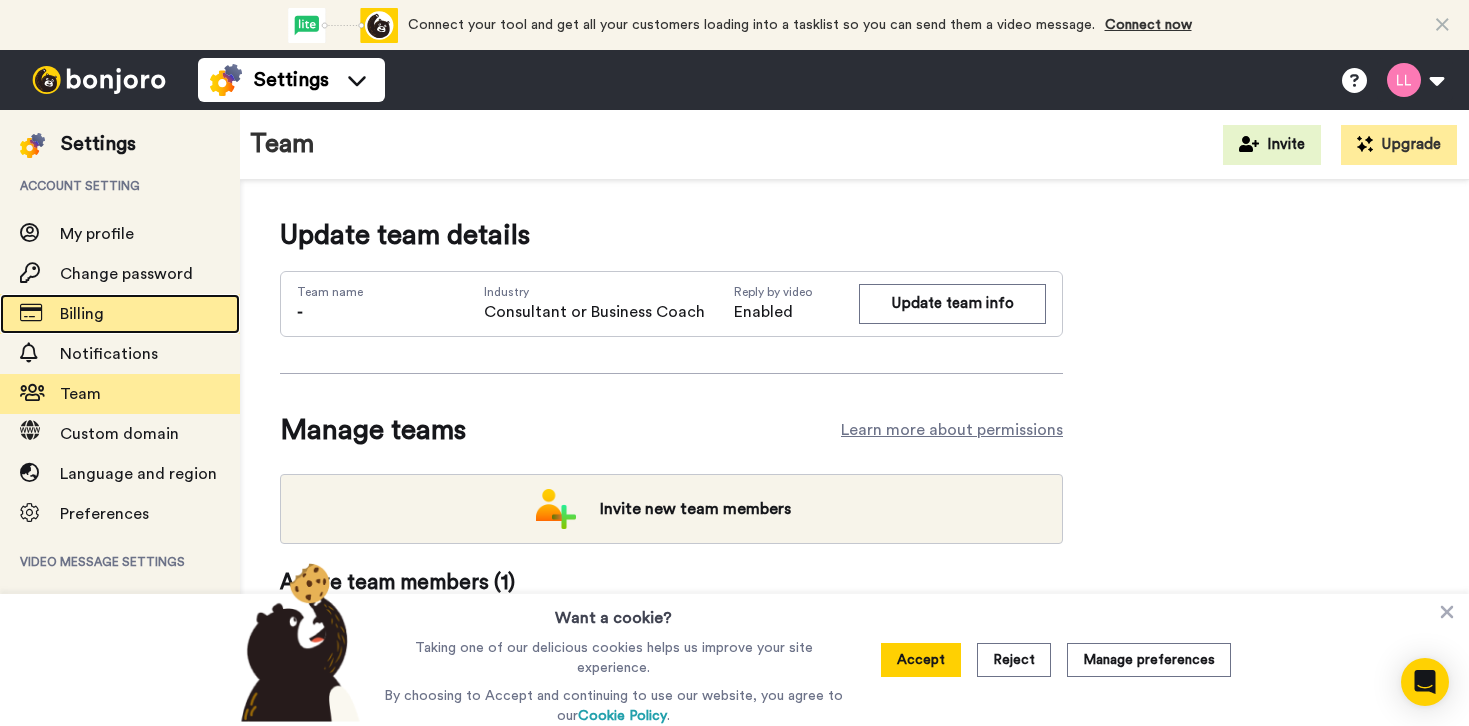 click on "Billing" at bounding box center (82, 314) 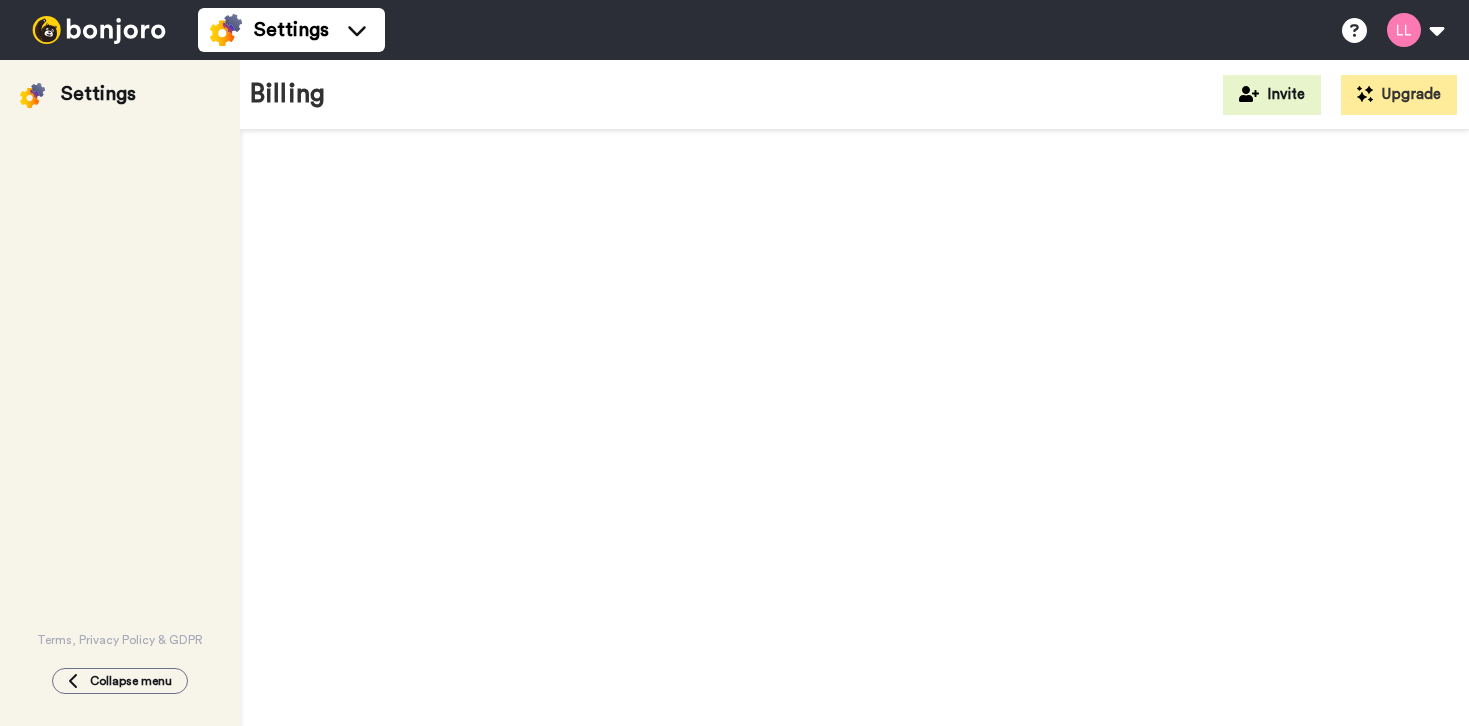 scroll, scrollTop: 0, scrollLeft: 0, axis: both 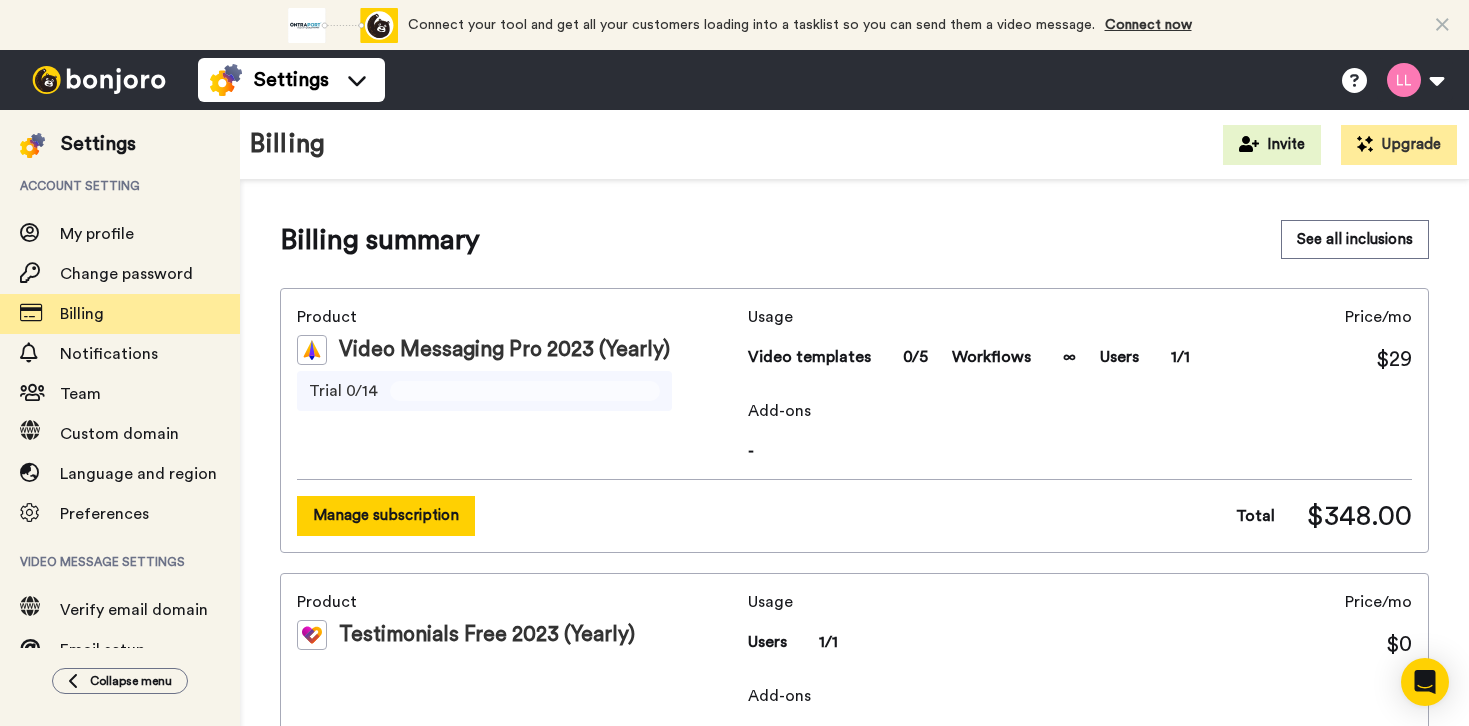 click on "Manage subscription" at bounding box center [386, 515] 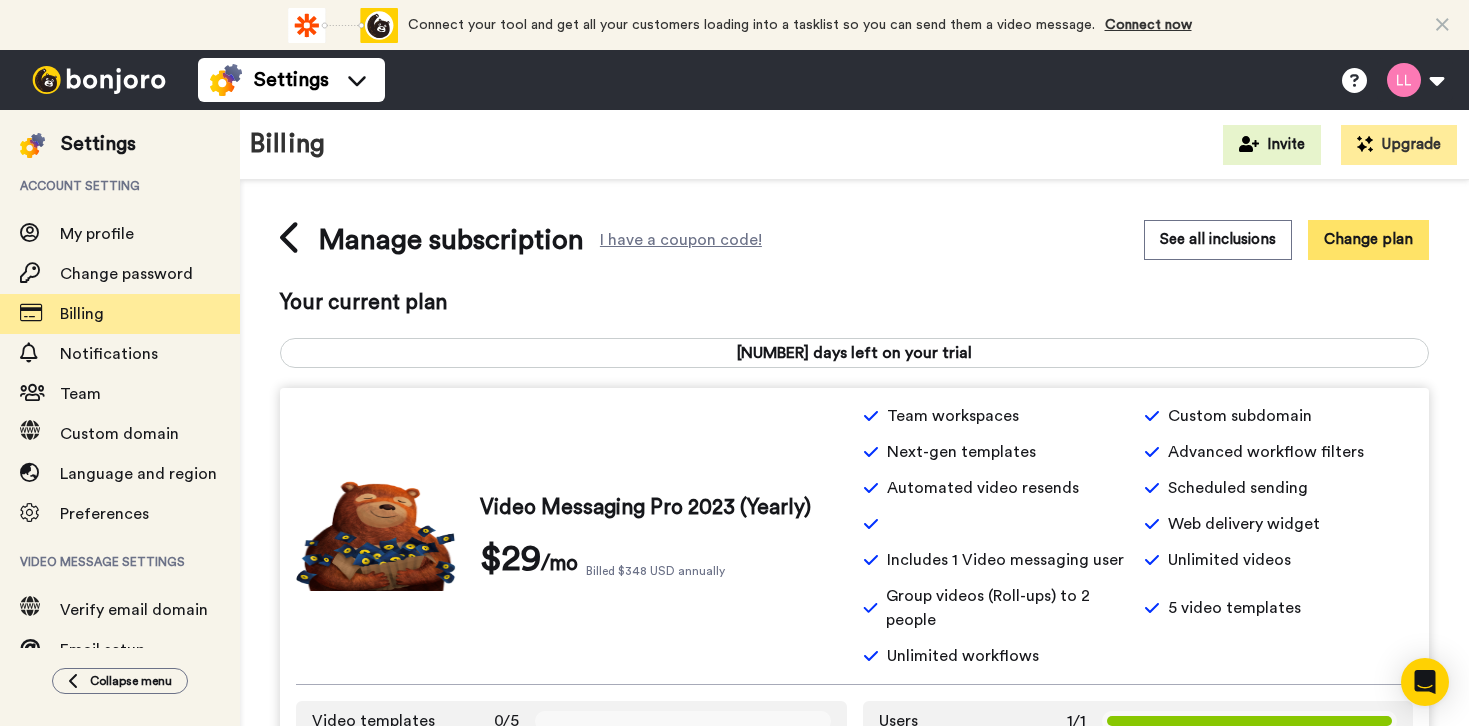 click on "Change plan" at bounding box center [1368, 239] 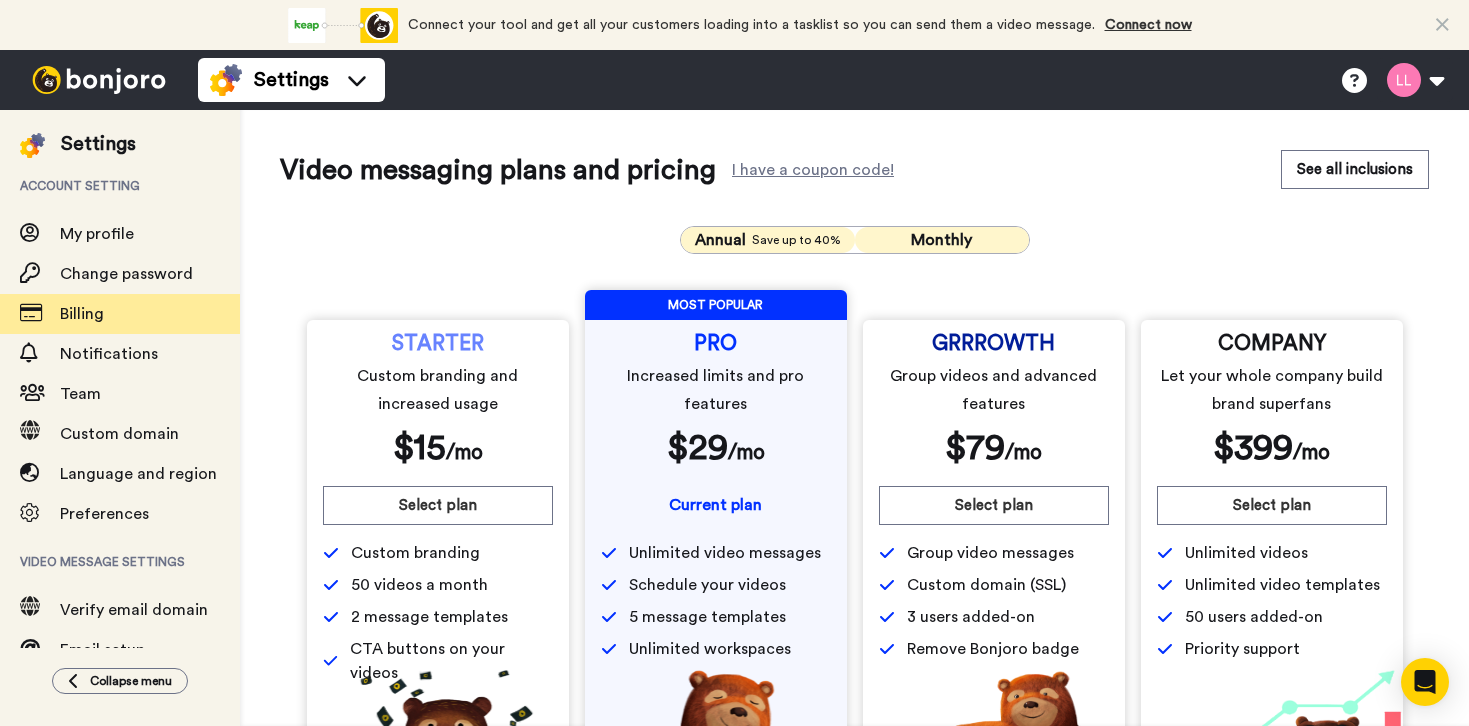 click on "Monthly" at bounding box center [941, 240] 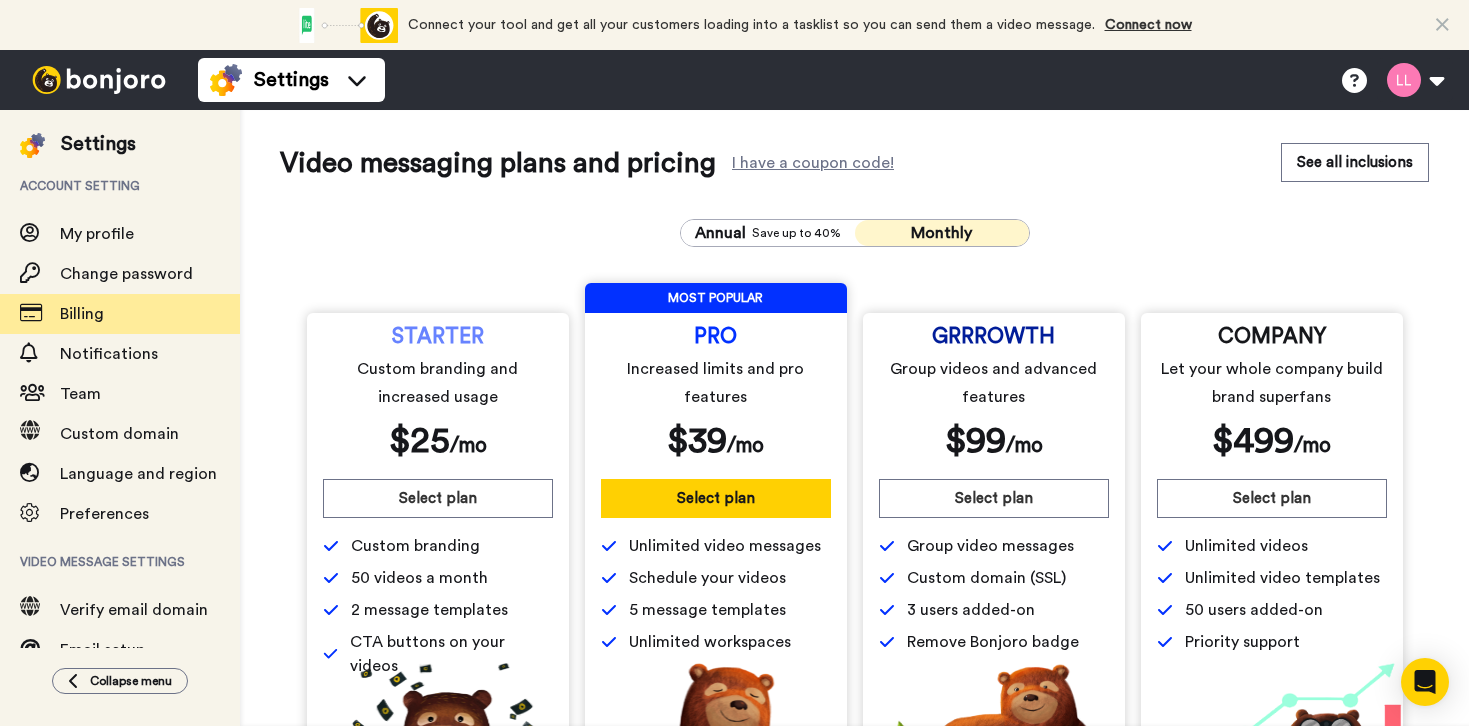 scroll, scrollTop: 0, scrollLeft: 0, axis: both 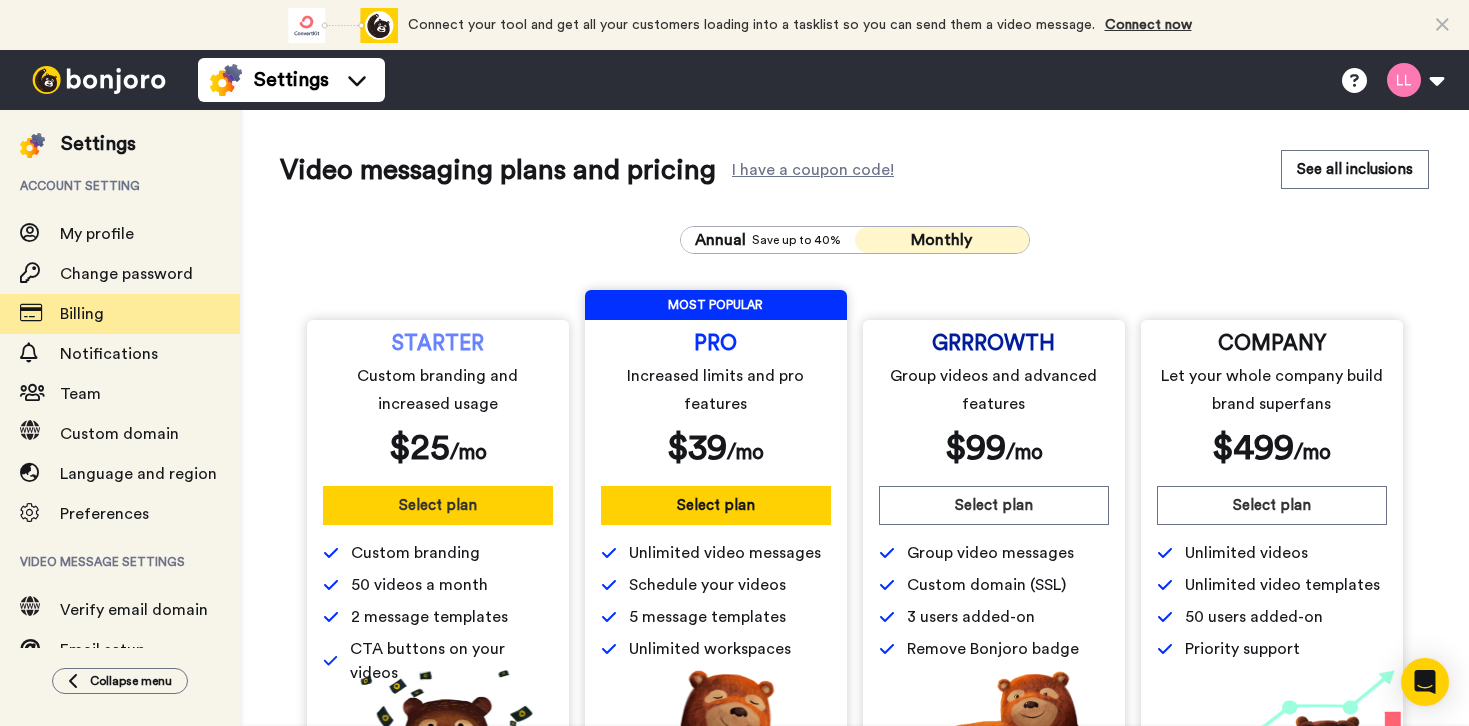 click on "Select plan" at bounding box center [438, 505] 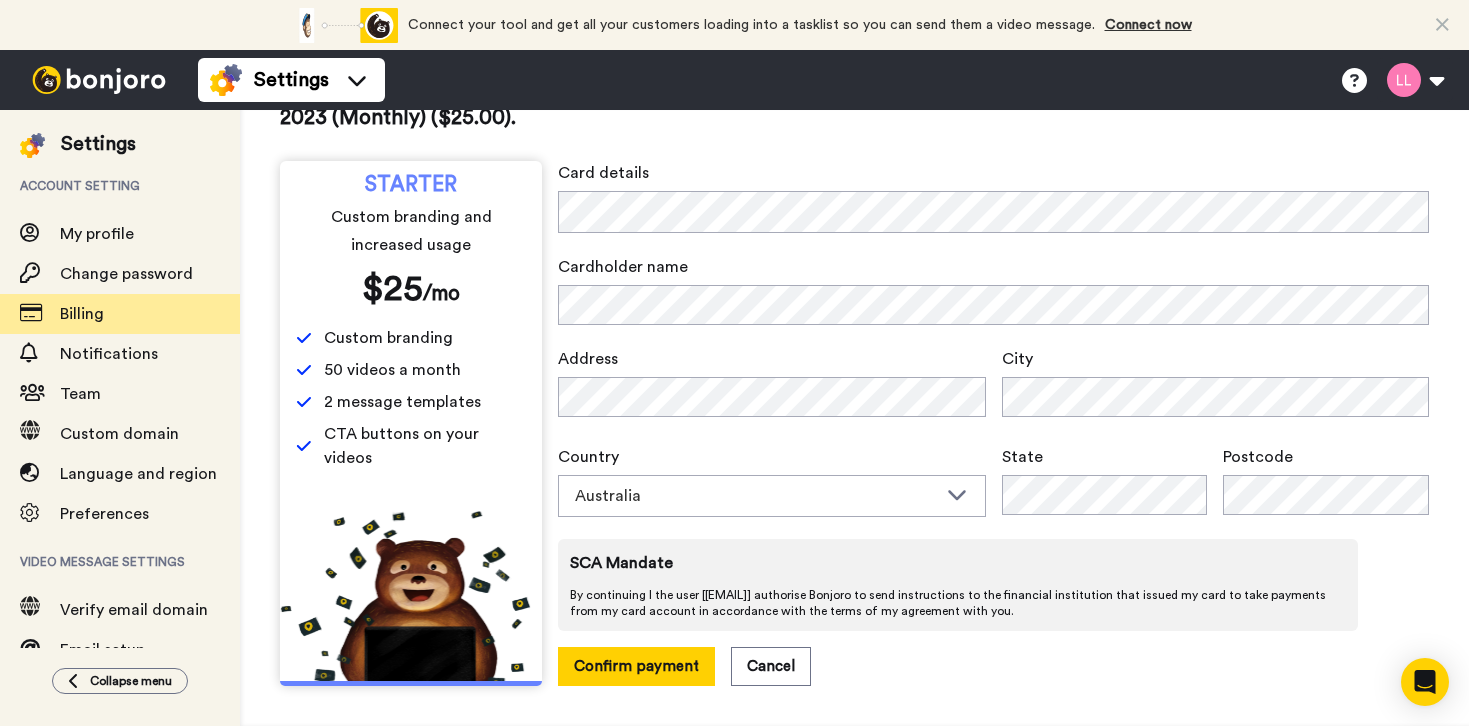 scroll, scrollTop: 0, scrollLeft: 0, axis: both 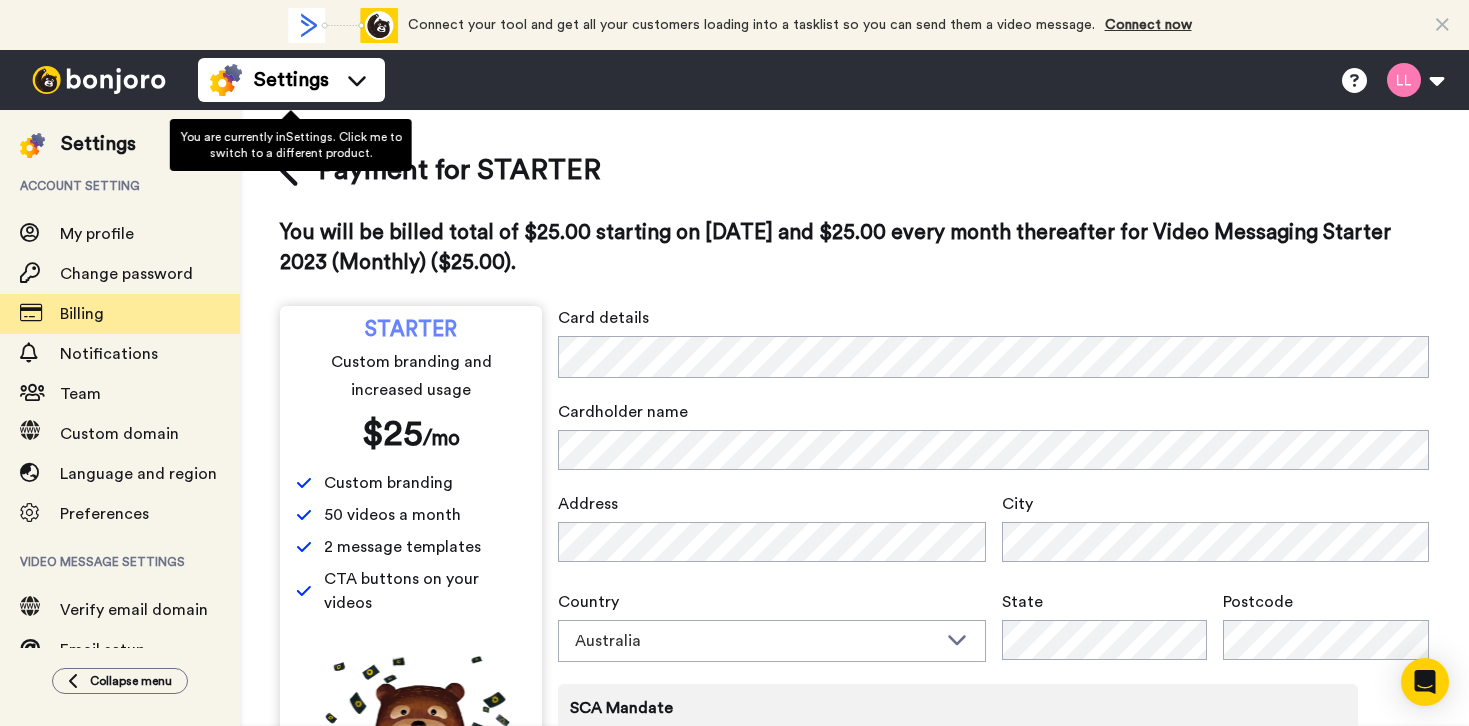click on "You are currently in  Settings . Click me to switch to a different product." at bounding box center [291, 145] 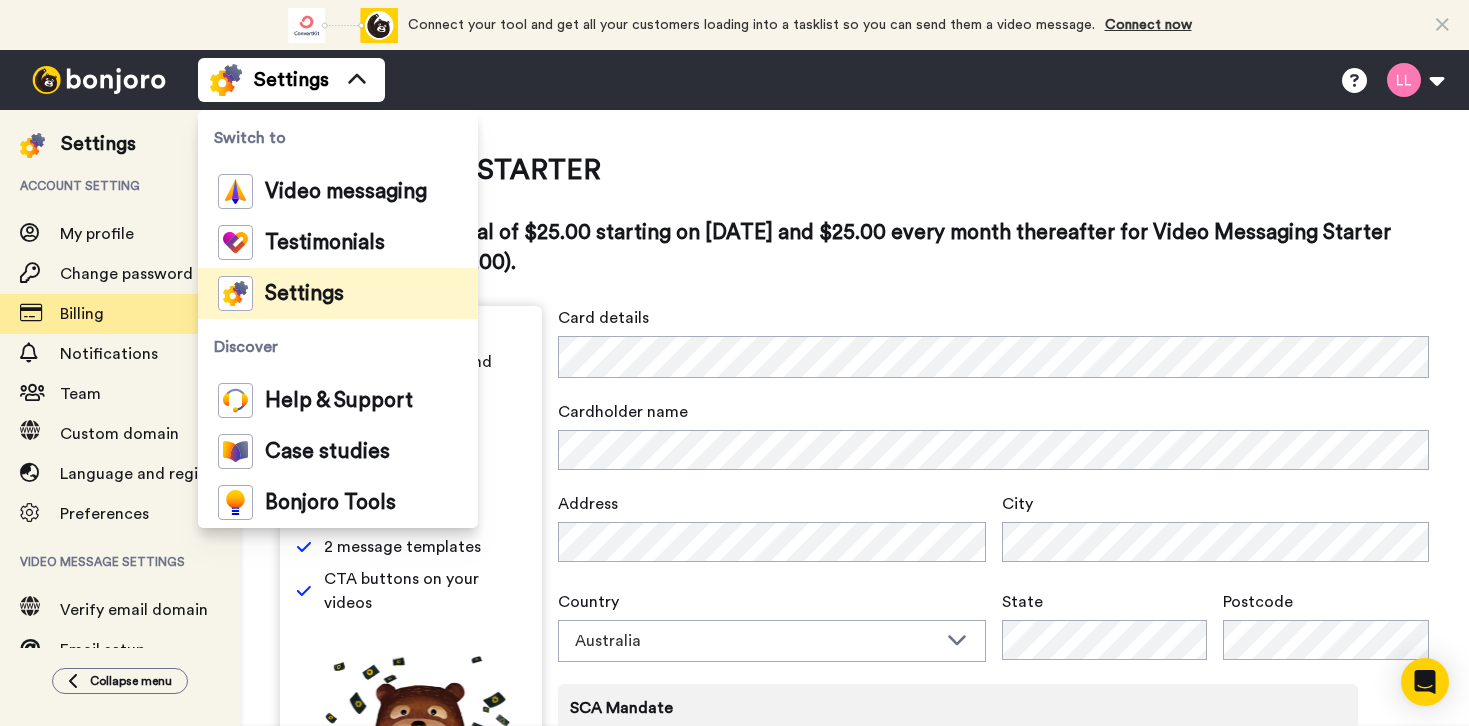 click on "Payment for  STARTER" at bounding box center [854, 170] 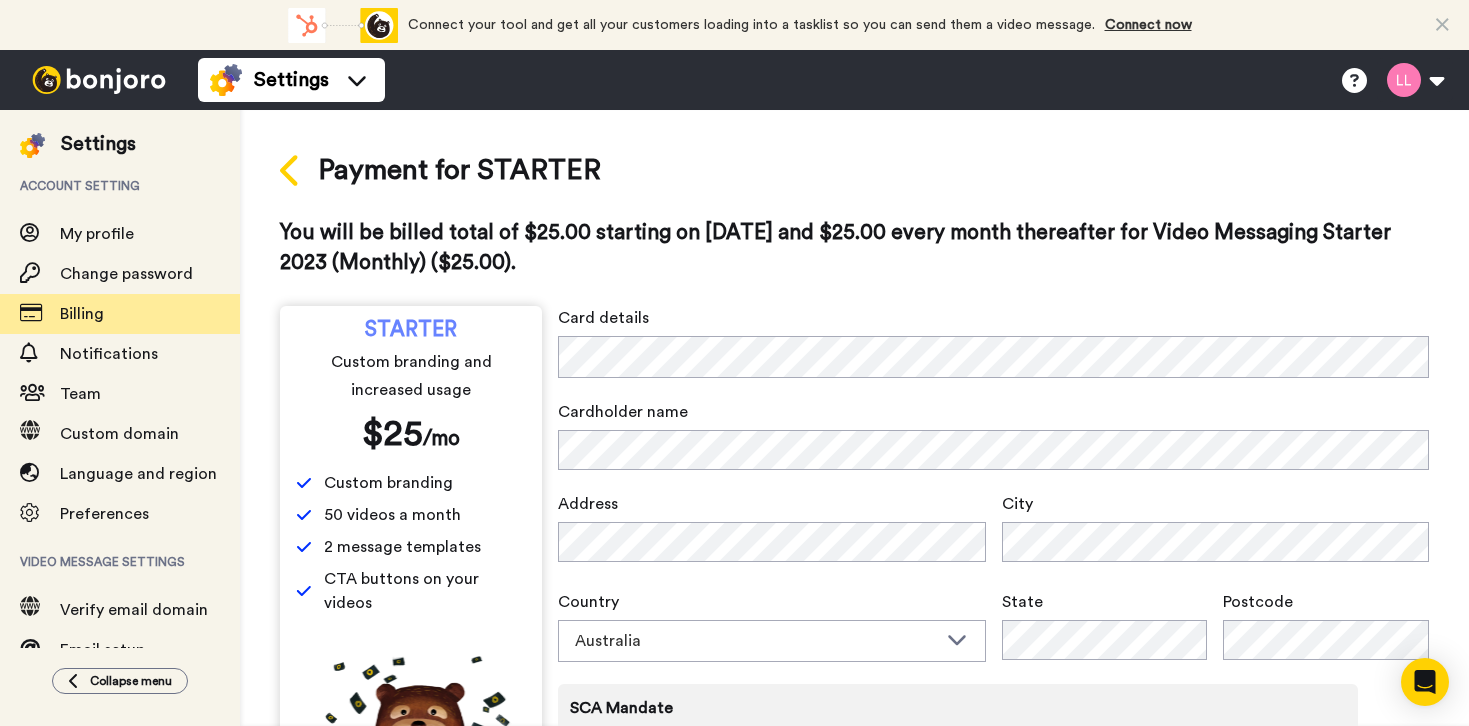 click 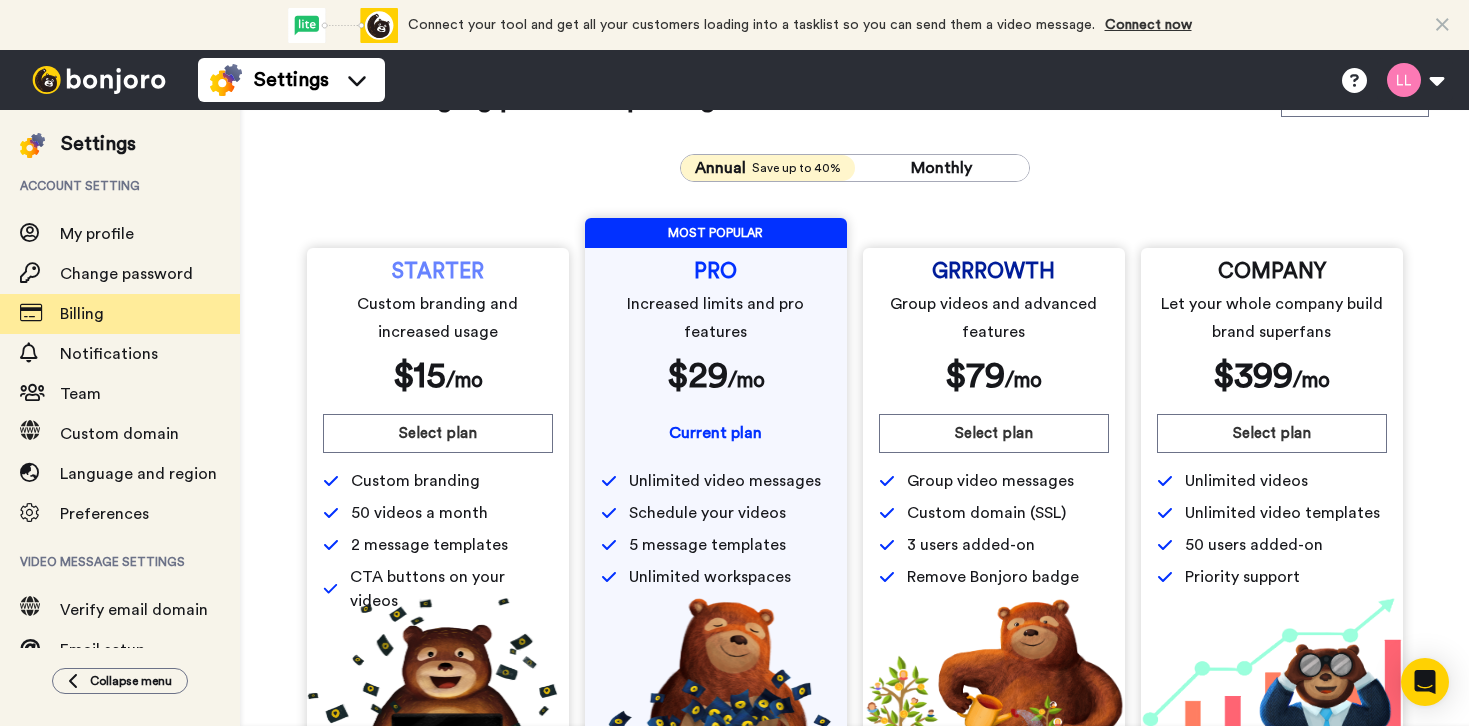 scroll, scrollTop: 0, scrollLeft: 0, axis: both 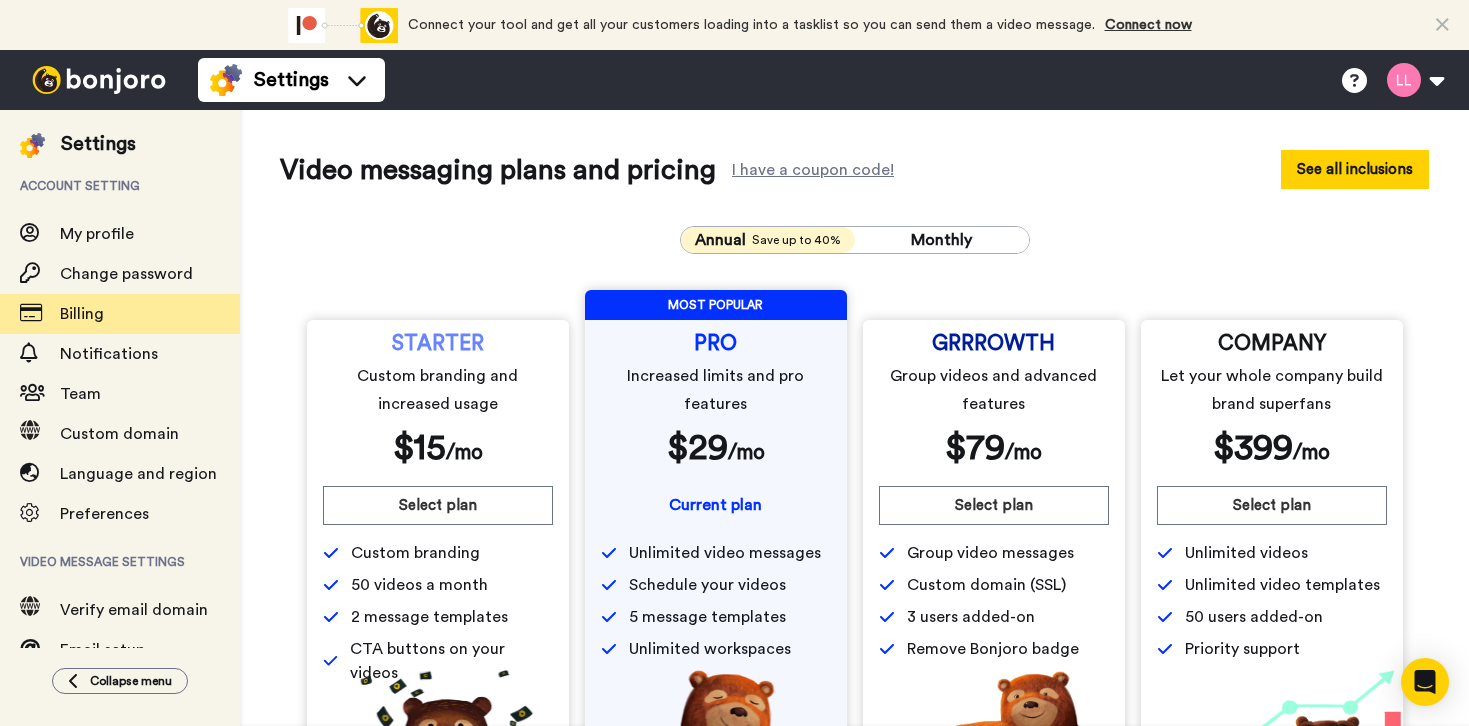 click on "See all inclusions" at bounding box center [1355, 169] 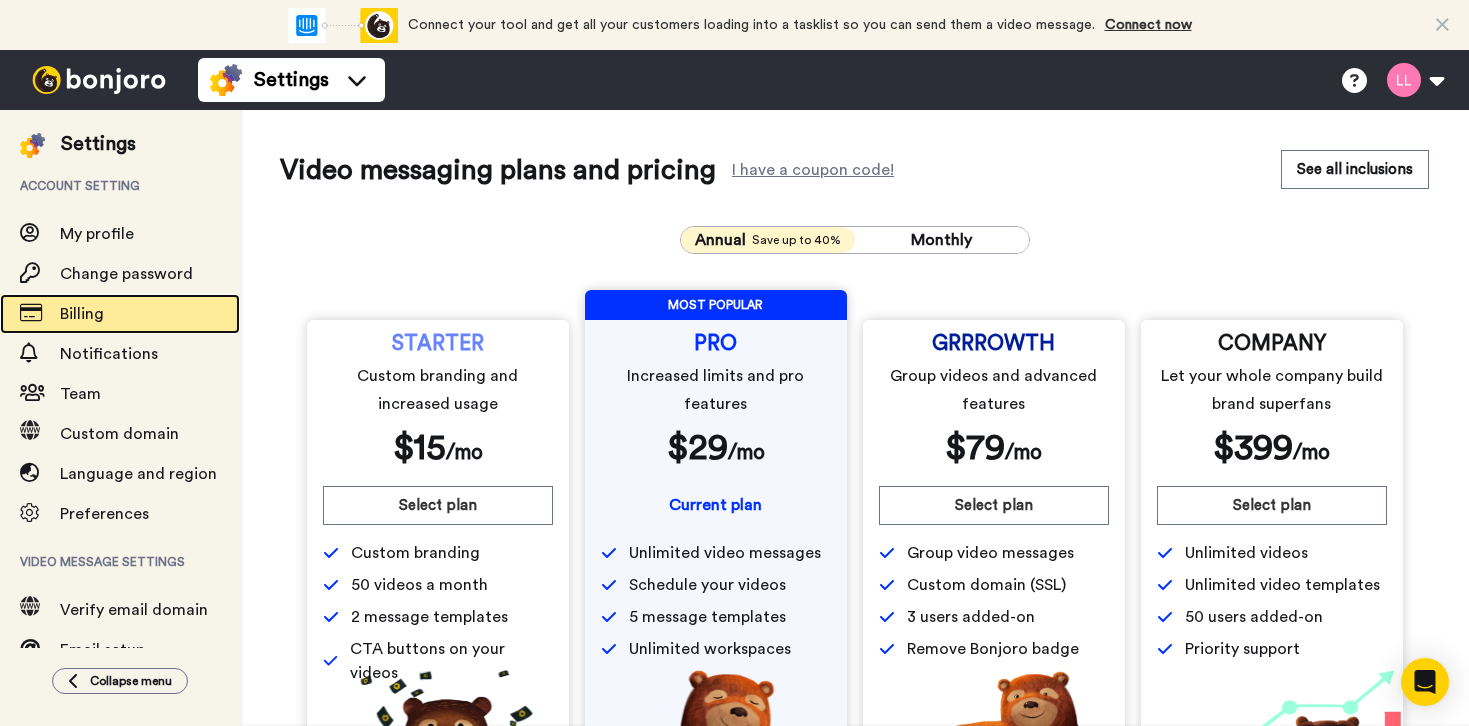 click on "Billing" at bounding box center [150, 314] 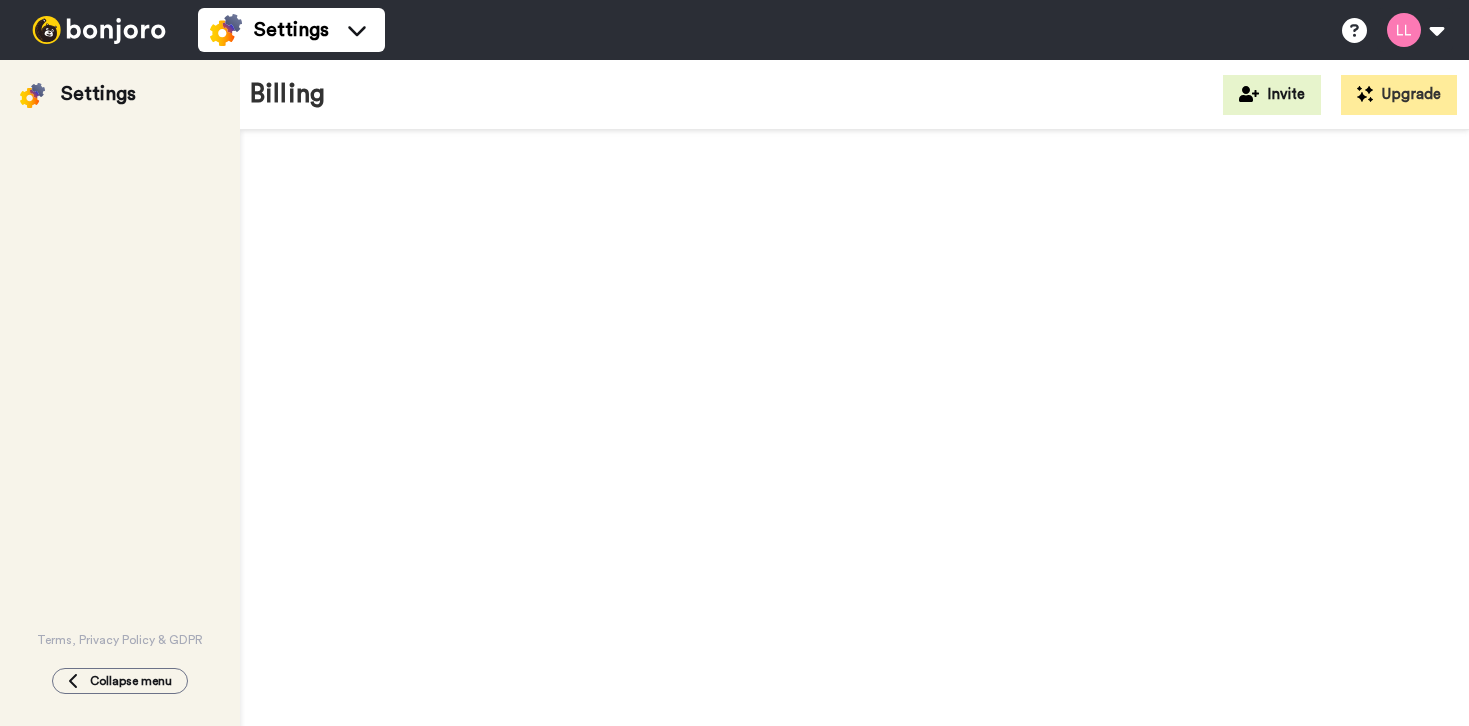 scroll, scrollTop: 0, scrollLeft: 0, axis: both 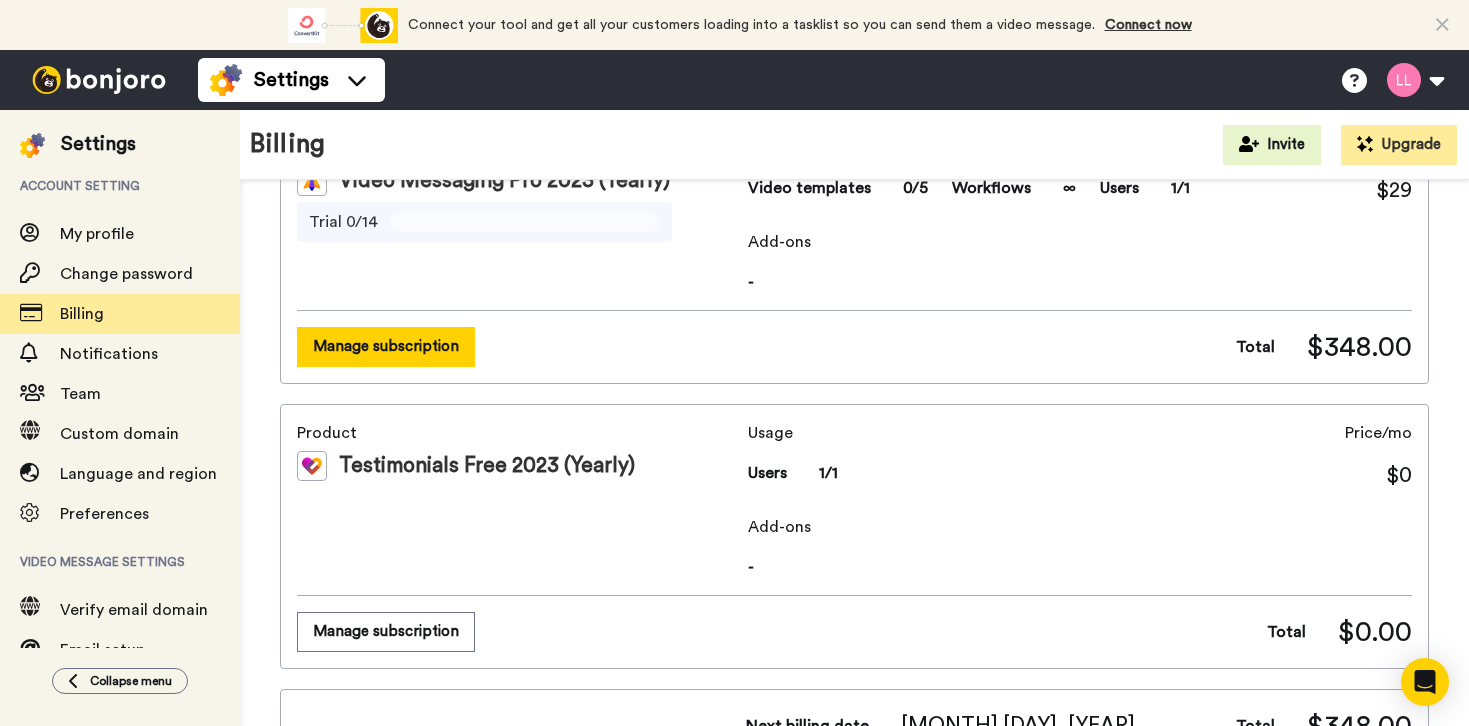 click on "Manage subscription" at bounding box center [386, 346] 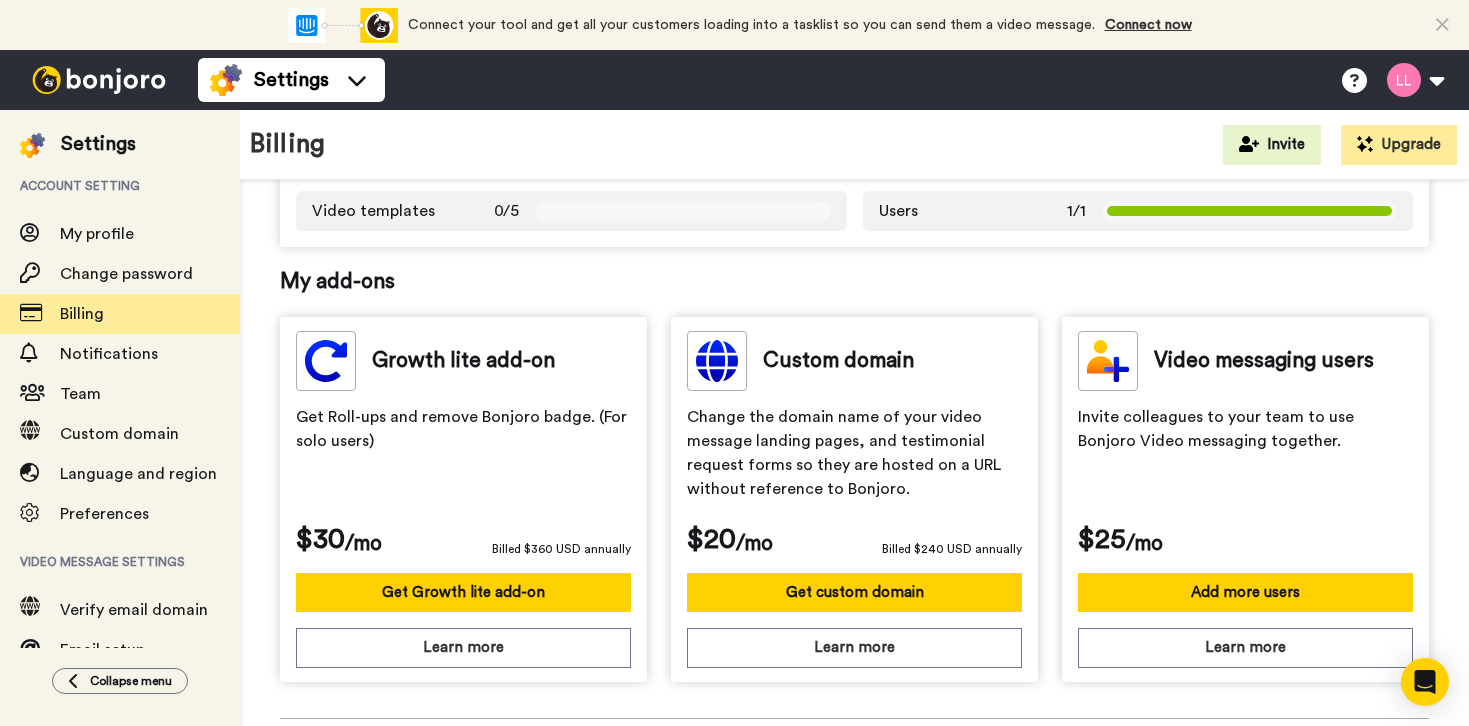 scroll, scrollTop: 511, scrollLeft: 0, axis: vertical 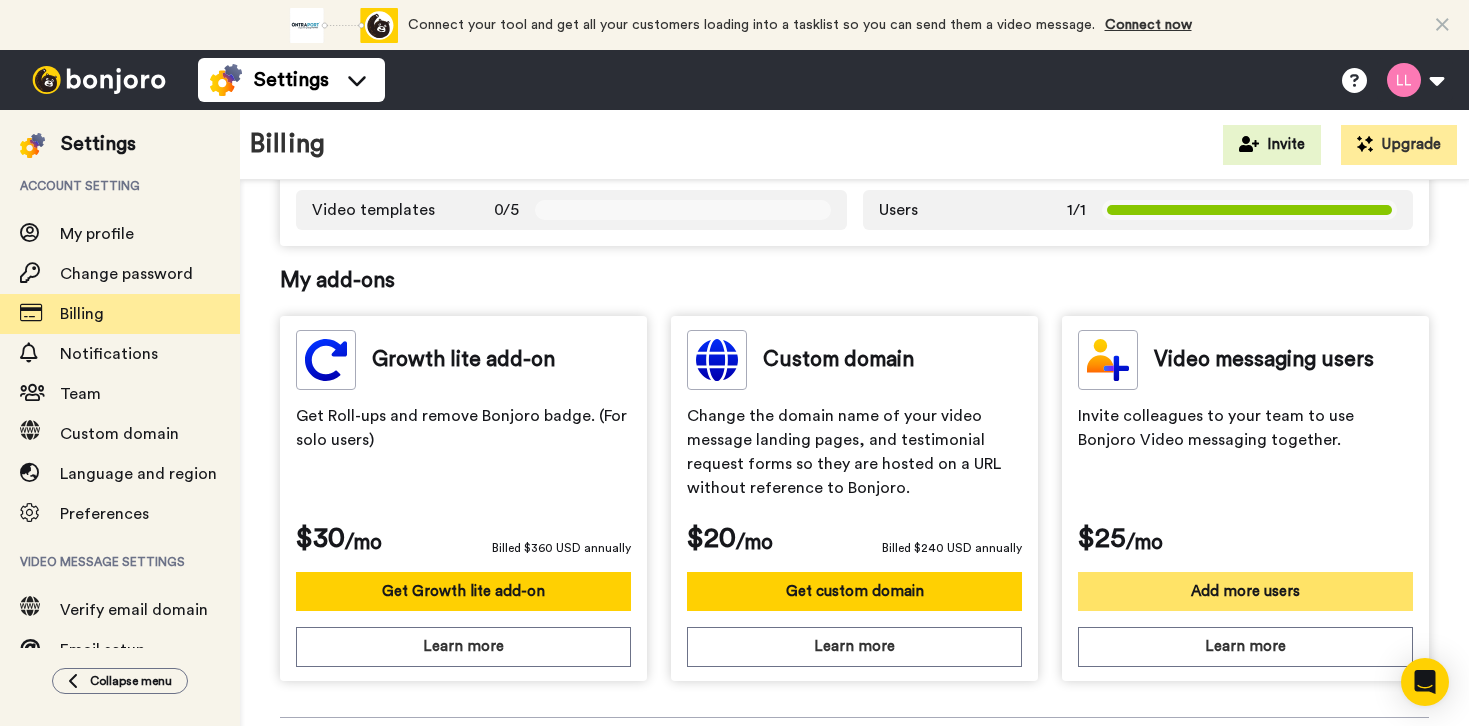 click on "Add more users" at bounding box center [1245, 591] 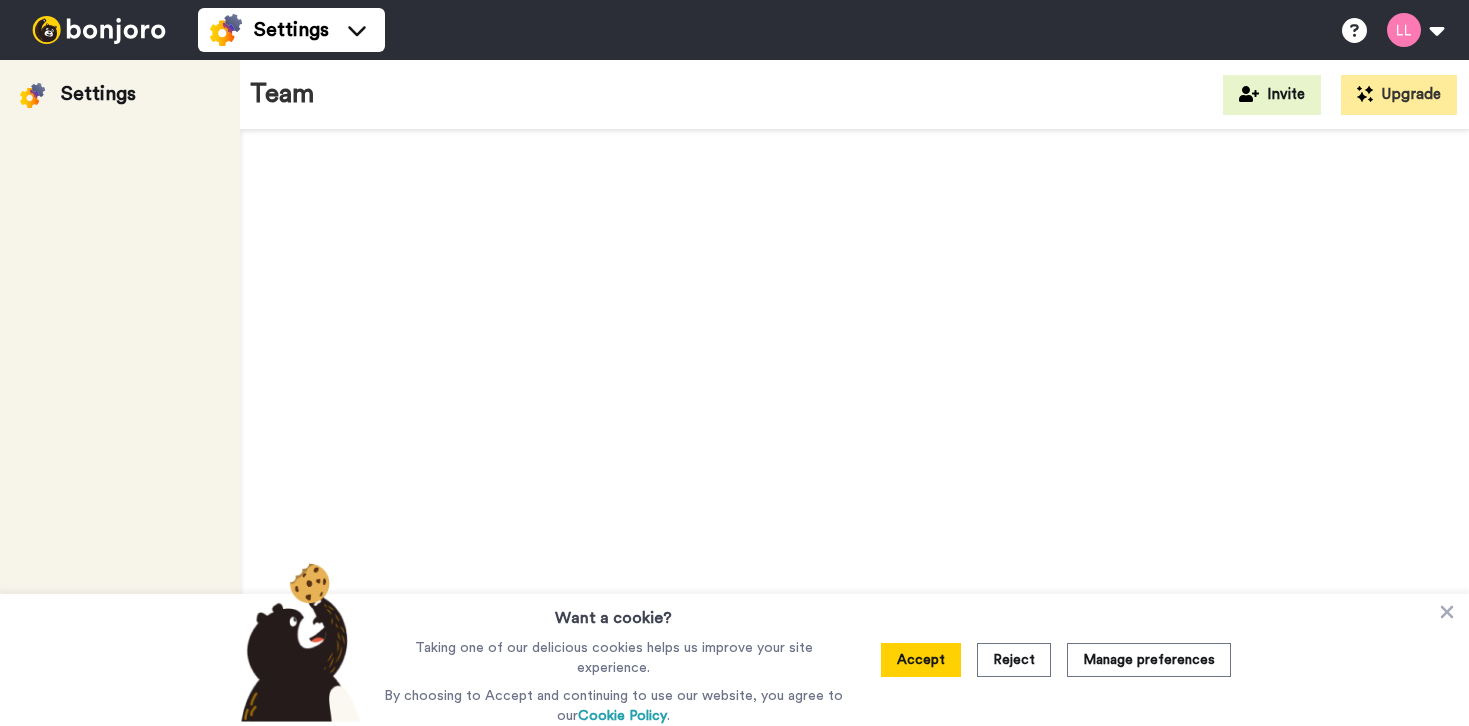 scroll, scrollTop: 0, scrollLeft: 0, axis: both 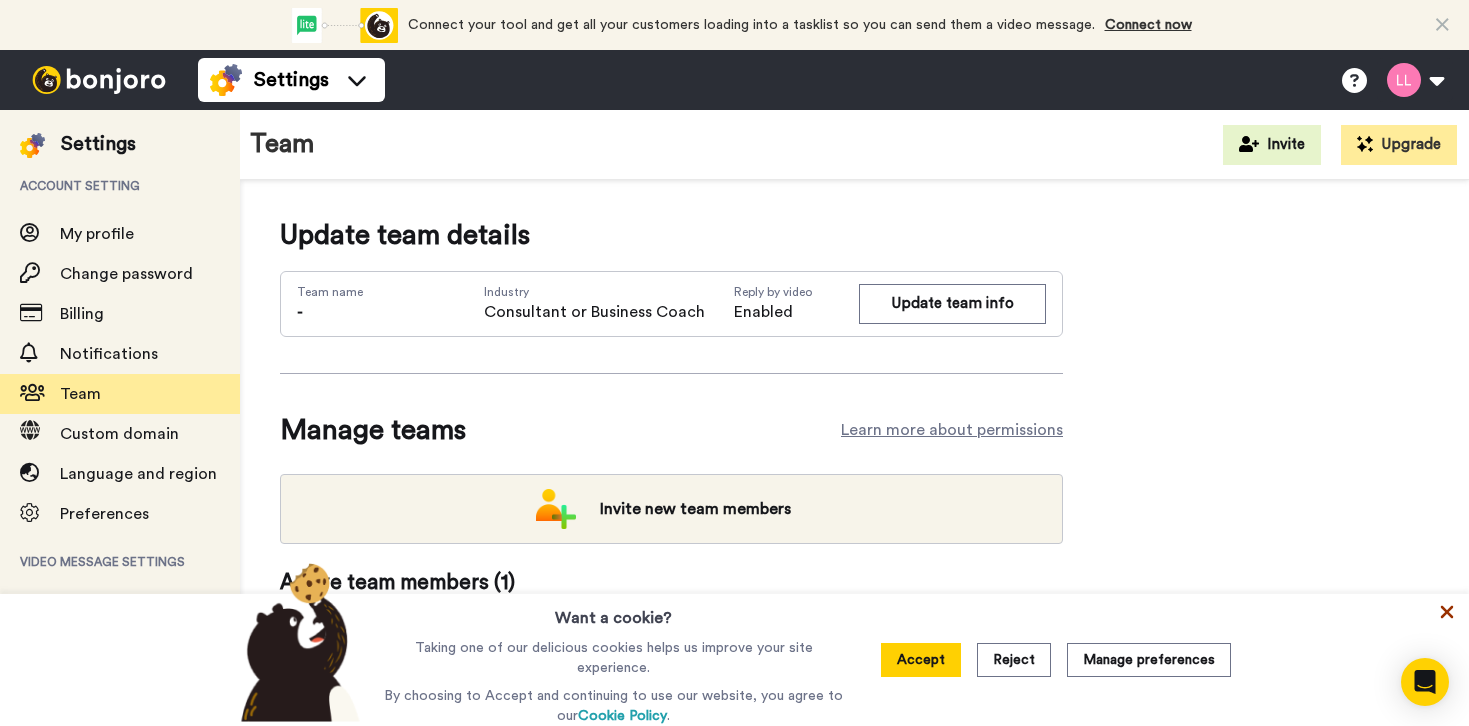 click 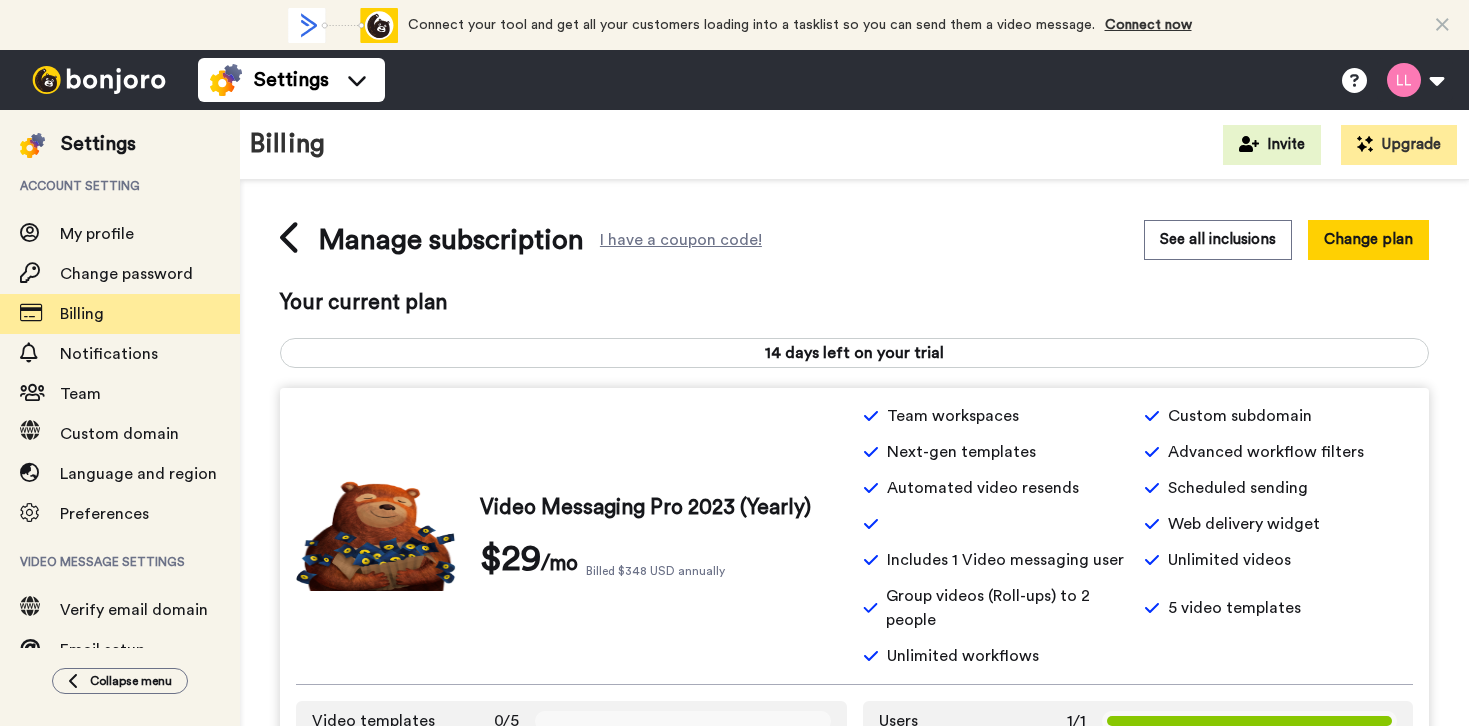 scroll, scrollTop: 0, scrollLeft: 0, axis: both 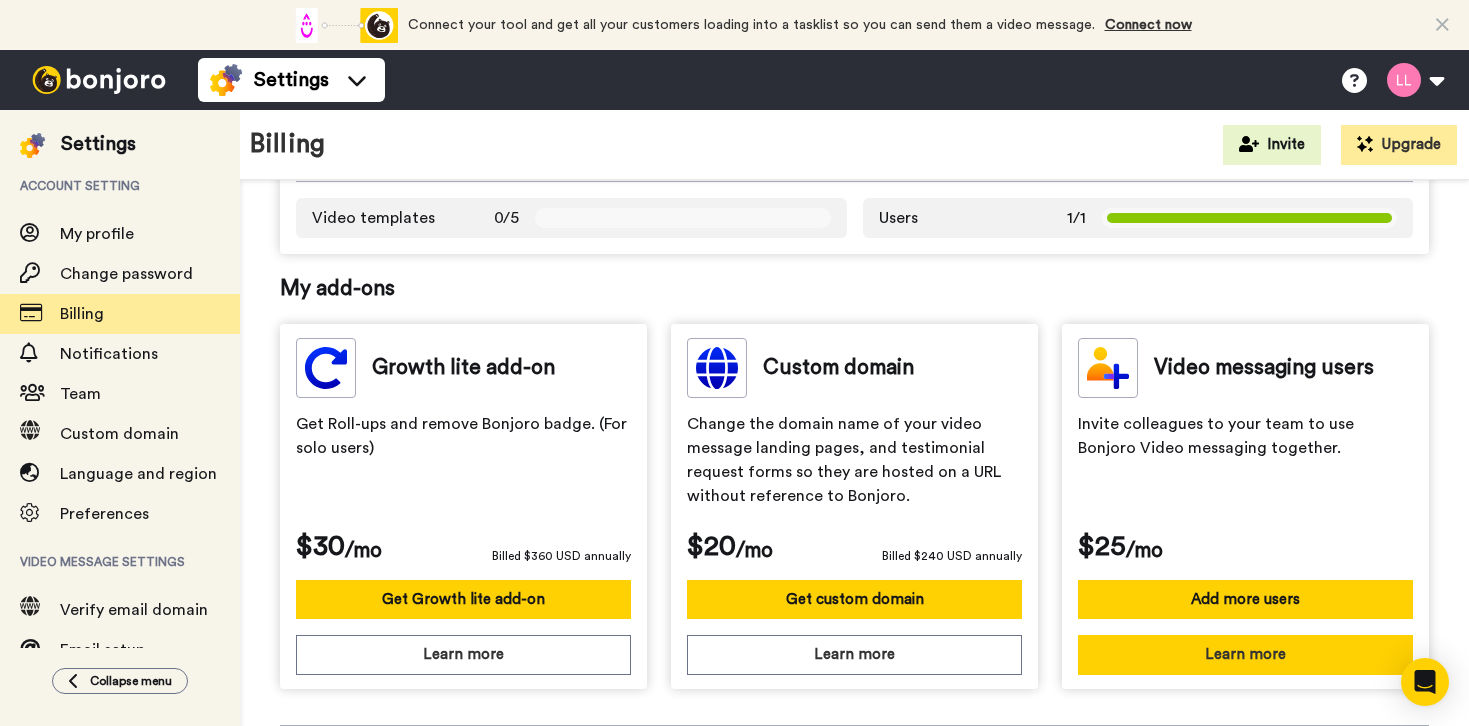 click on "Learn more" at bounding box center (1245, 654) 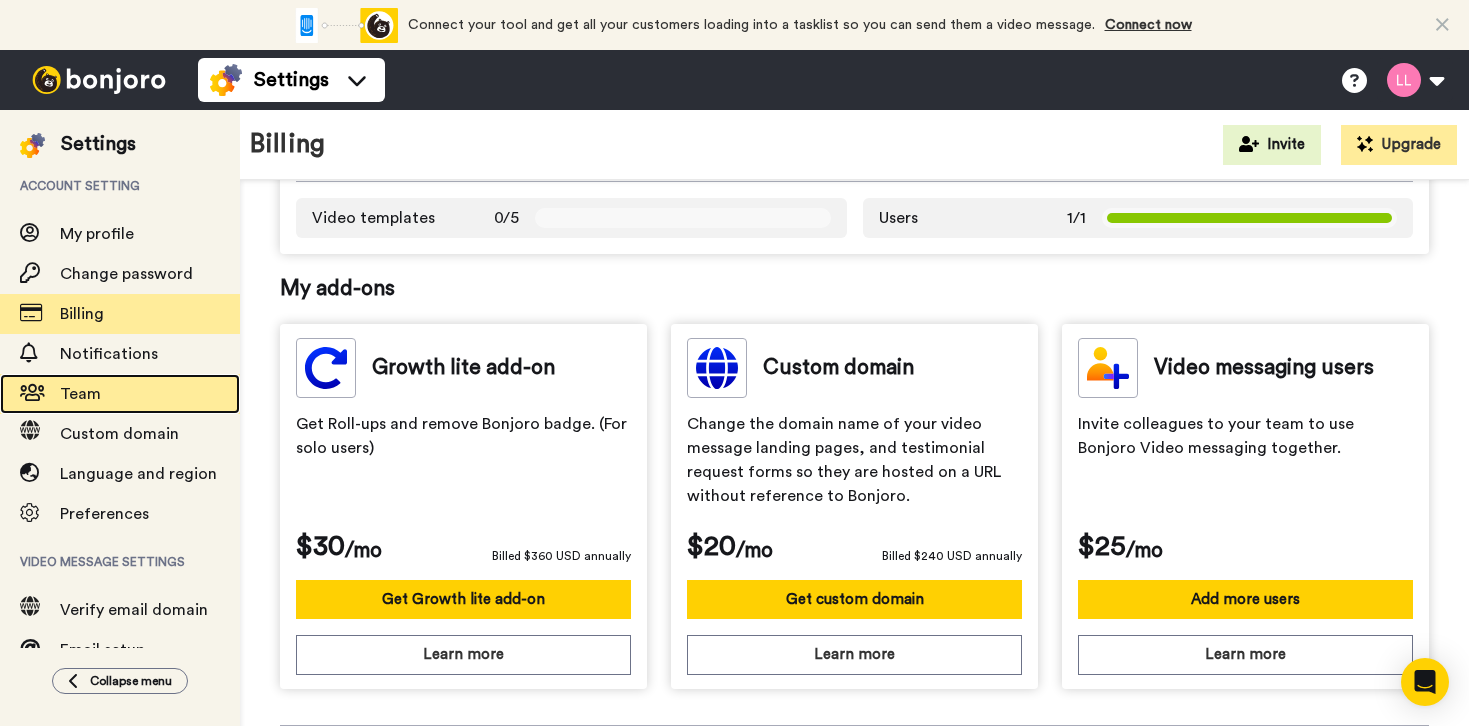 click on "Team" at bounding box center (150, 394) 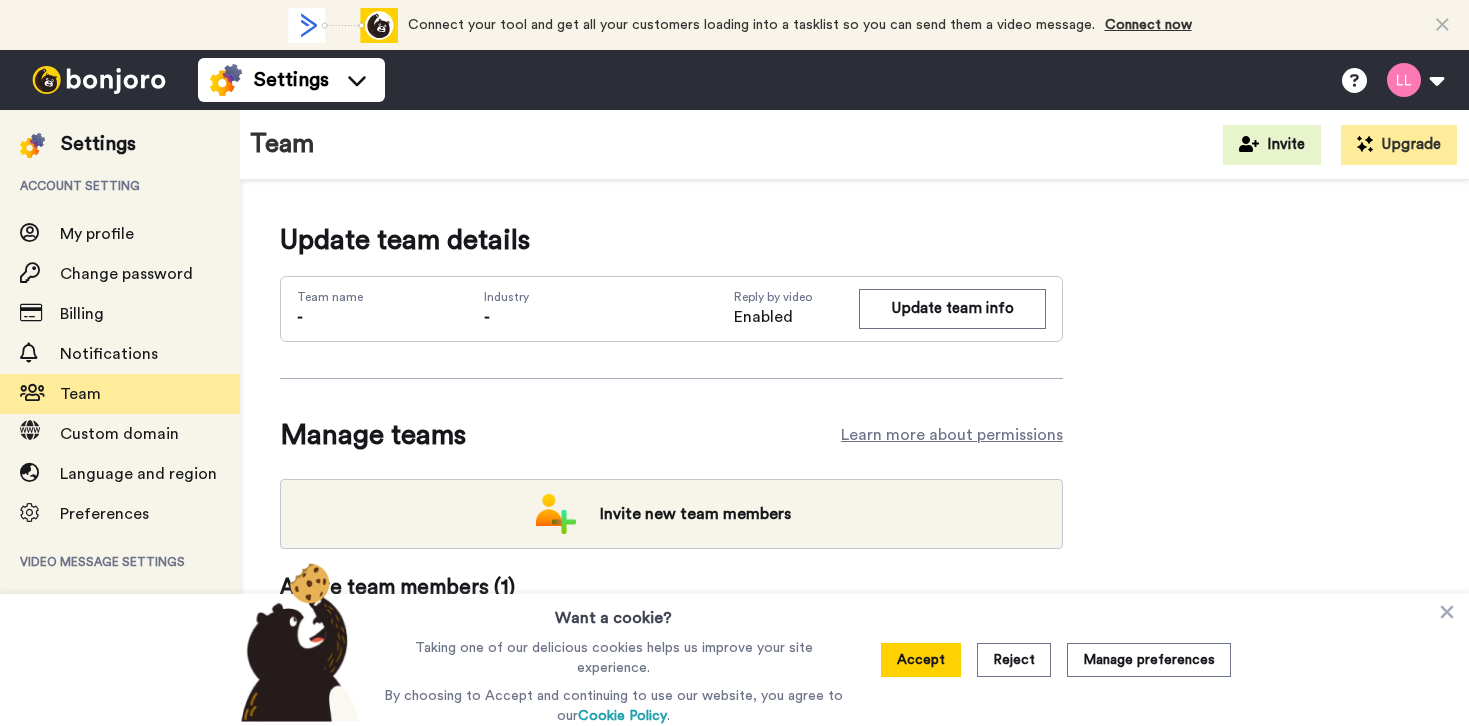 scroll, scrollTop: 0, scrollLeft: 0, axis: both 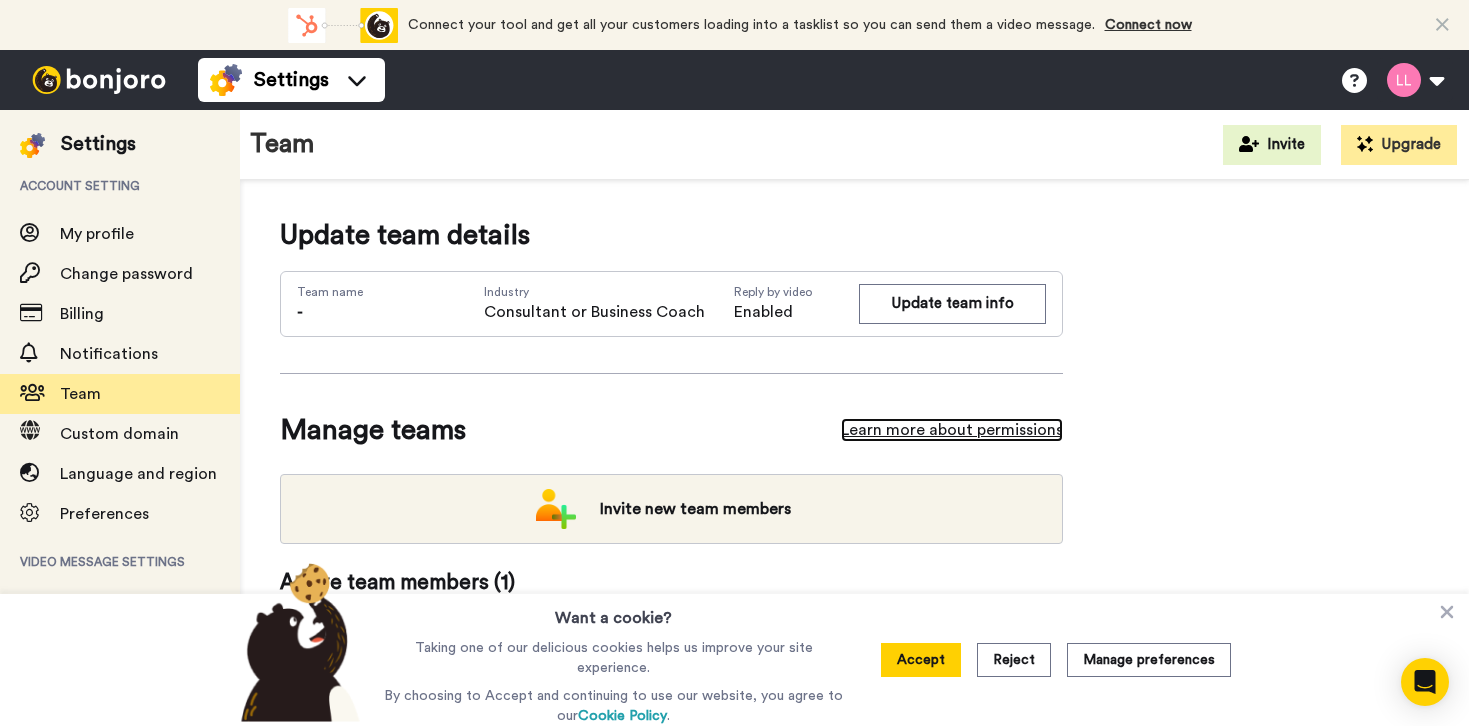 click on "Learn more about permissions" at bounding box center [952, 430] 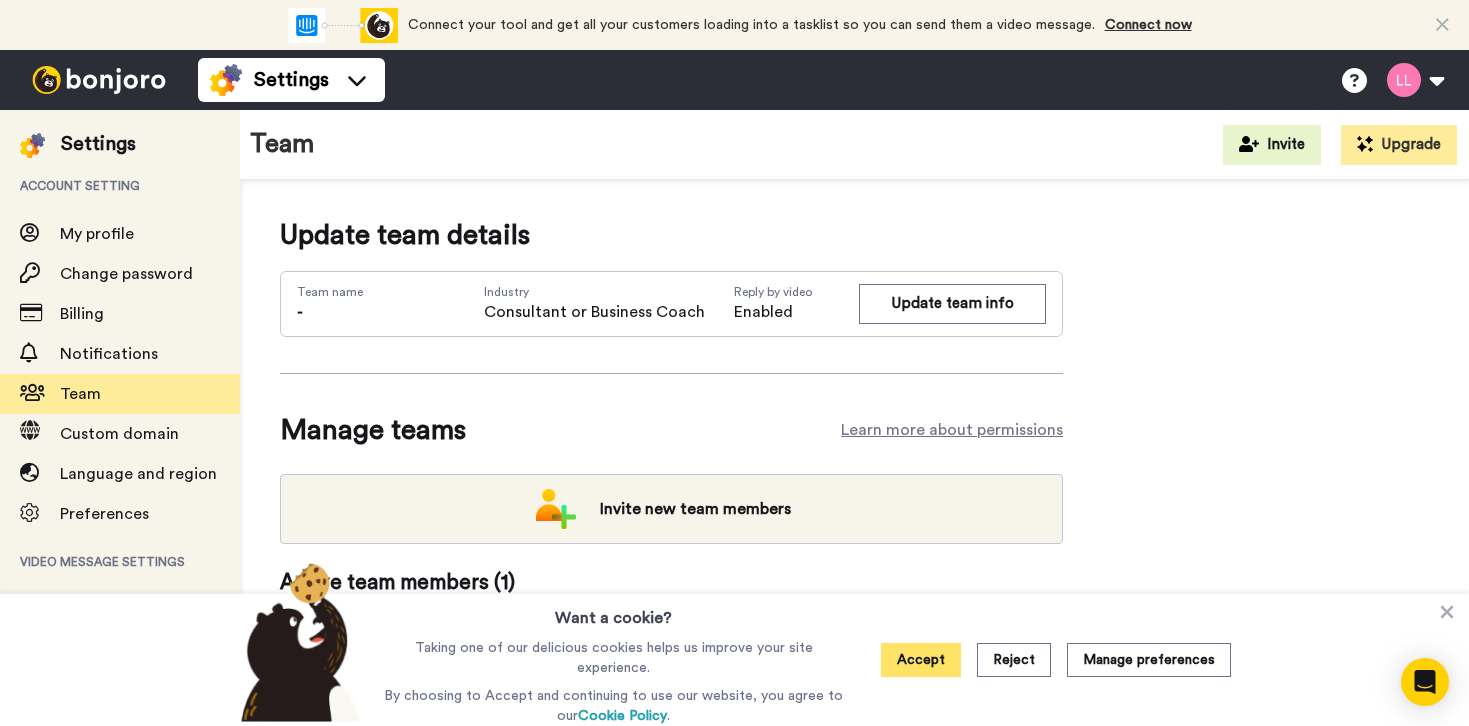click on "Accept" at bounding box center [921, 660] 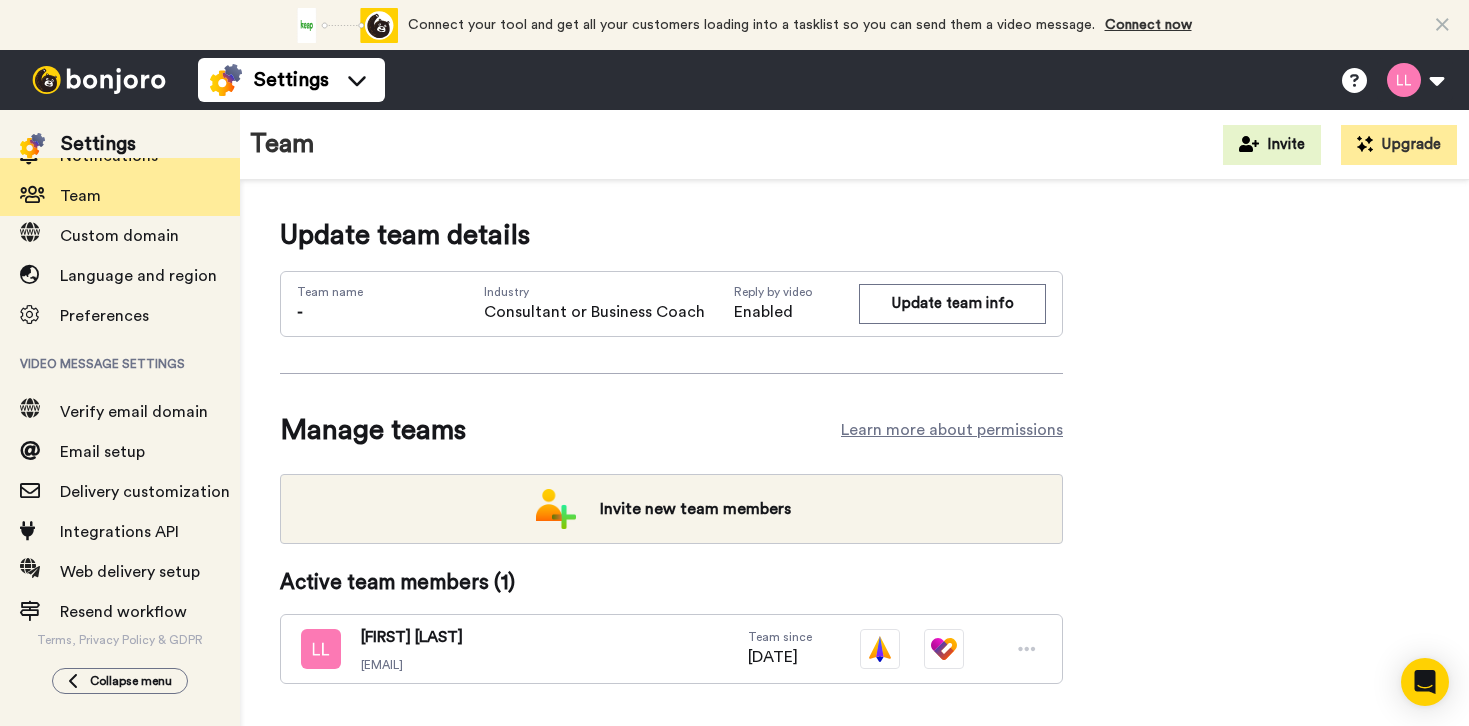 scroll, scrollTop: 0, scrollLeft: 0, axis: both 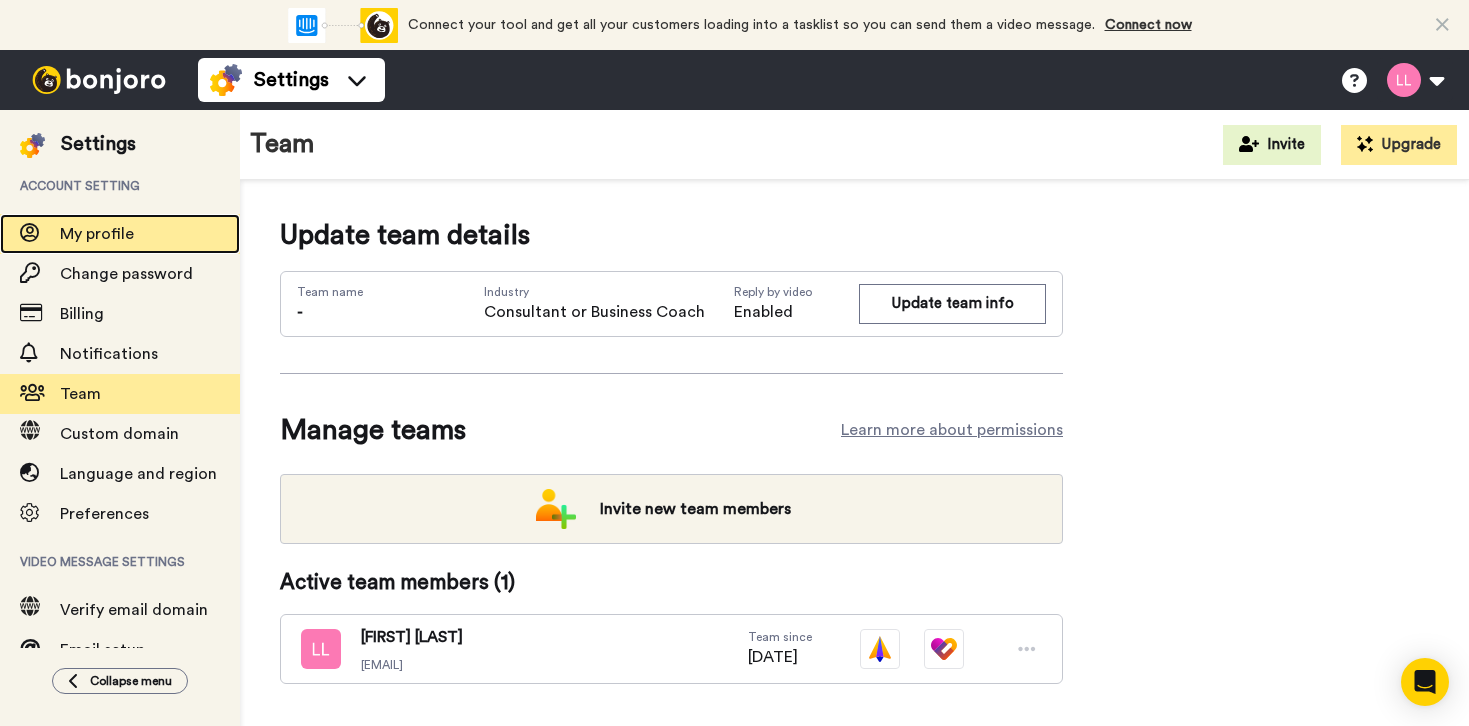 click on "My profile" at bounding box center [97, 234] 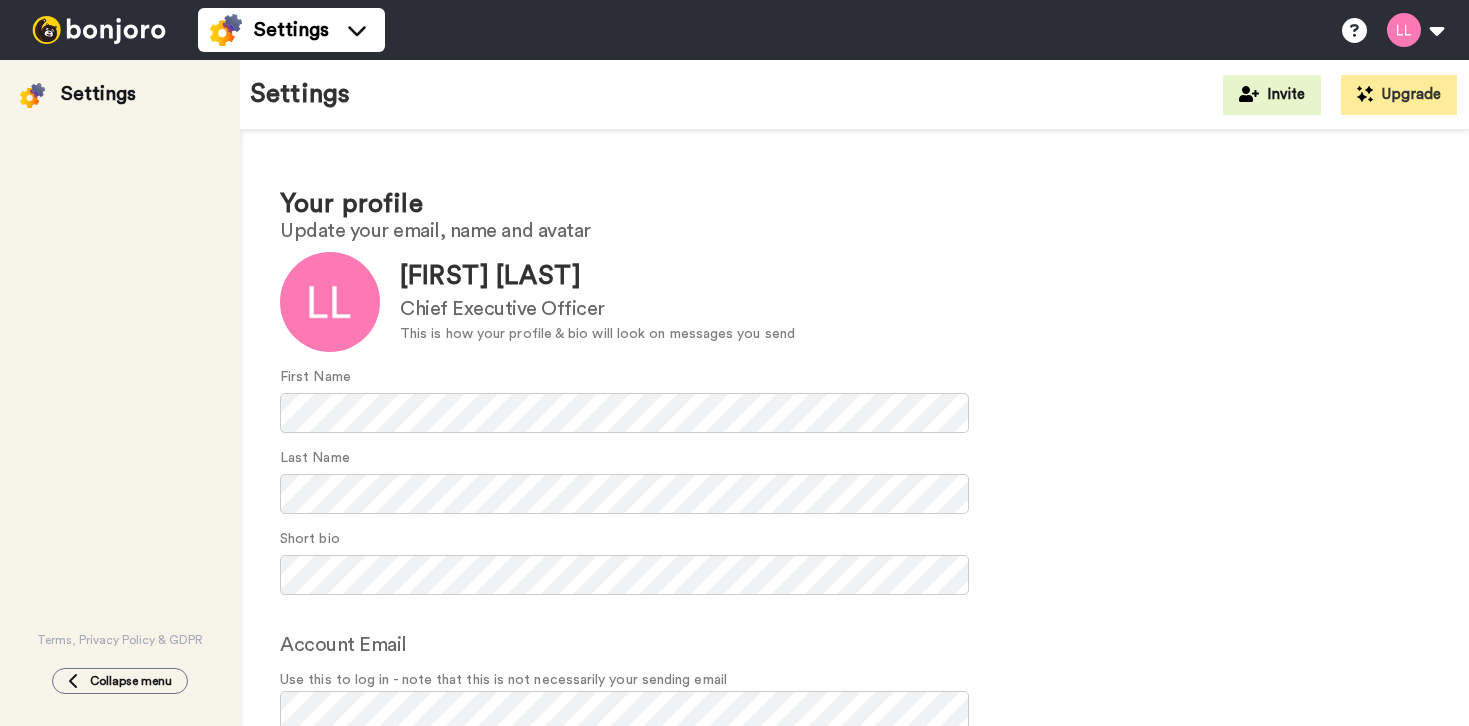 scroll, scrollTop: 0, scrollLeft: 0, axis: both 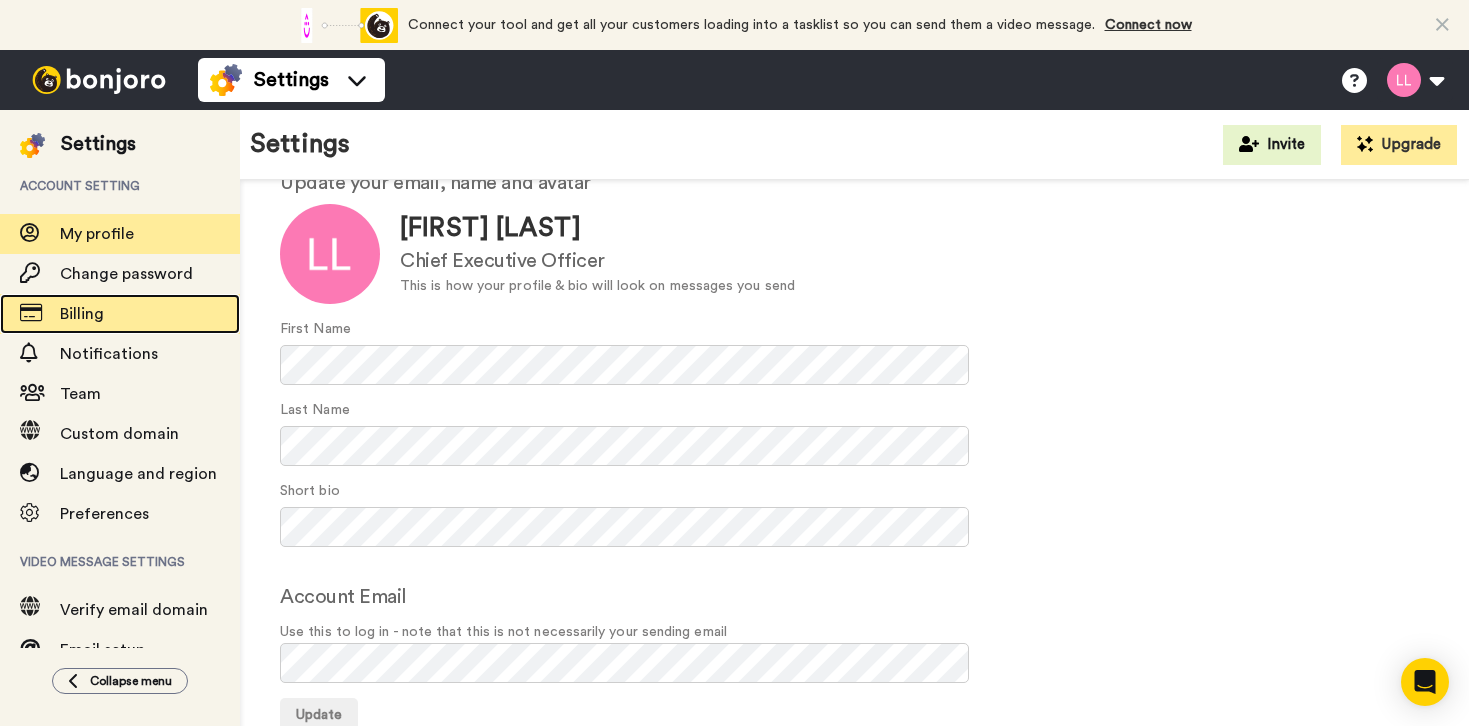 click on "Billing" at bounding box center (150, 314) 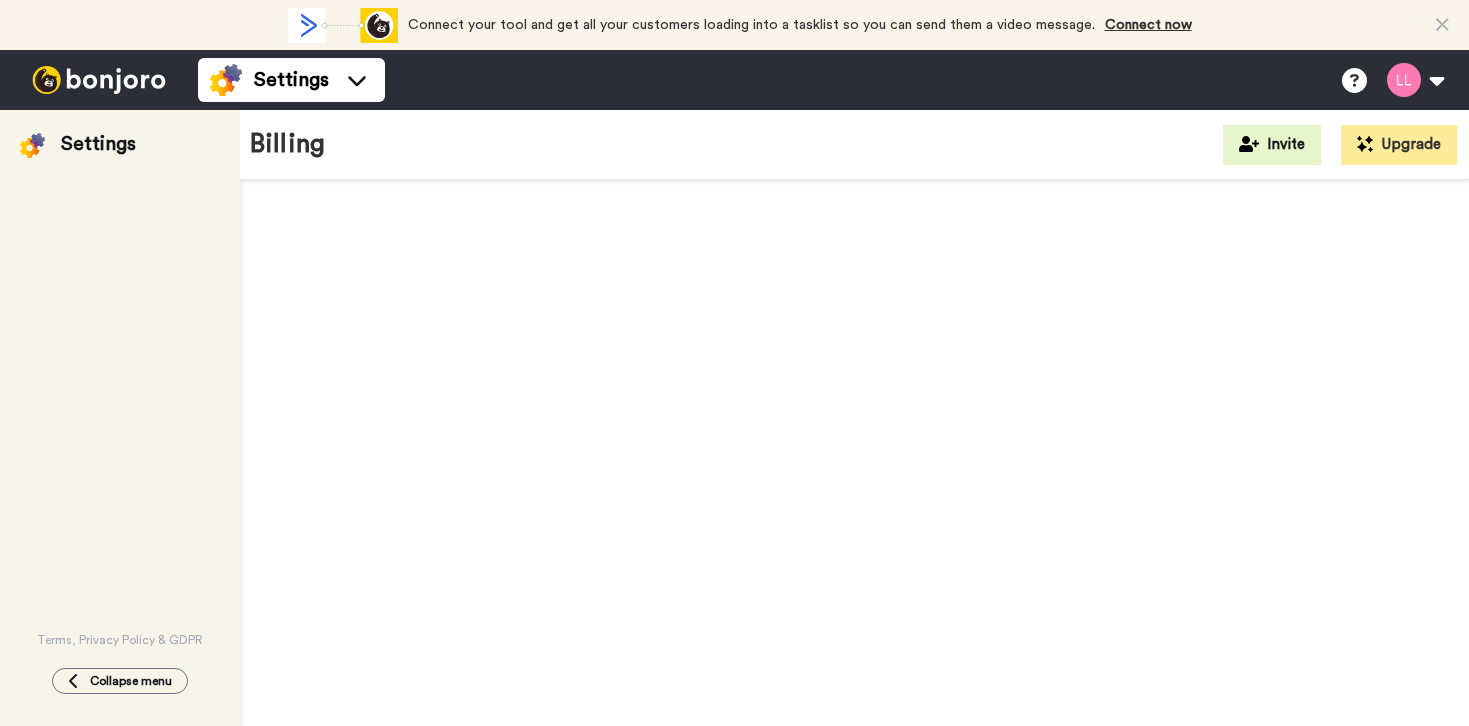 scroll, scrollTop: 0, scrollLeft: 0, axis: both 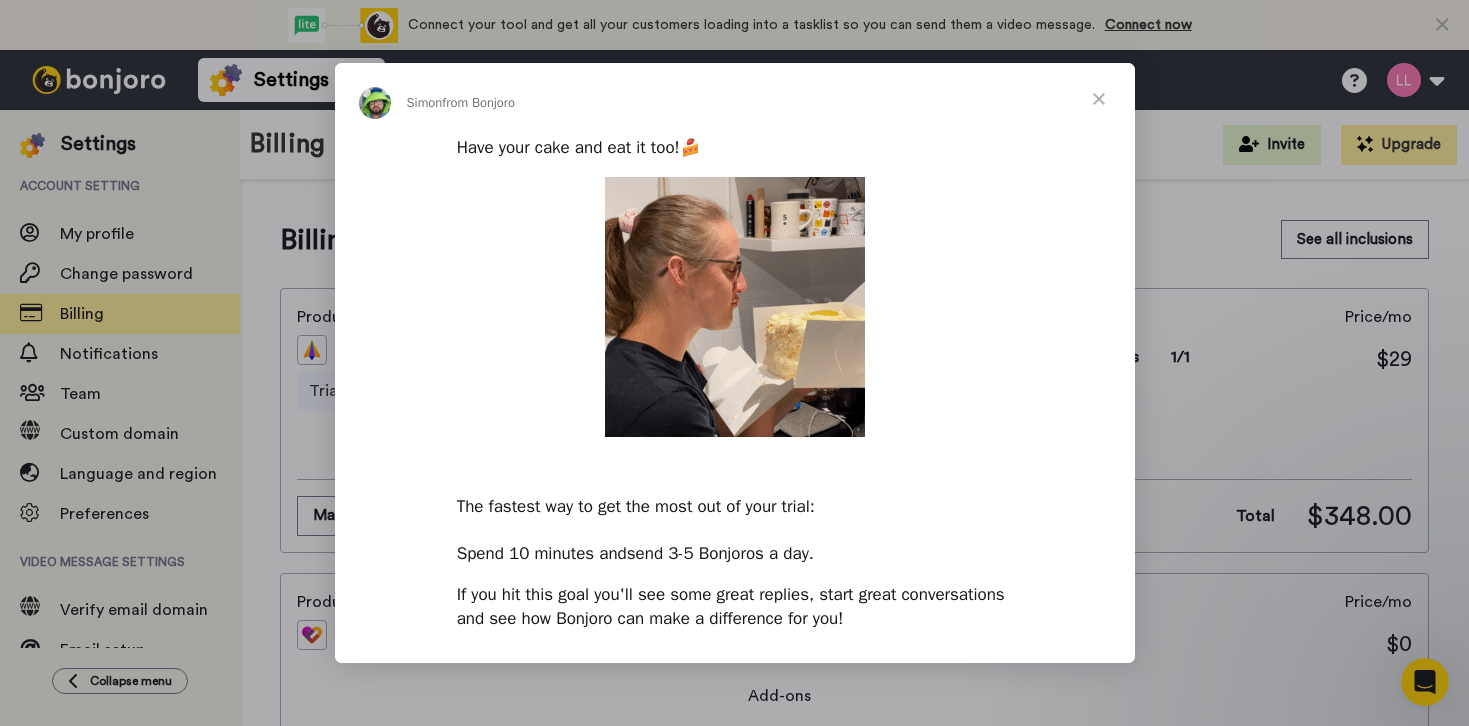 click at bounding box center (1099, 99) 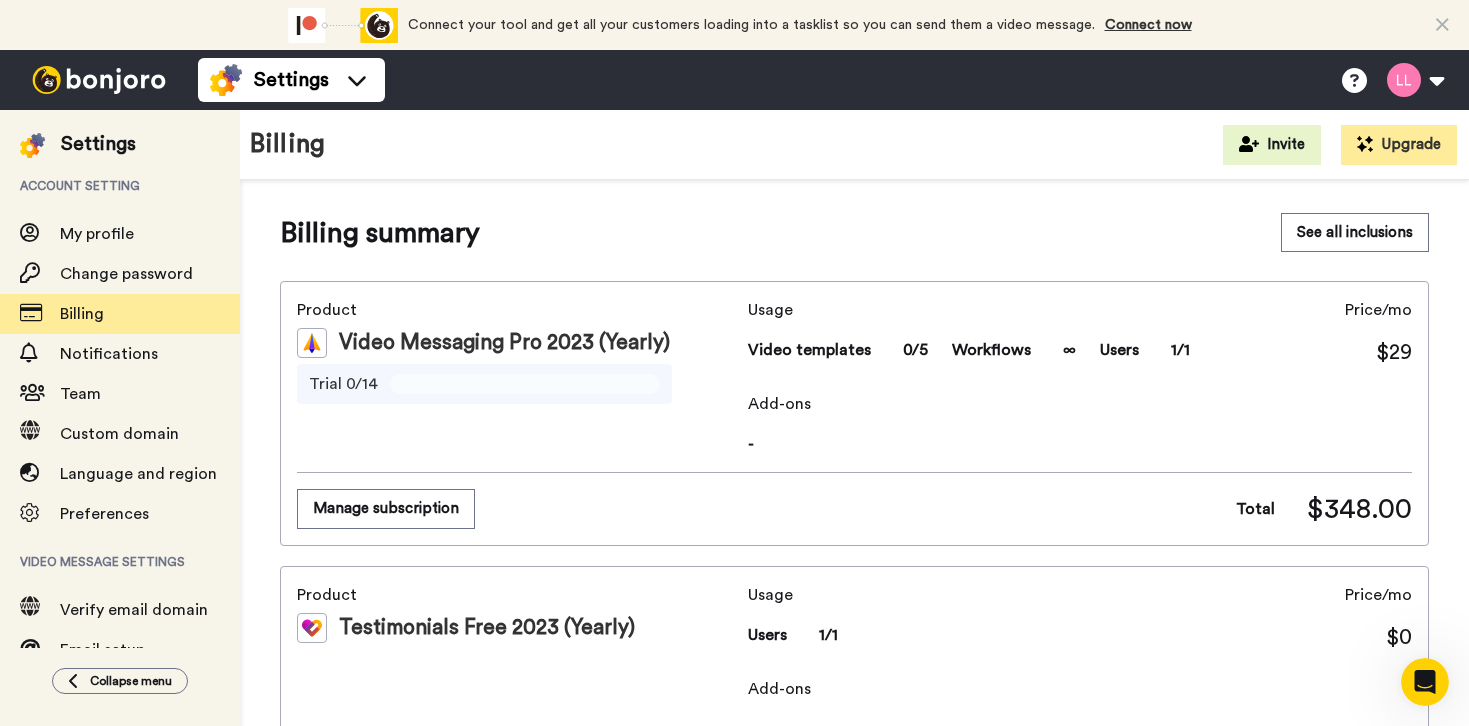 scroll, scrollTop: 0, scrollLeft: 0, axis: both 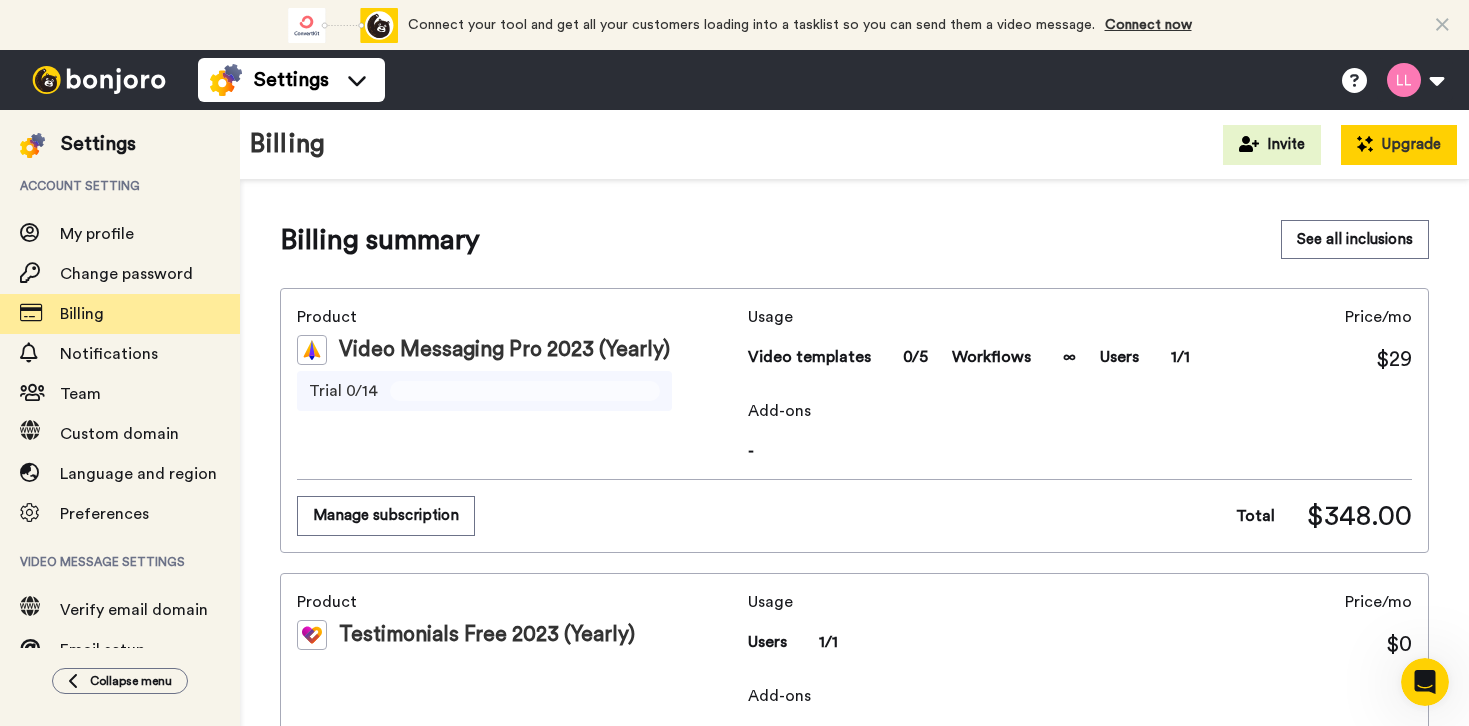 click on "Upgrade" at bounding box center (1399, 145) 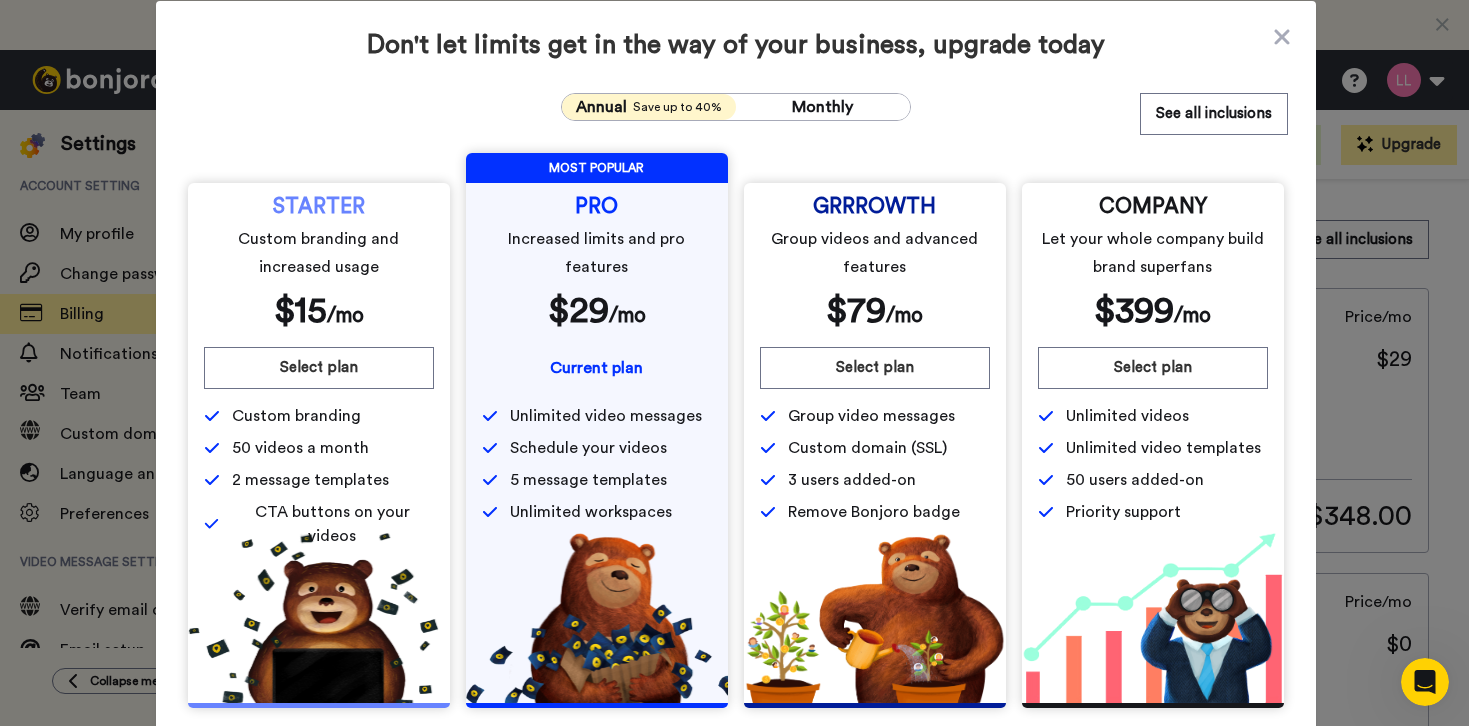 scroll, scrollTop: 10, scrollLeft: 0, axis: vertical 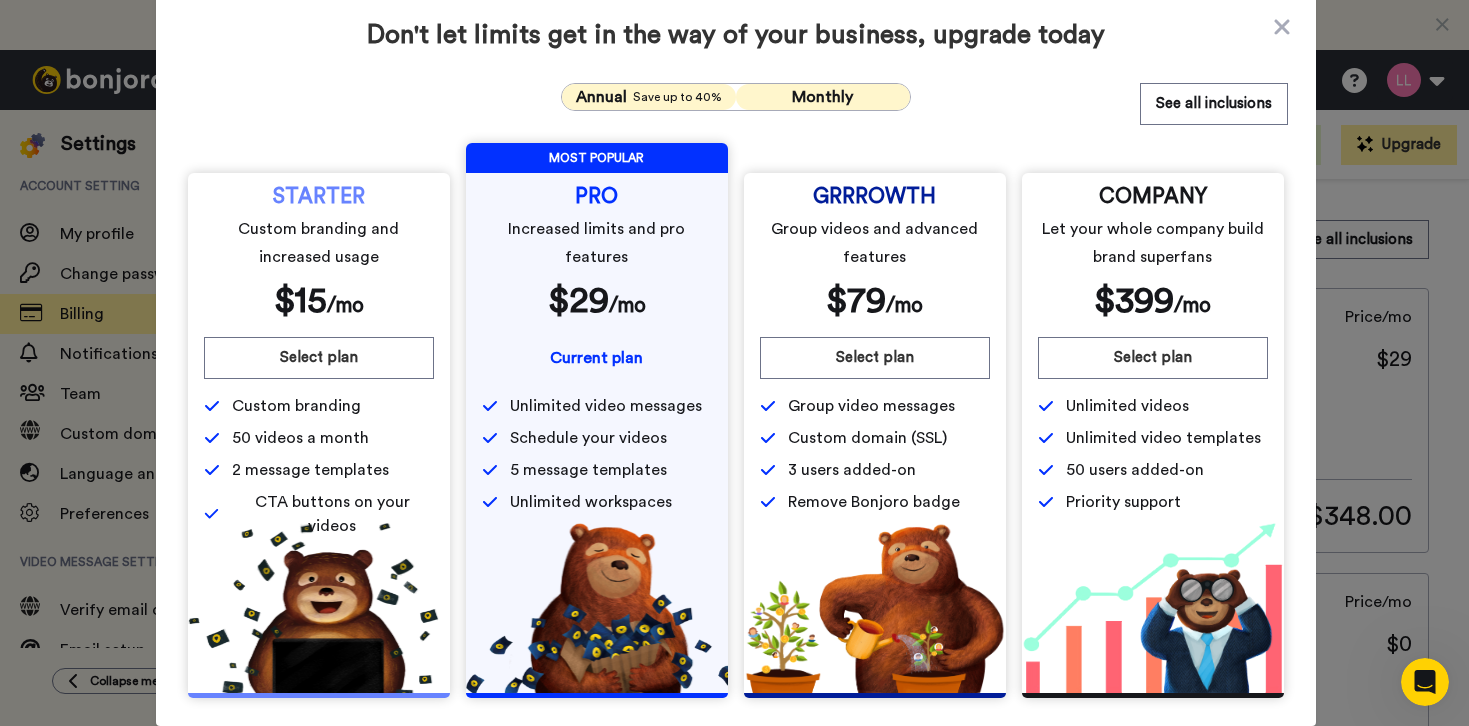 click on "Monthly" at bounding box center [823, 97] 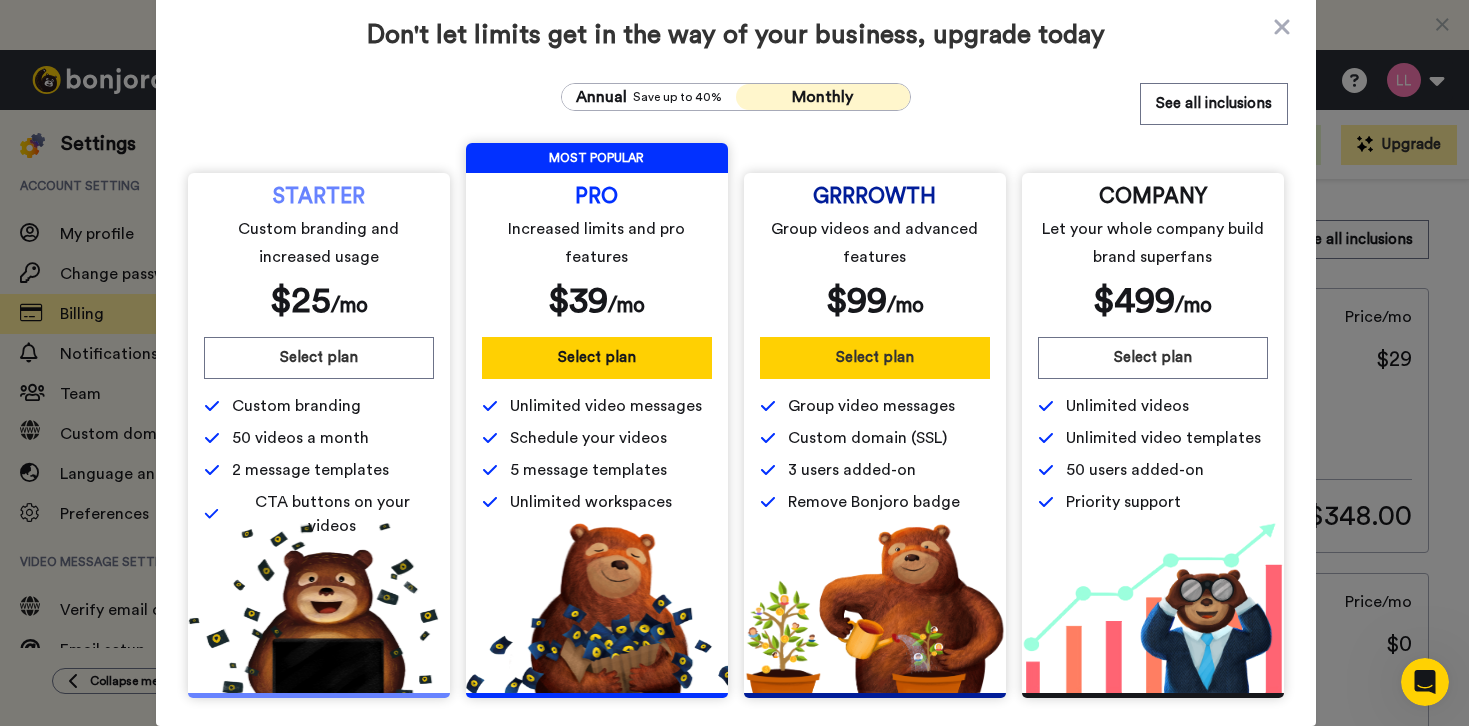 scroll, scrollTop: 0, scrollLeft: 0, axis: both 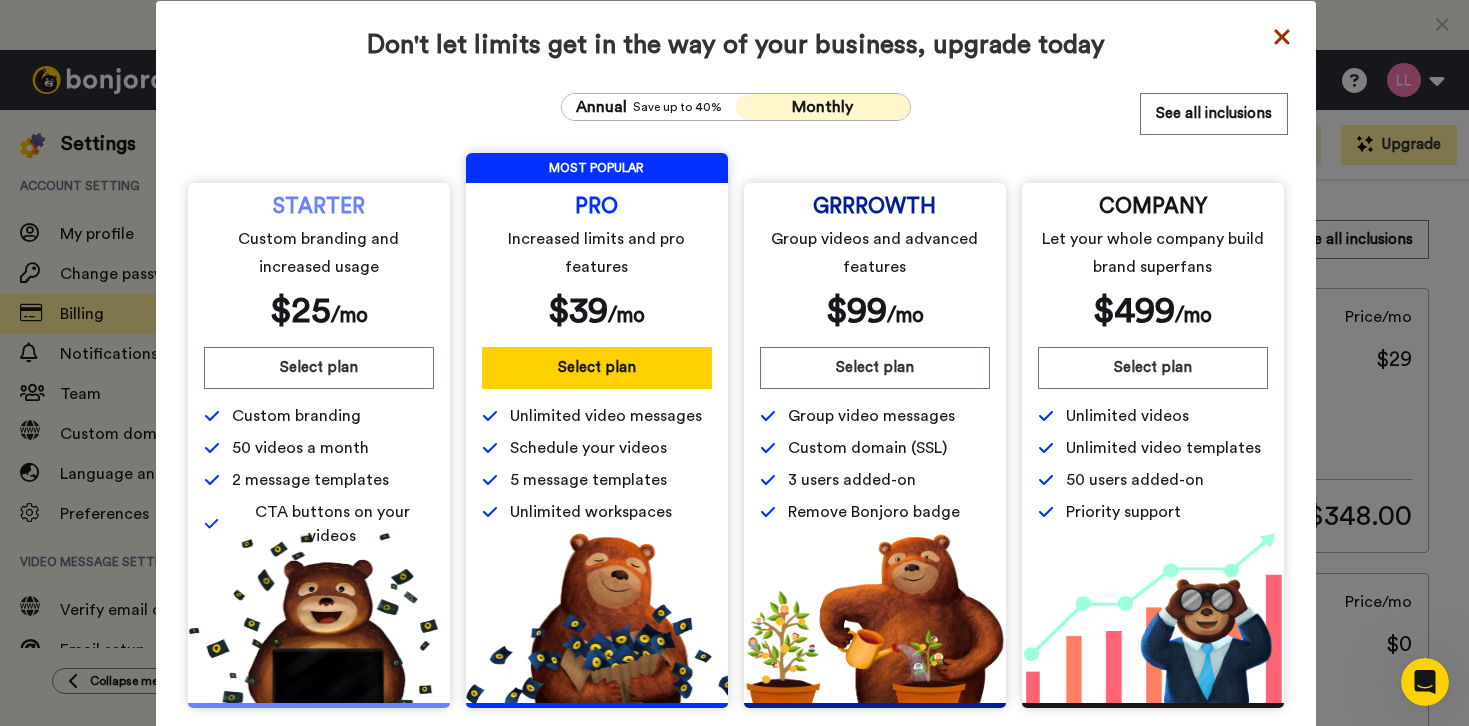 click 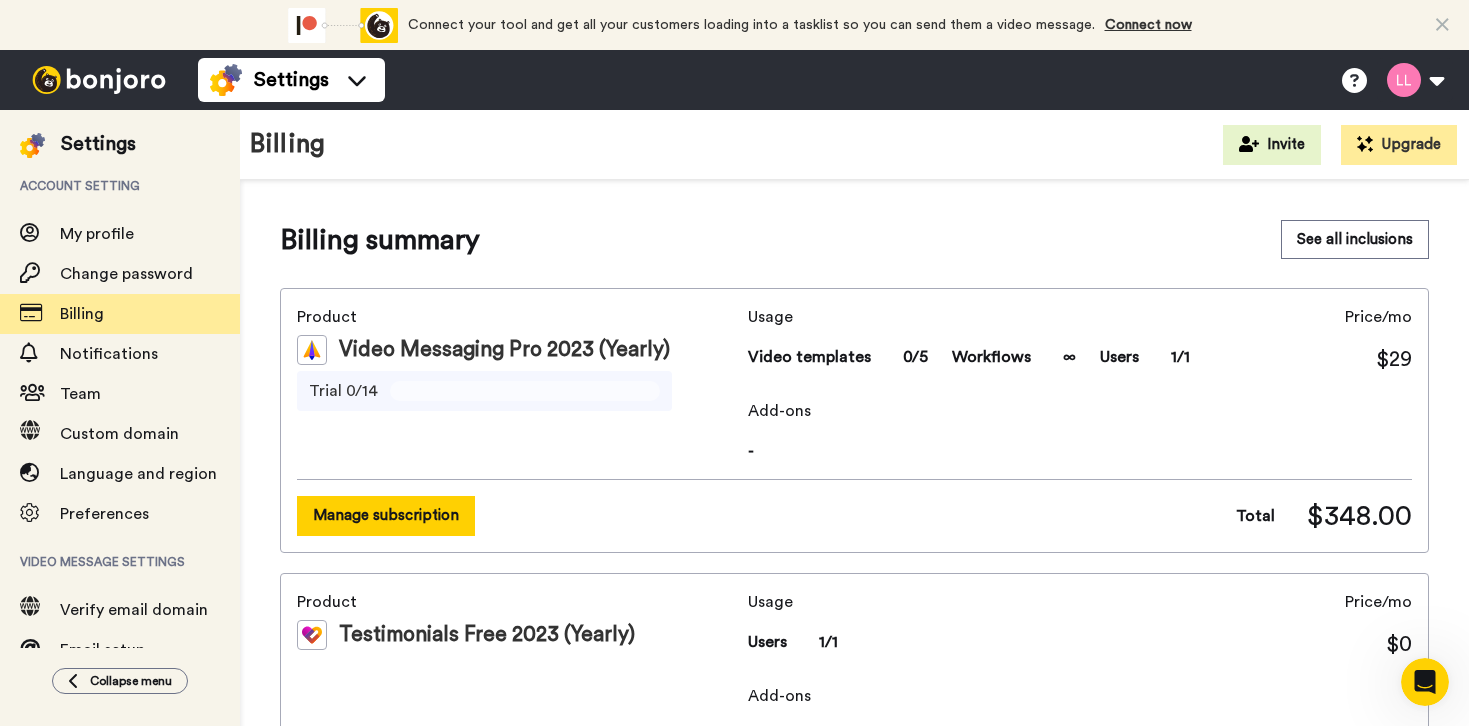 click on "Manage subscription" at bounding box center [386, 515] 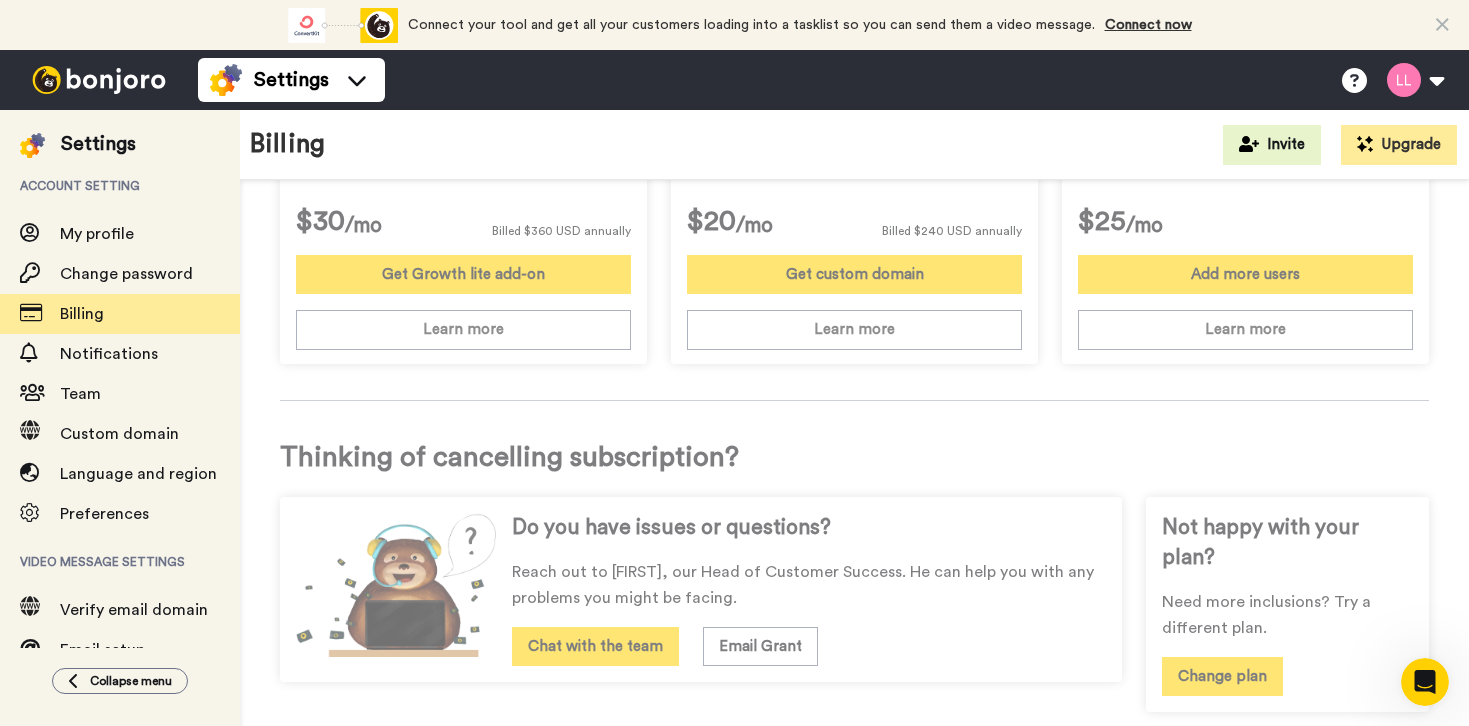scroll, scrollTop: 851, scrollLeft: 0, axis: vertical 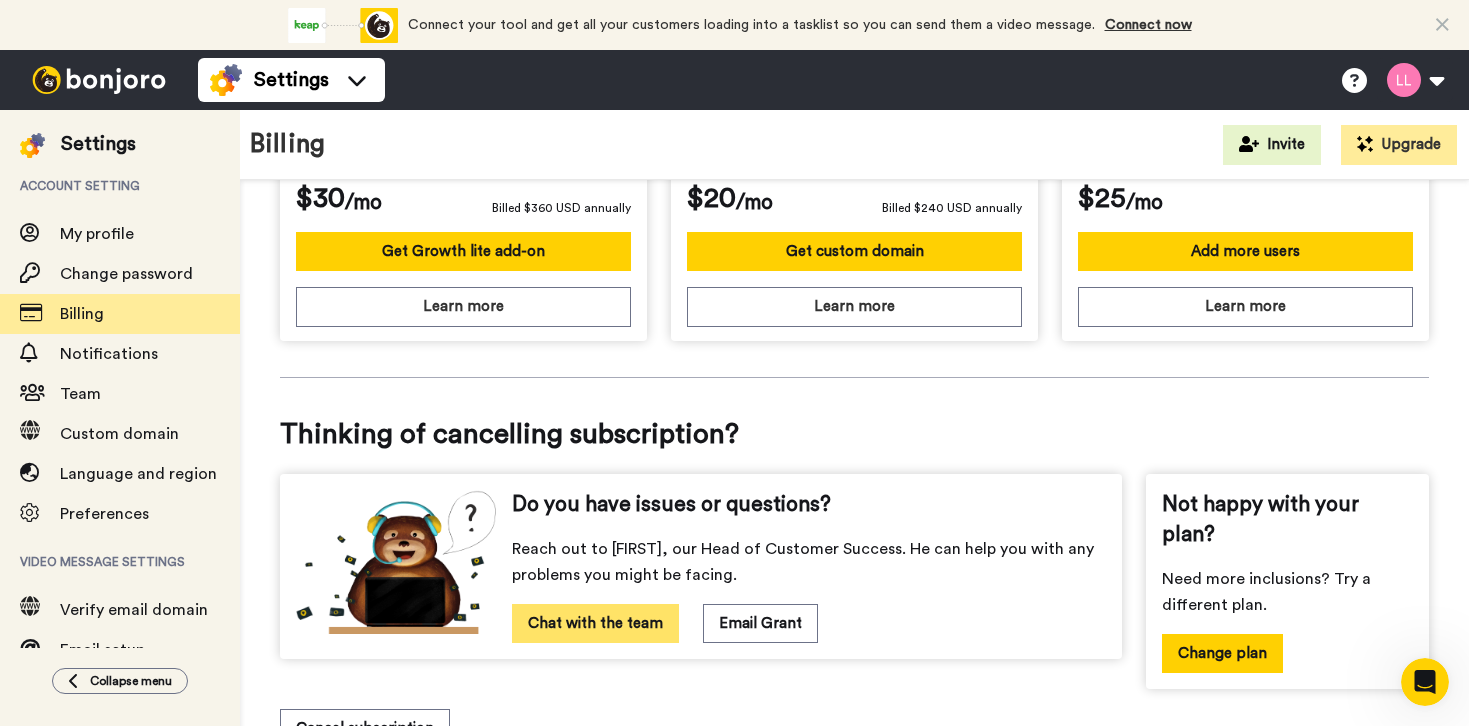 click on "Chat with the team" at bounding box center [595, 623] 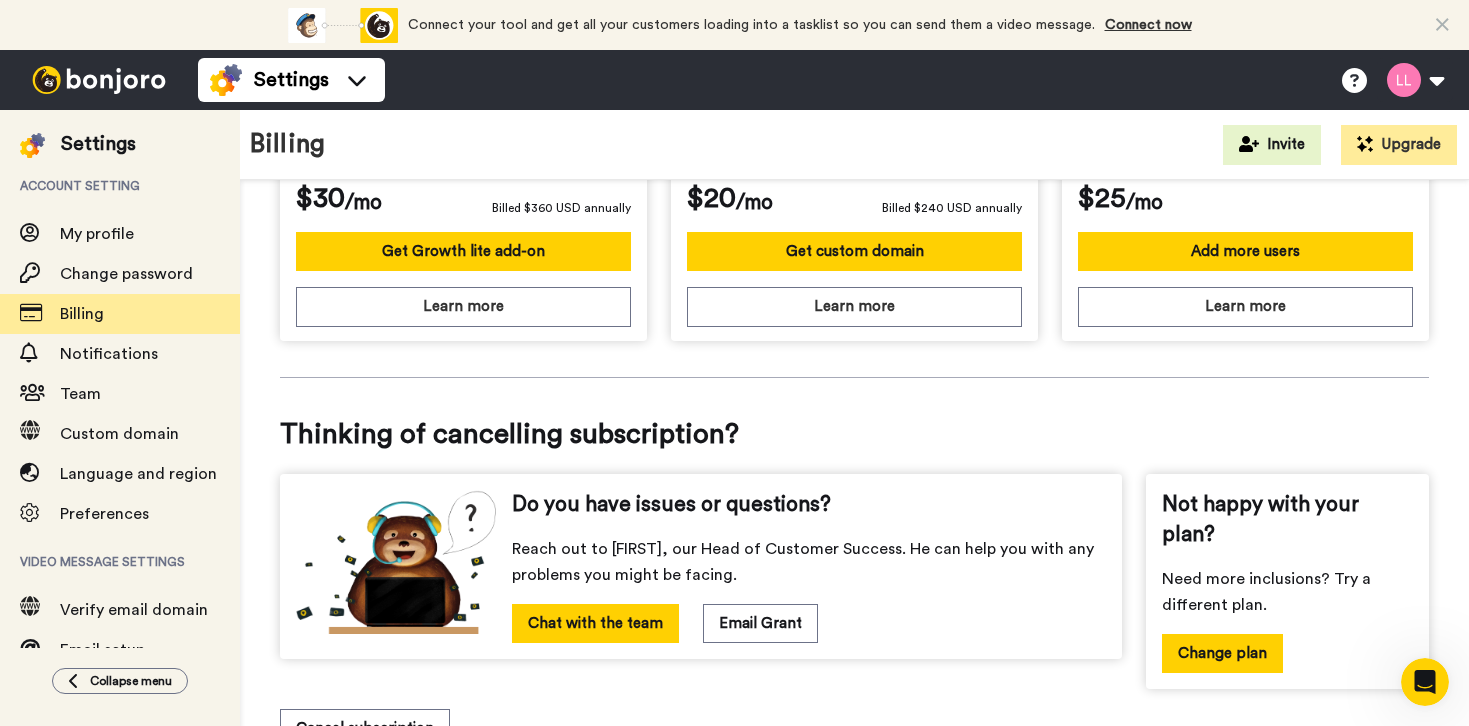 click at bounding box center (99, 80) 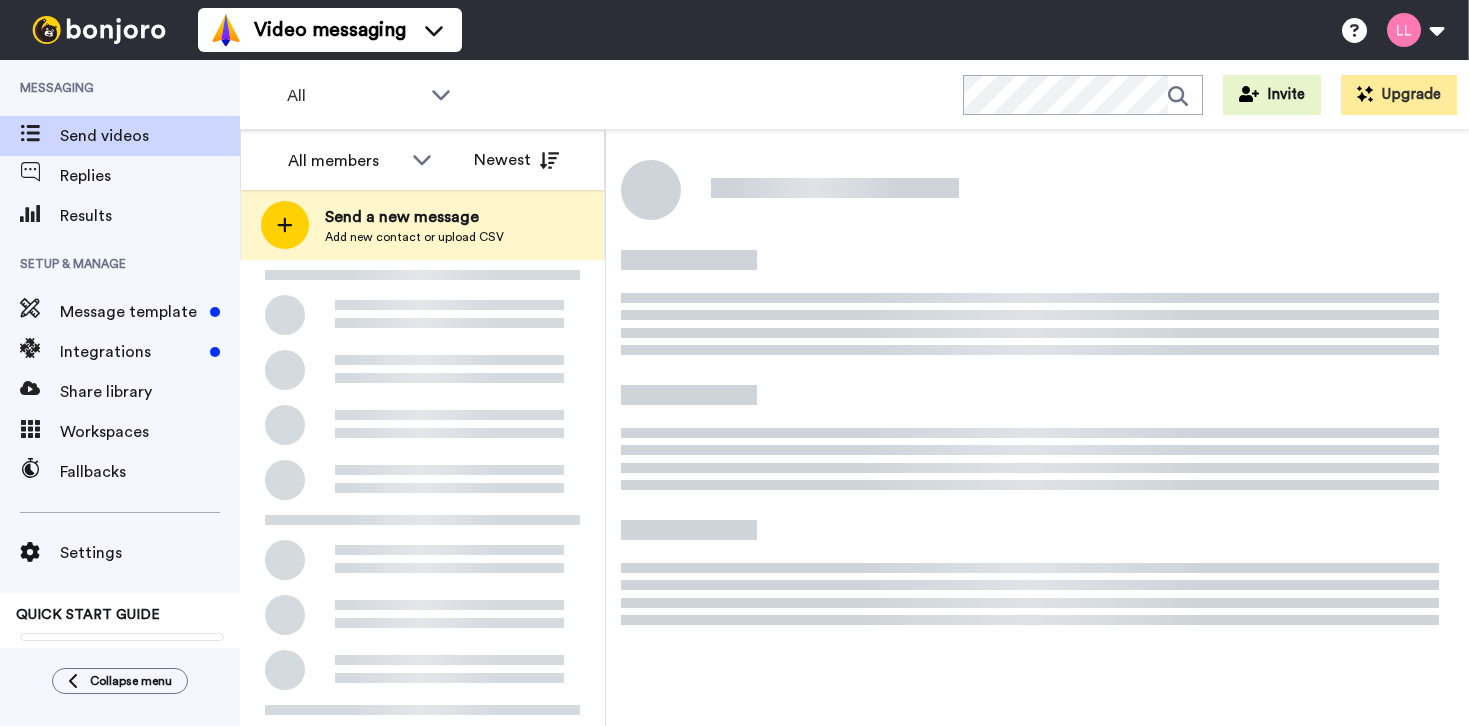 scroll, scrollTop: 0, scrollLeft: 0, axis: both 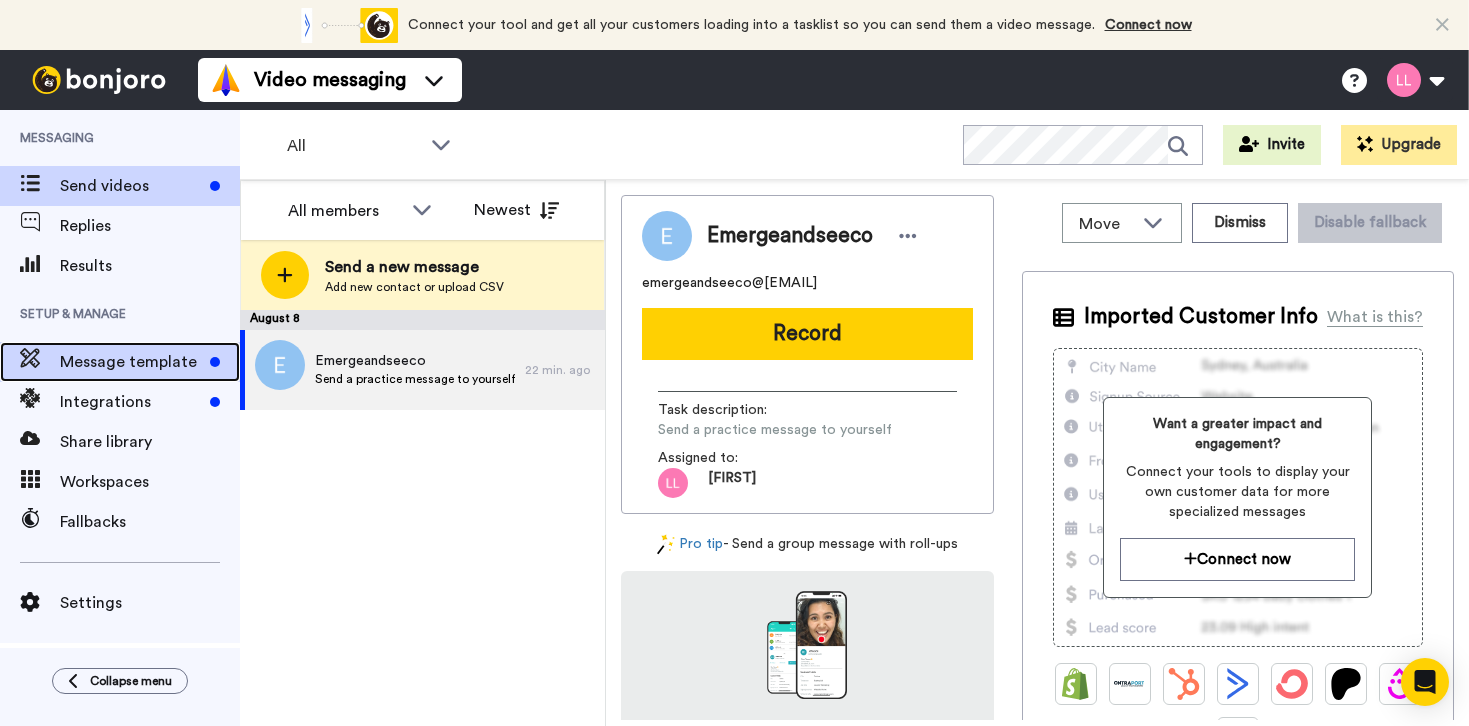click on "Message template" at bounding box center (131, 362) 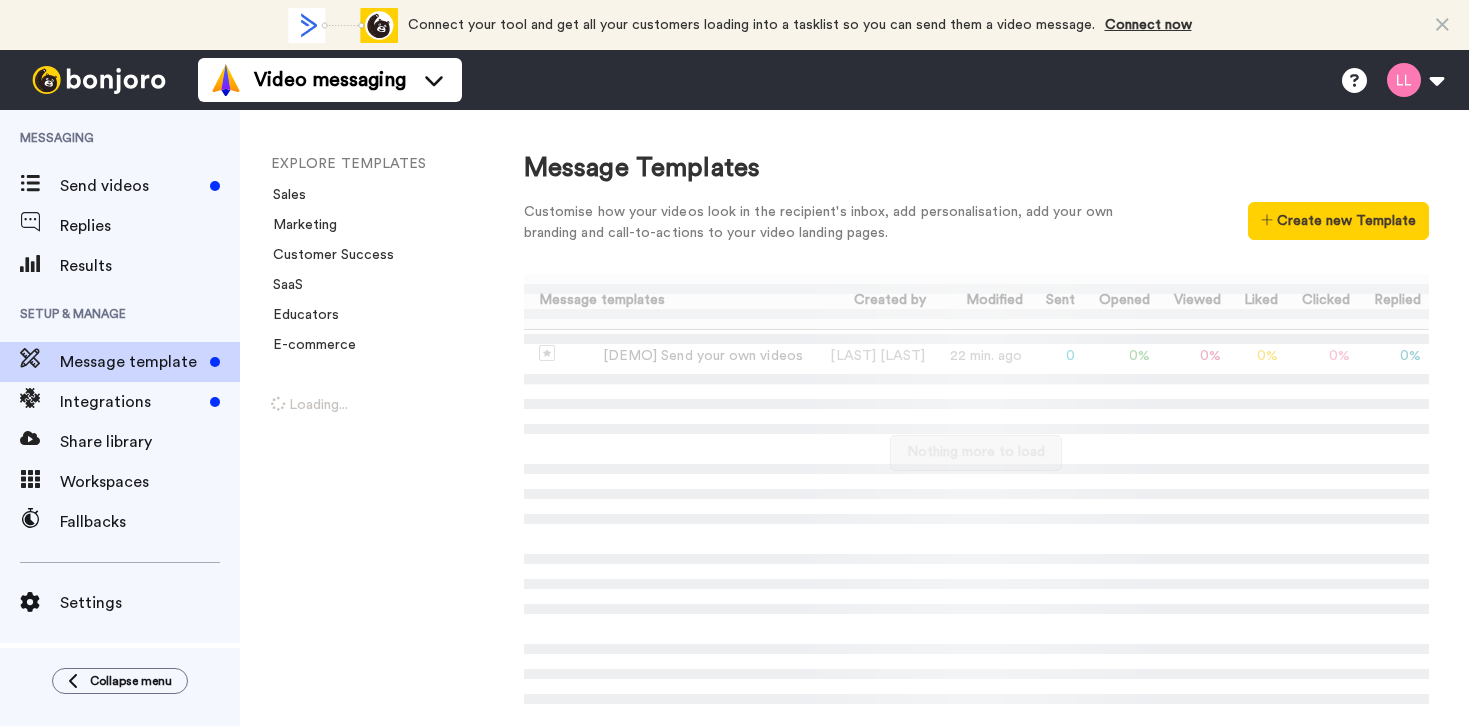 scroll, scrollTop: 0, scrollLeft: 0, axis: both 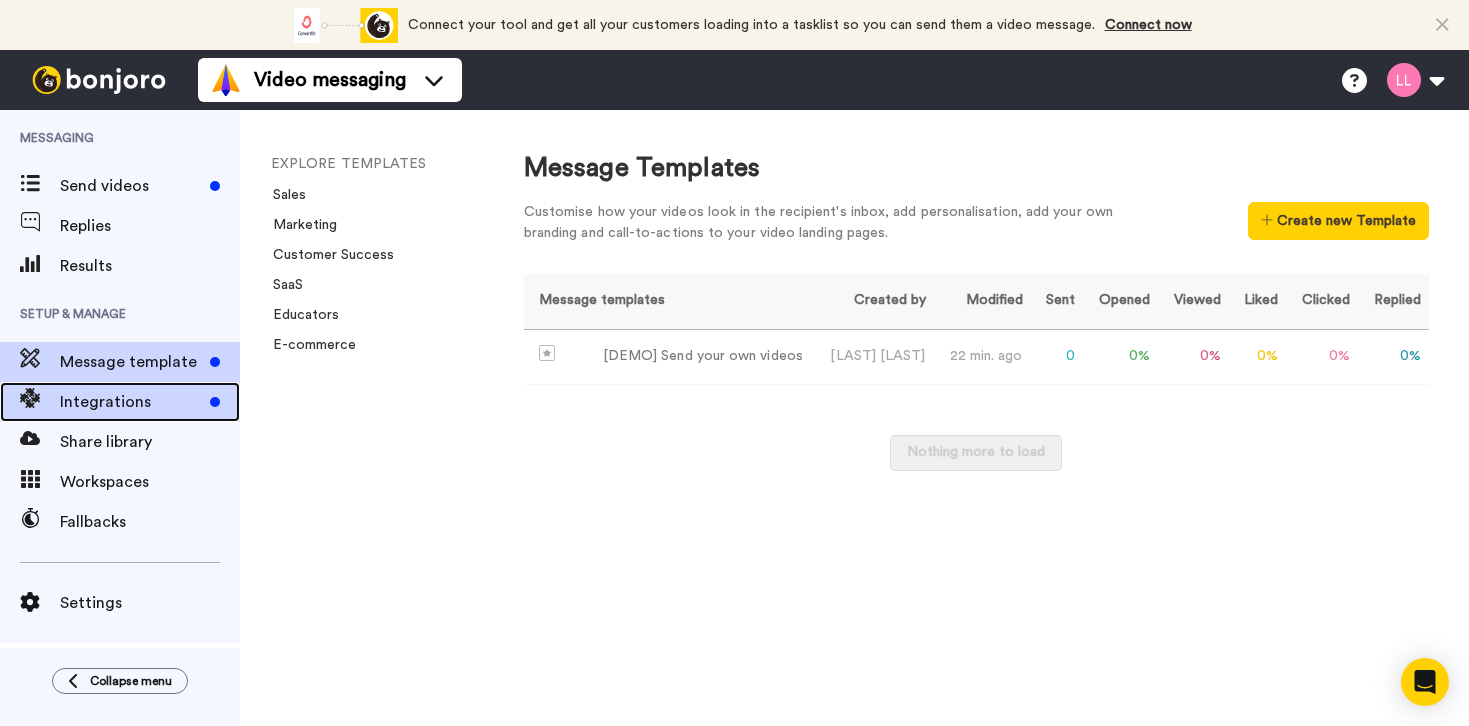 click on "Integrations" at bounding box center [131, 402] 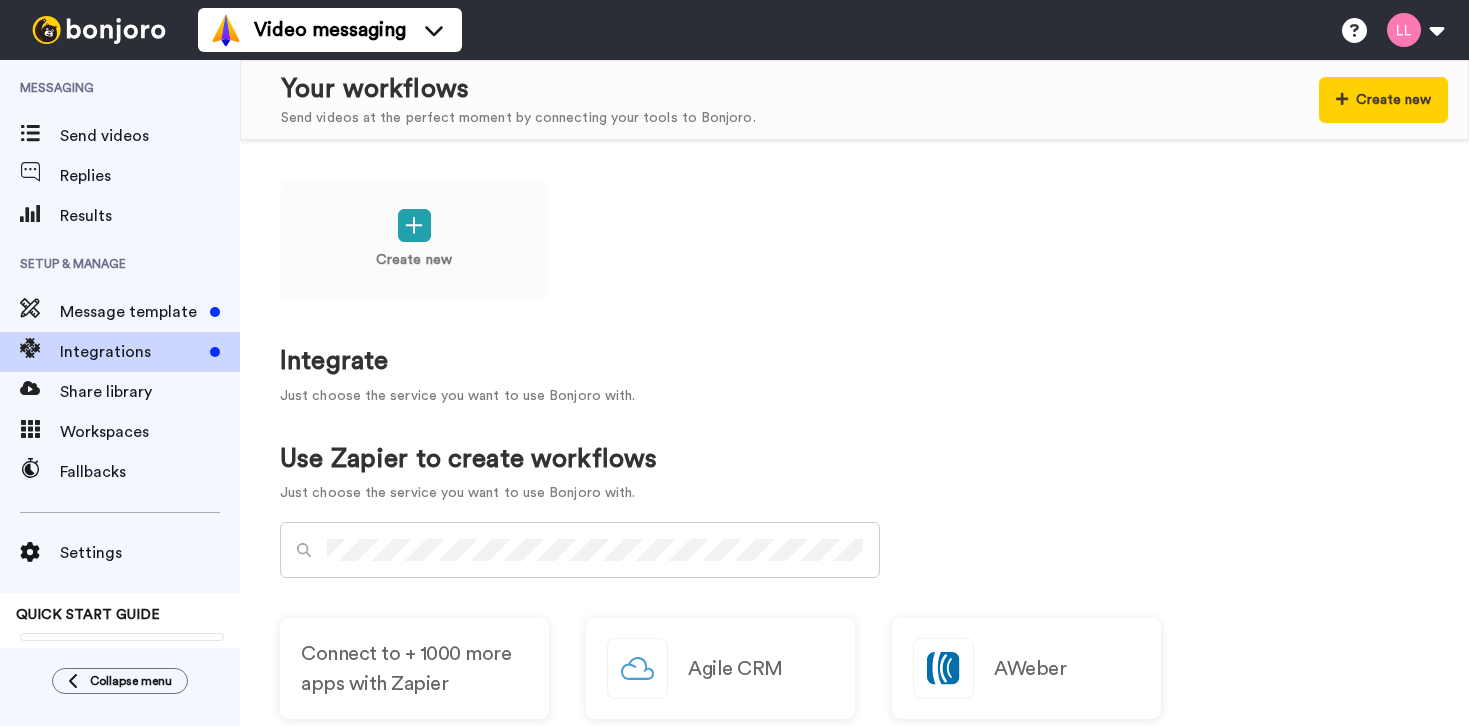 scroll, scrollTop: 0, scrollLeft: 0, axis: both 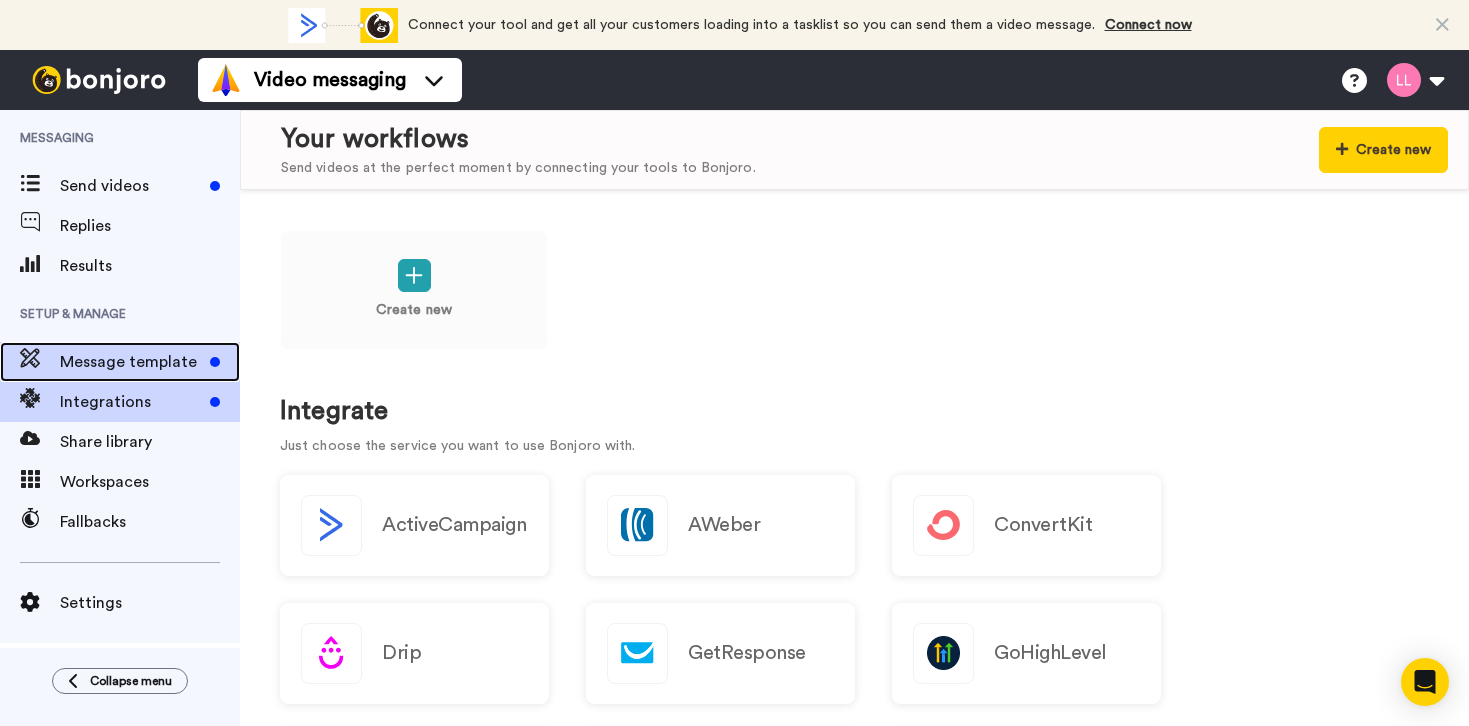 click on "Message template" at bounding box center (131, 362) 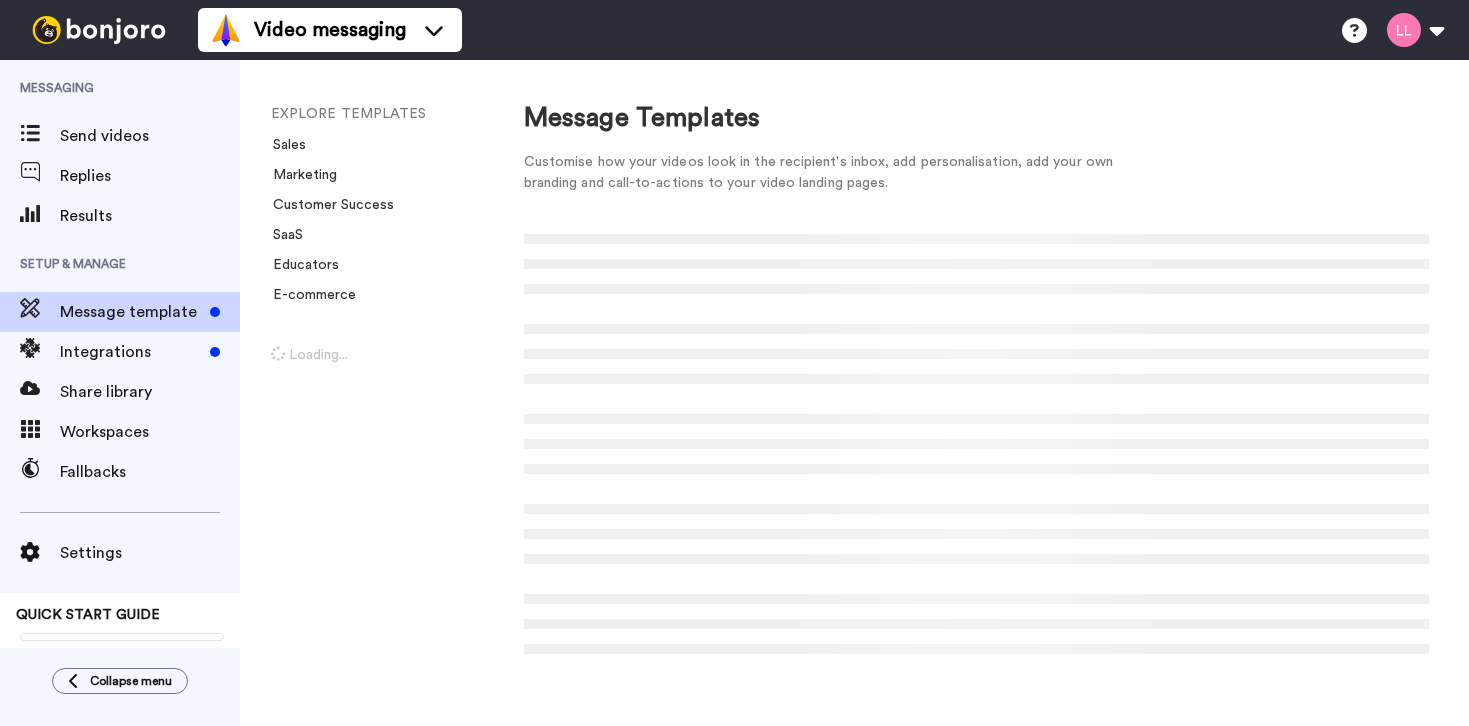 scroll, scrollTop: 0, scrollLeft: 0, axis: both 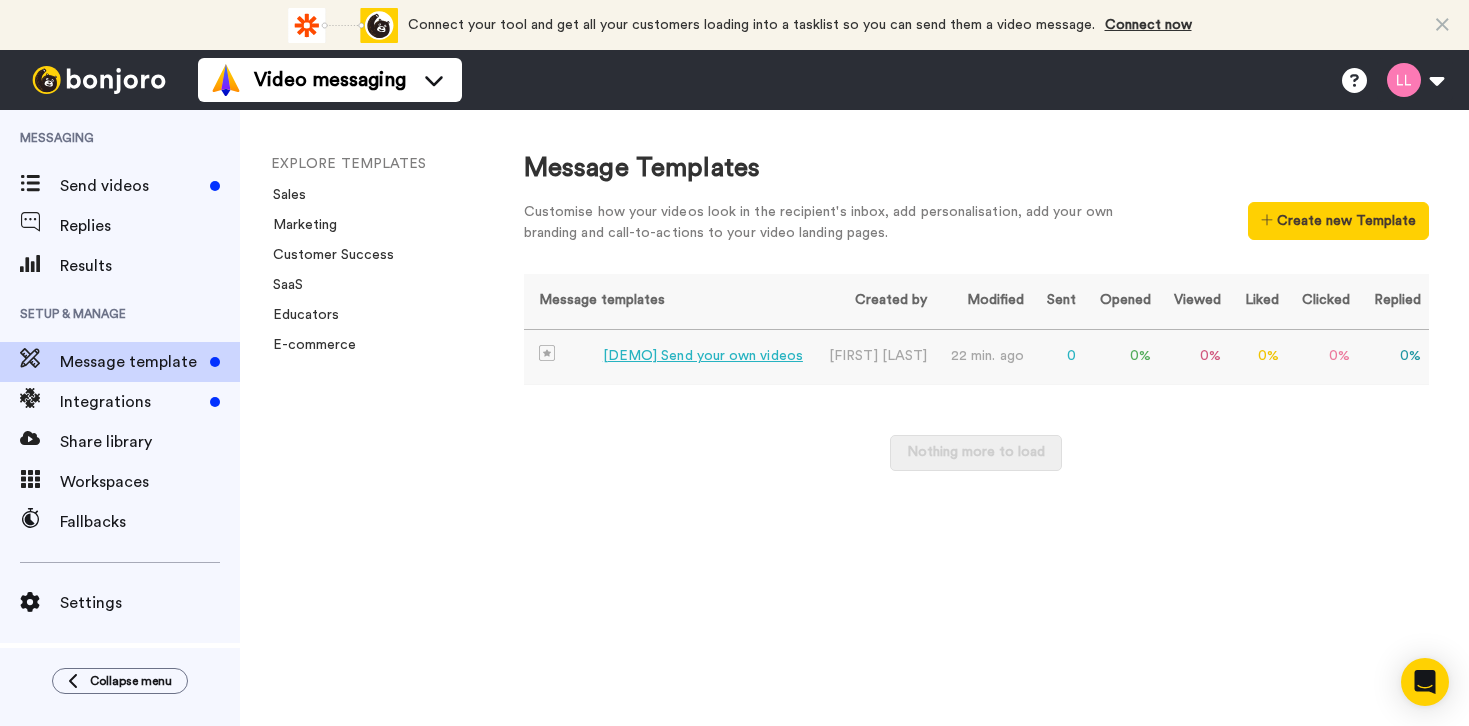 click on "[DEMO] Send your own videos" at bounding box center [703, 356] 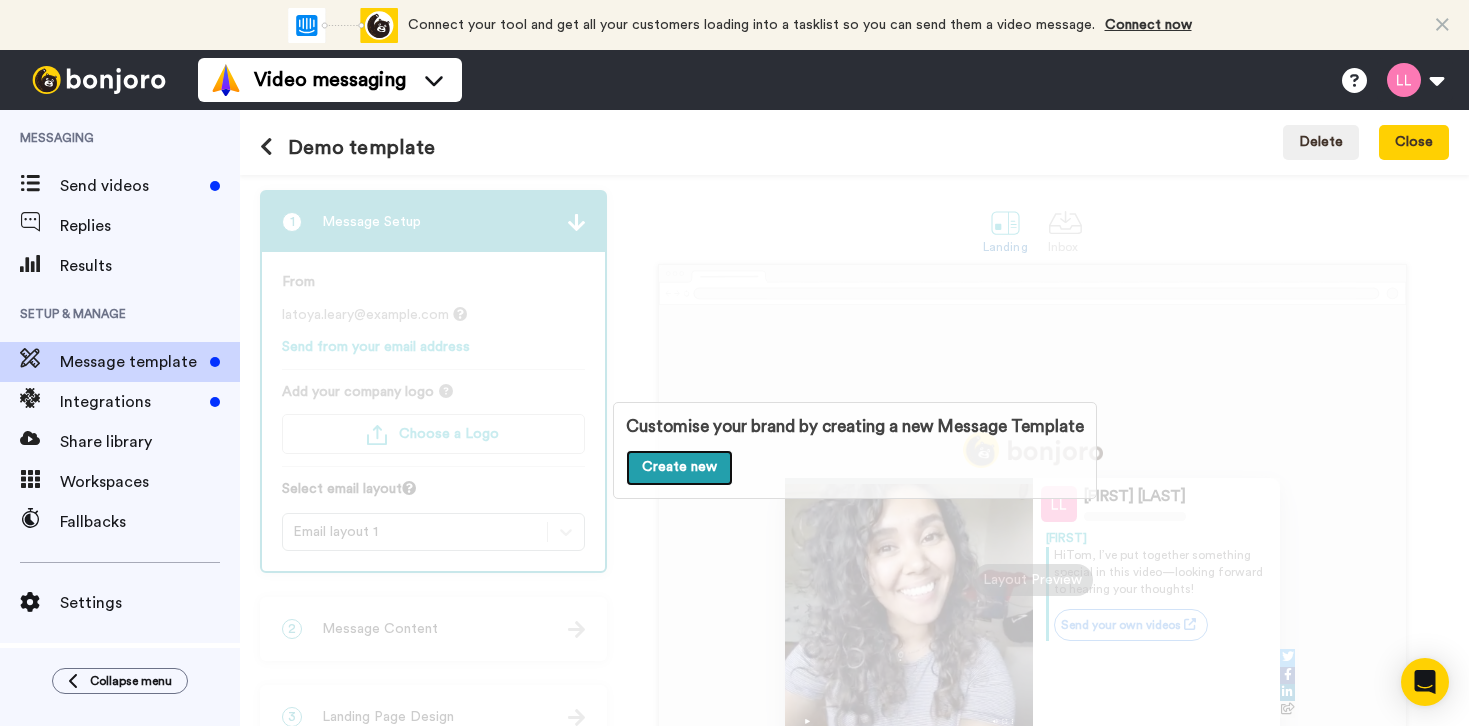 click on "Create new" at bounding box center [679, 468] 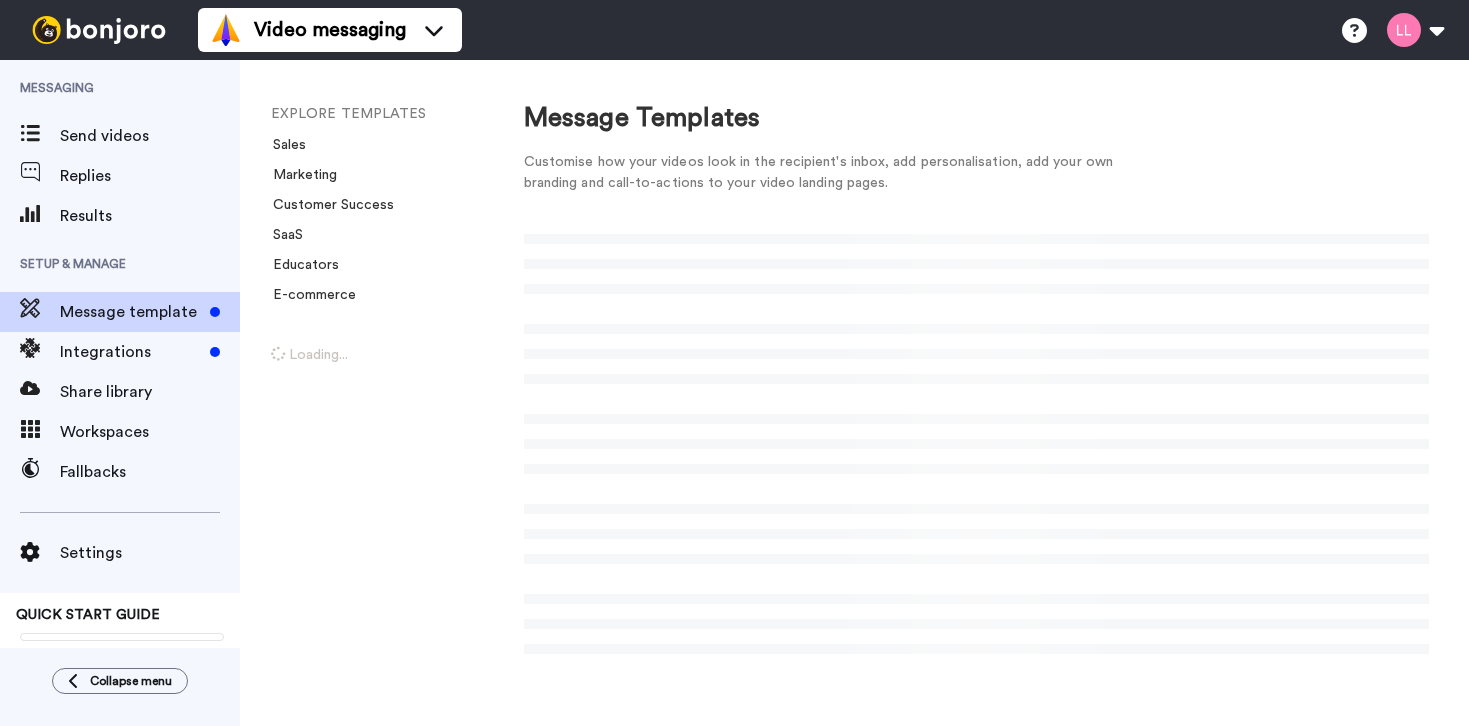 scroll, scrollTop: 0, scrollLeft: 0, axis: both 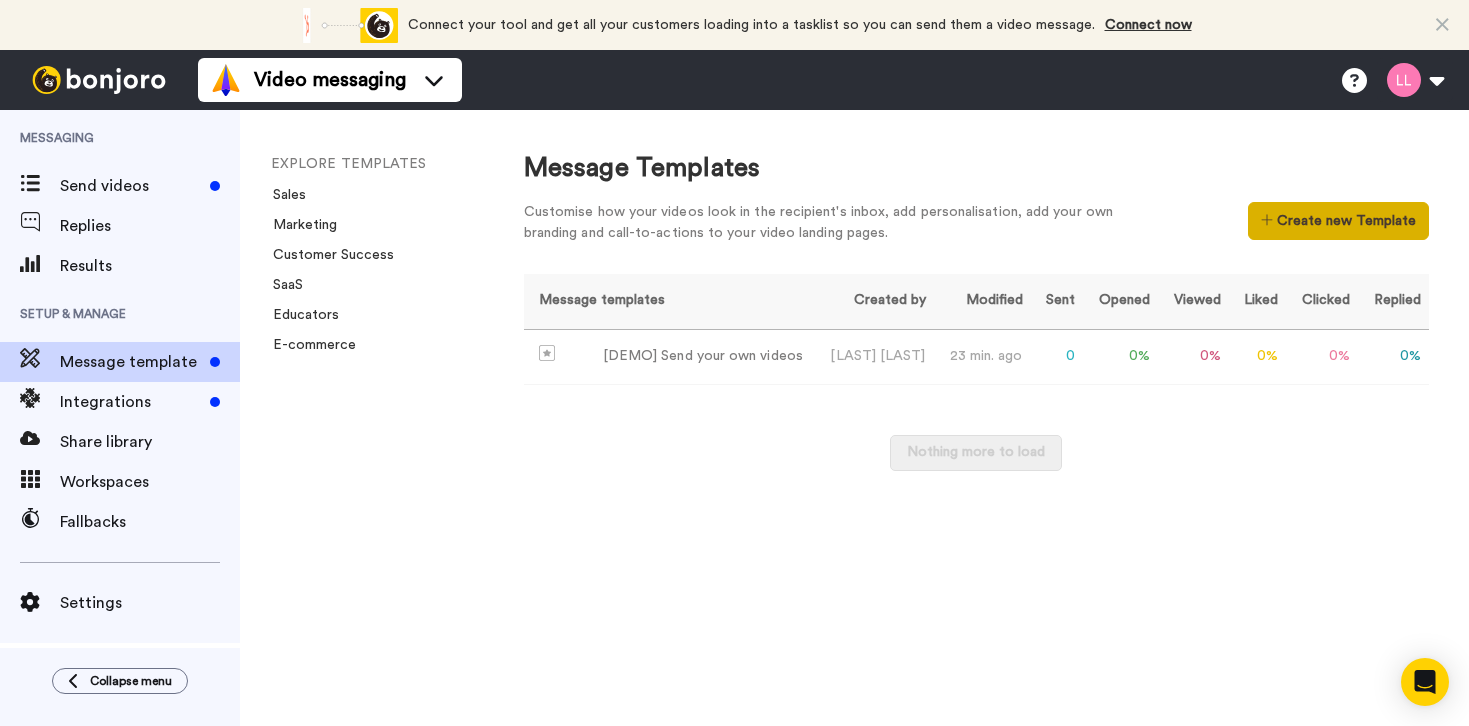 click on "Create new Template" at bounding box center [1338, 221] 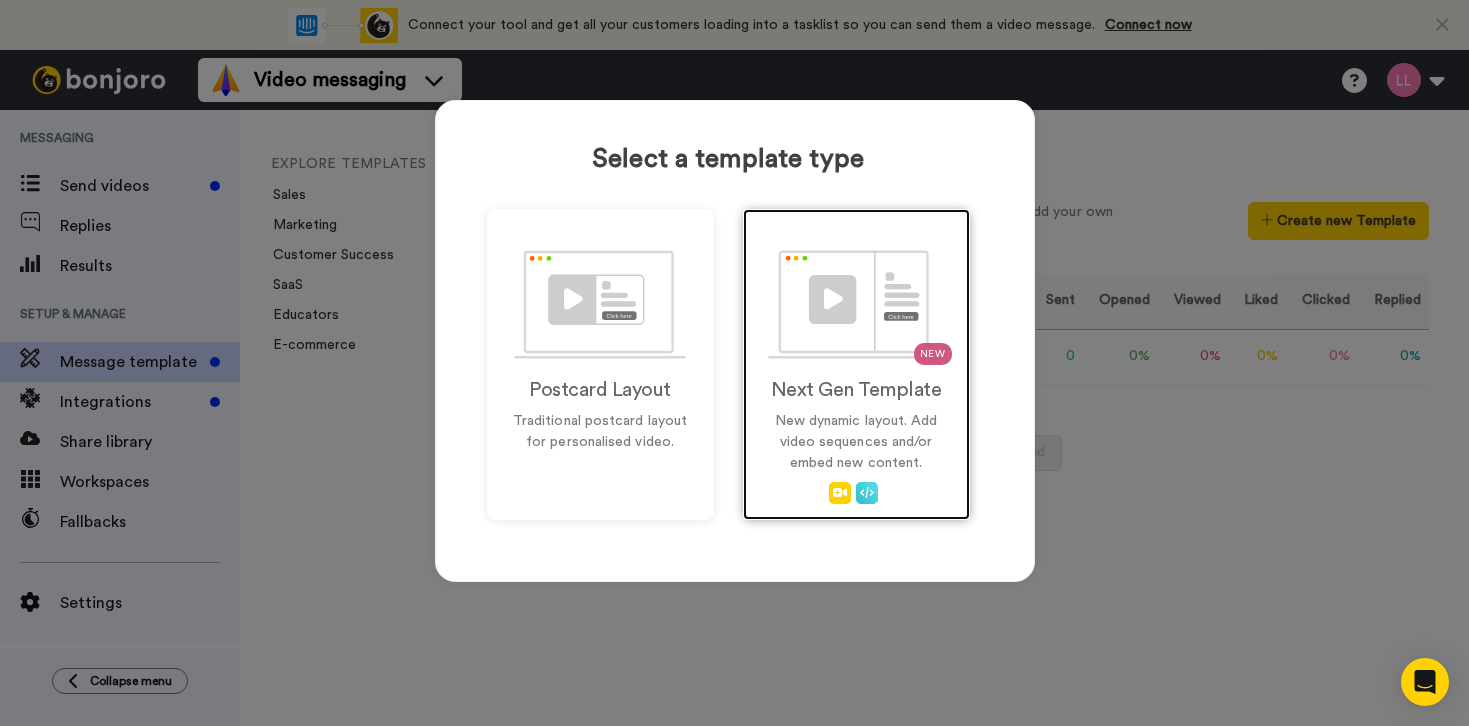 click on "NEW Next Gen Template New dynamic layout. Add video sequences and/or embed new content." at bounding box center [856, 364] 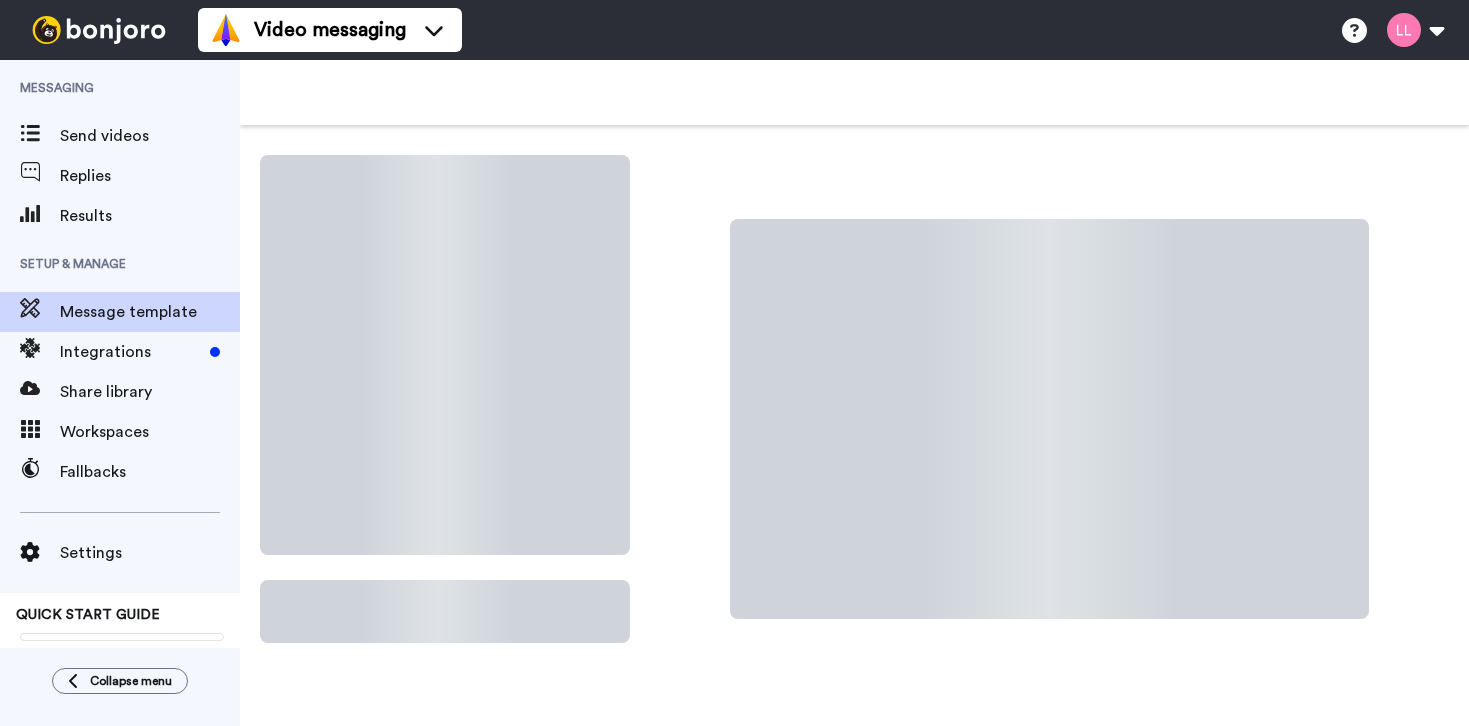 scroll, scrollTop: 0, scrollLeft: 0, axis: both 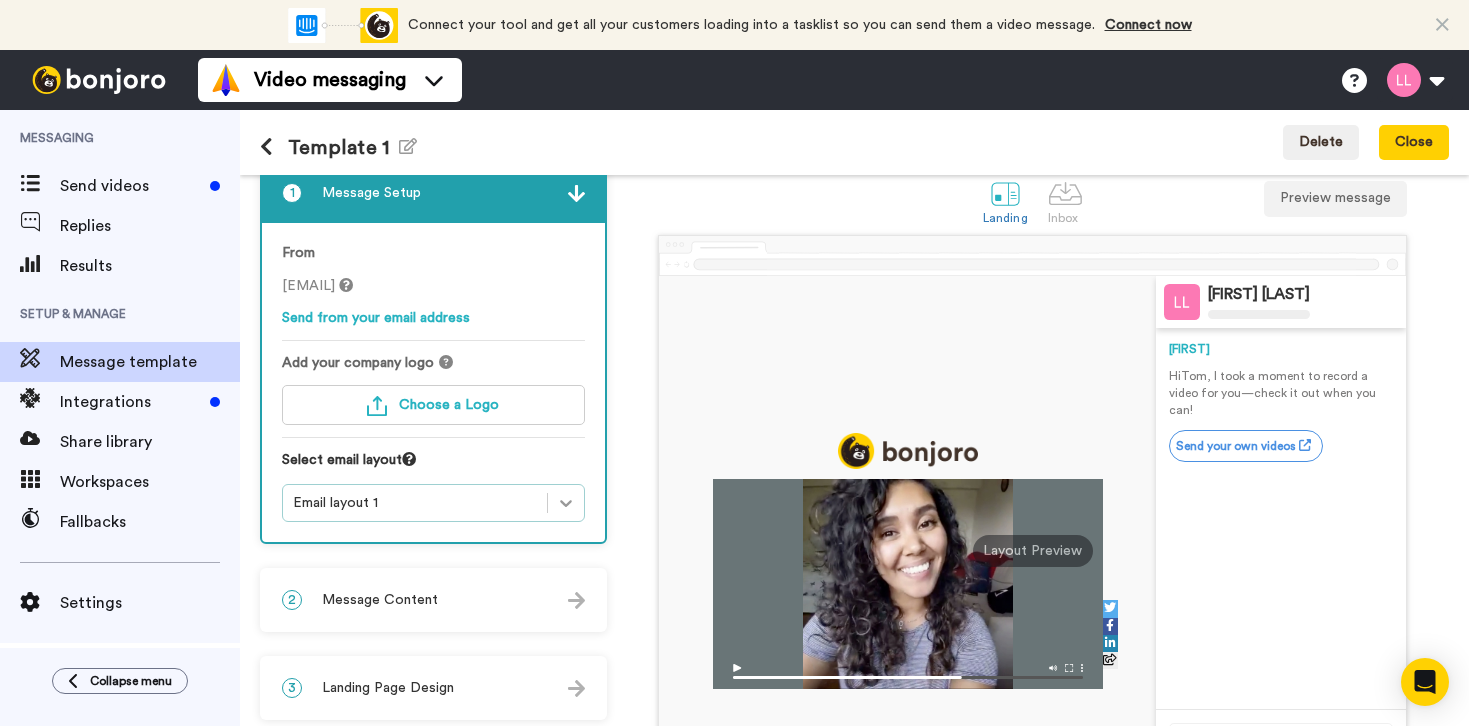 click on "Email layout 1" at bounding box center [433, 503] 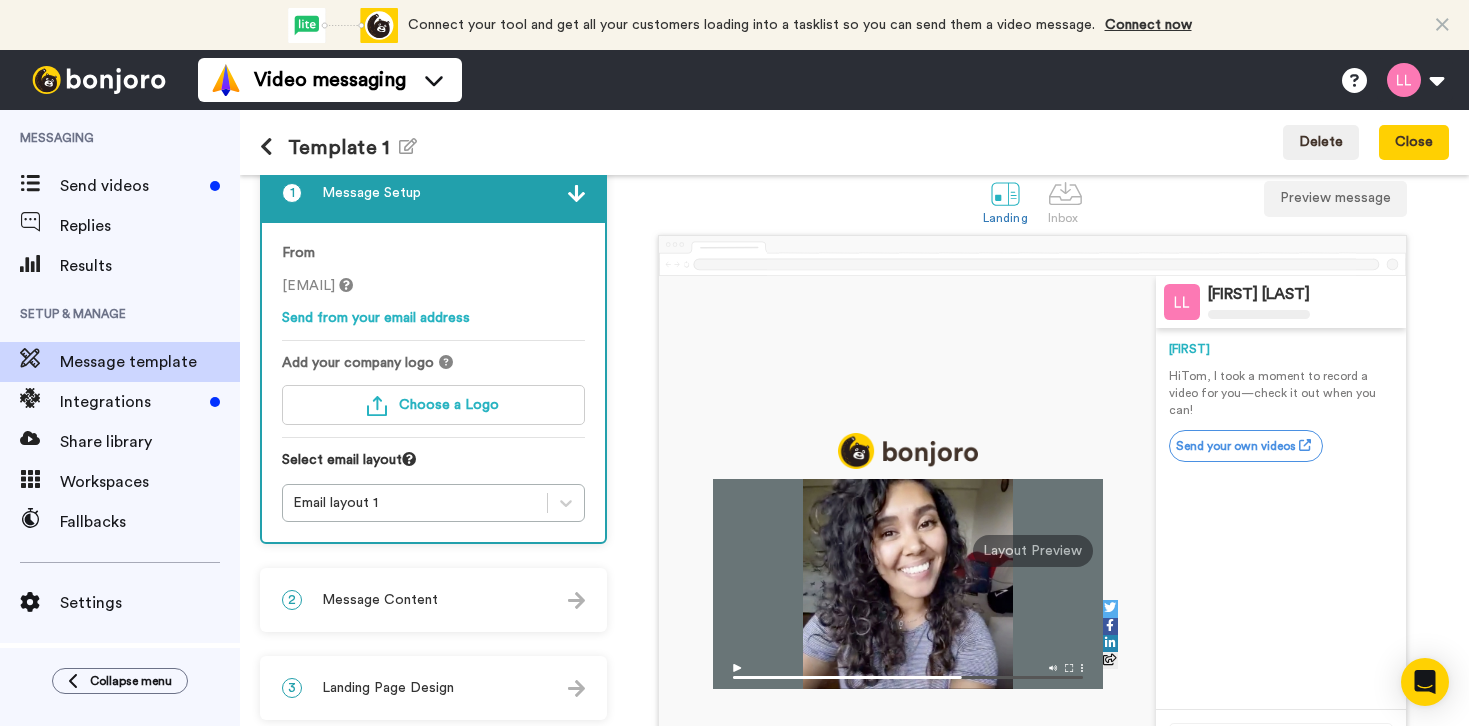 click on "Sent with bonjoro [FIRST] [LAST] [FIRST] Hi [NAME] , I took a moment to record a video for you—check it out when you can! Send your own videos   Layout Preview" at bounding box center (1033, 531) 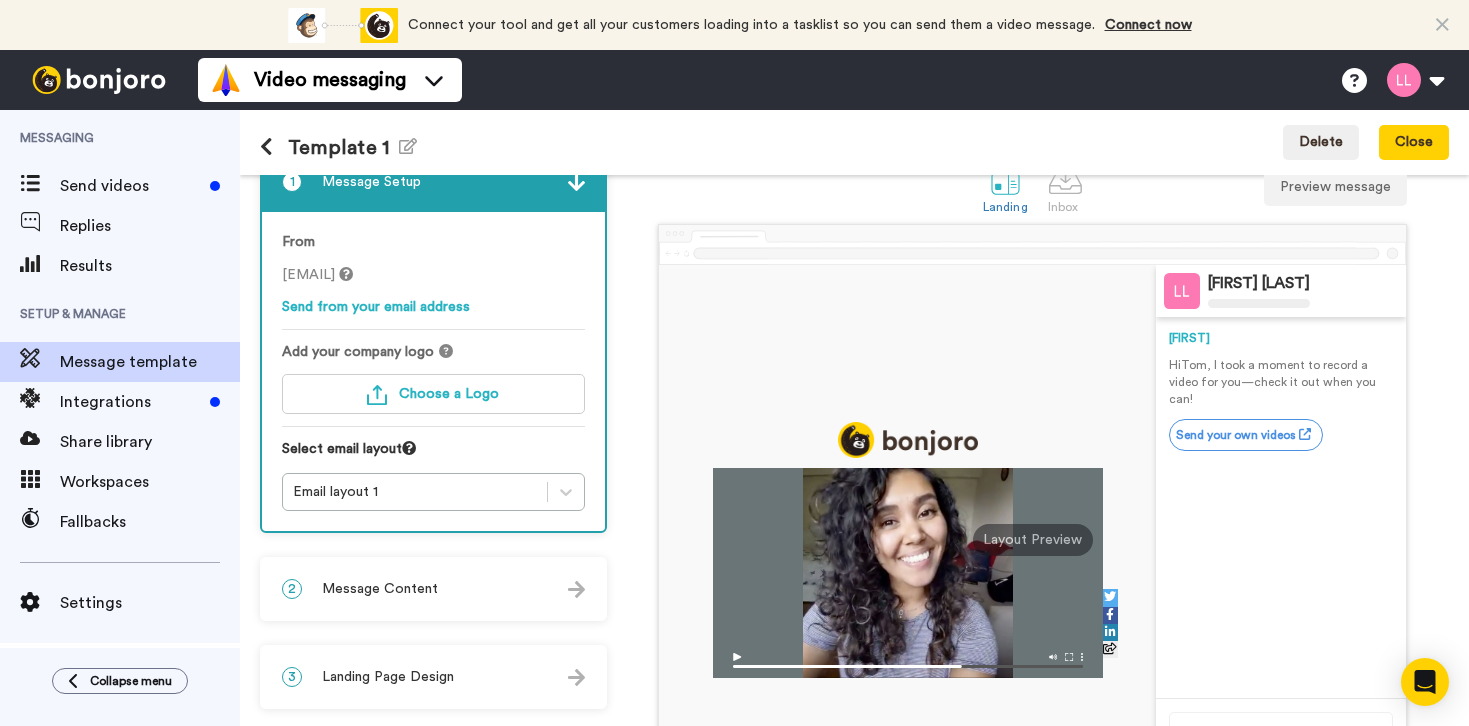 scroll, scrollTop: 0, scrollLeft: 0, axis: both 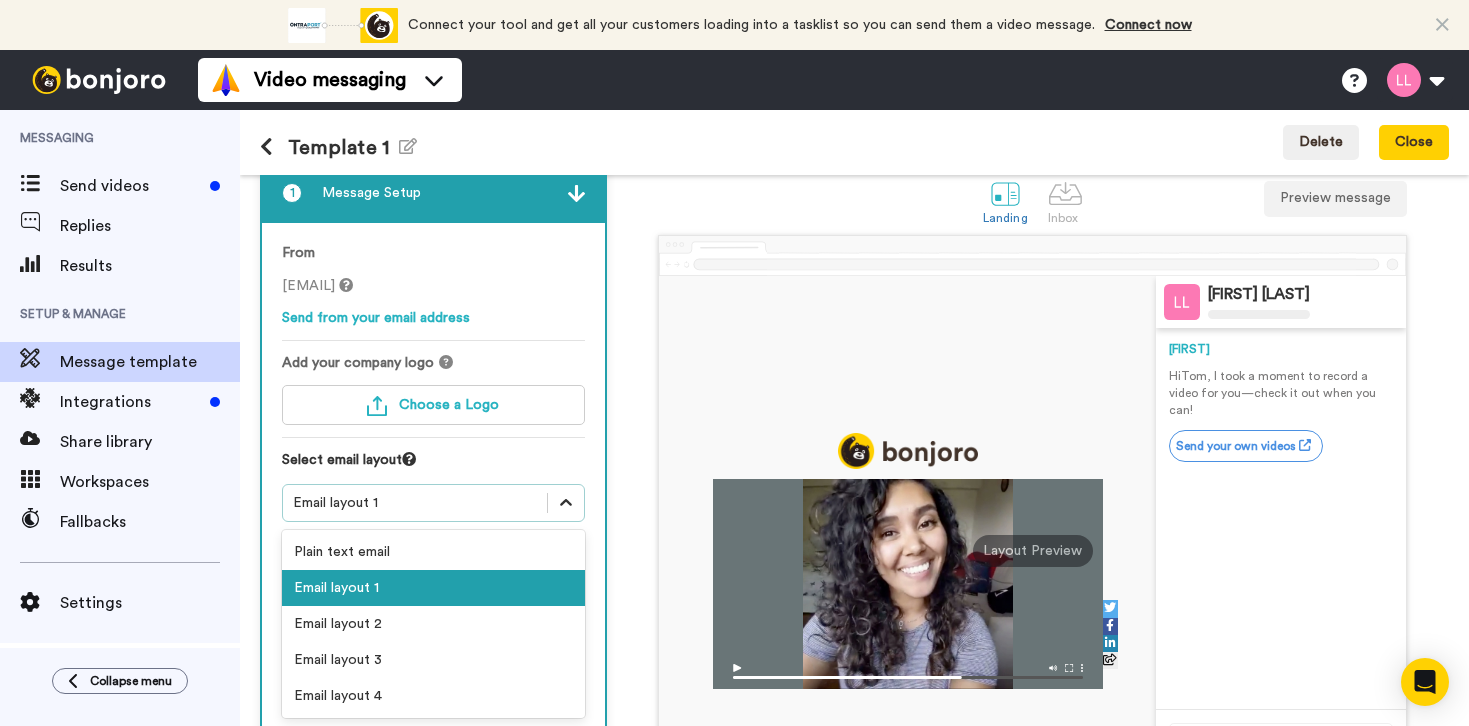 click on "option Email layout 1 selected, 2 of 5. 5 results available. Use Up and Down to choose options, press Enter to select the currently focused option, press Escape to exit the menu, press Tab to select the option and exit the menu. Email layout 1 Plain text email Email layout 1 Email layout 2 Email layout 3 Email layout 4" at bounding box center (433, 601) 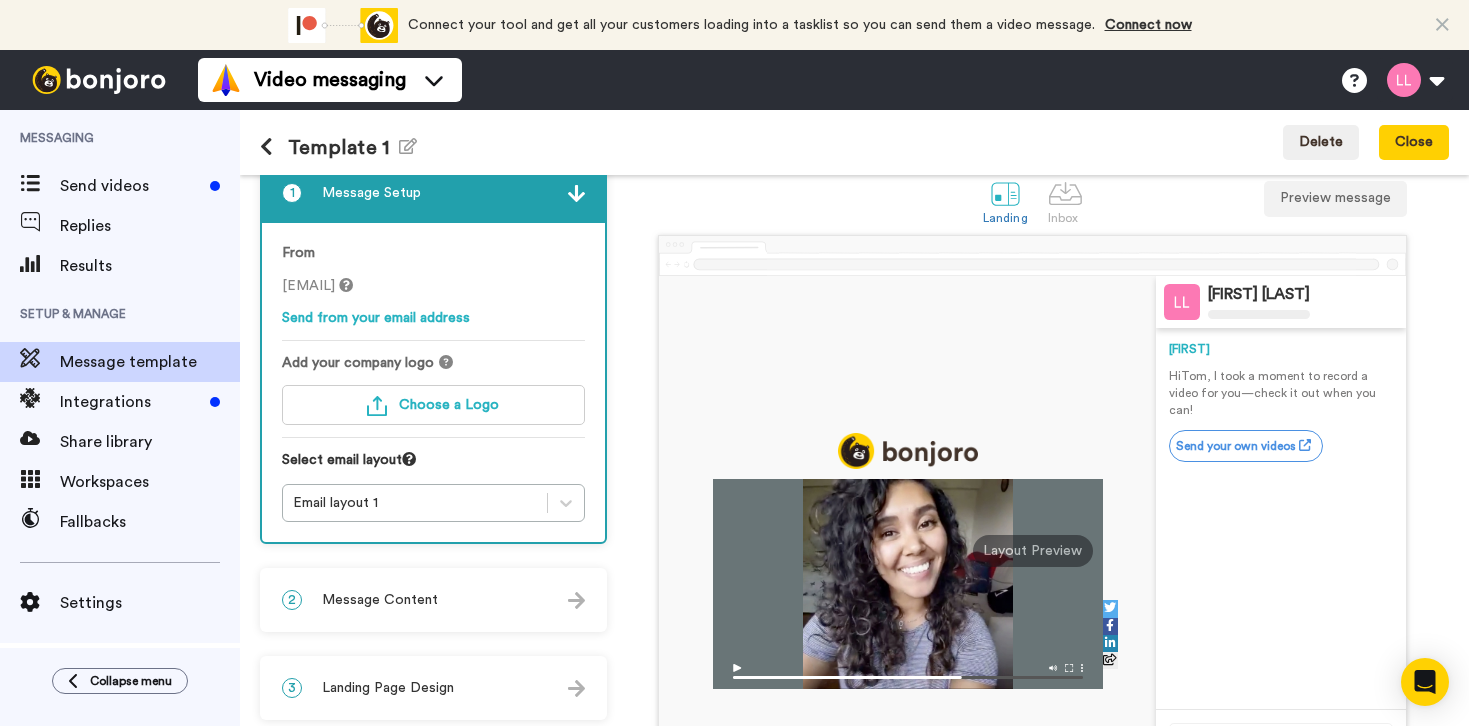 click on "From [EMAIL]  Send from your email address Add your company logo Choose a Logo Select email layout   Email layout 1" at bounding box center [433, 382] 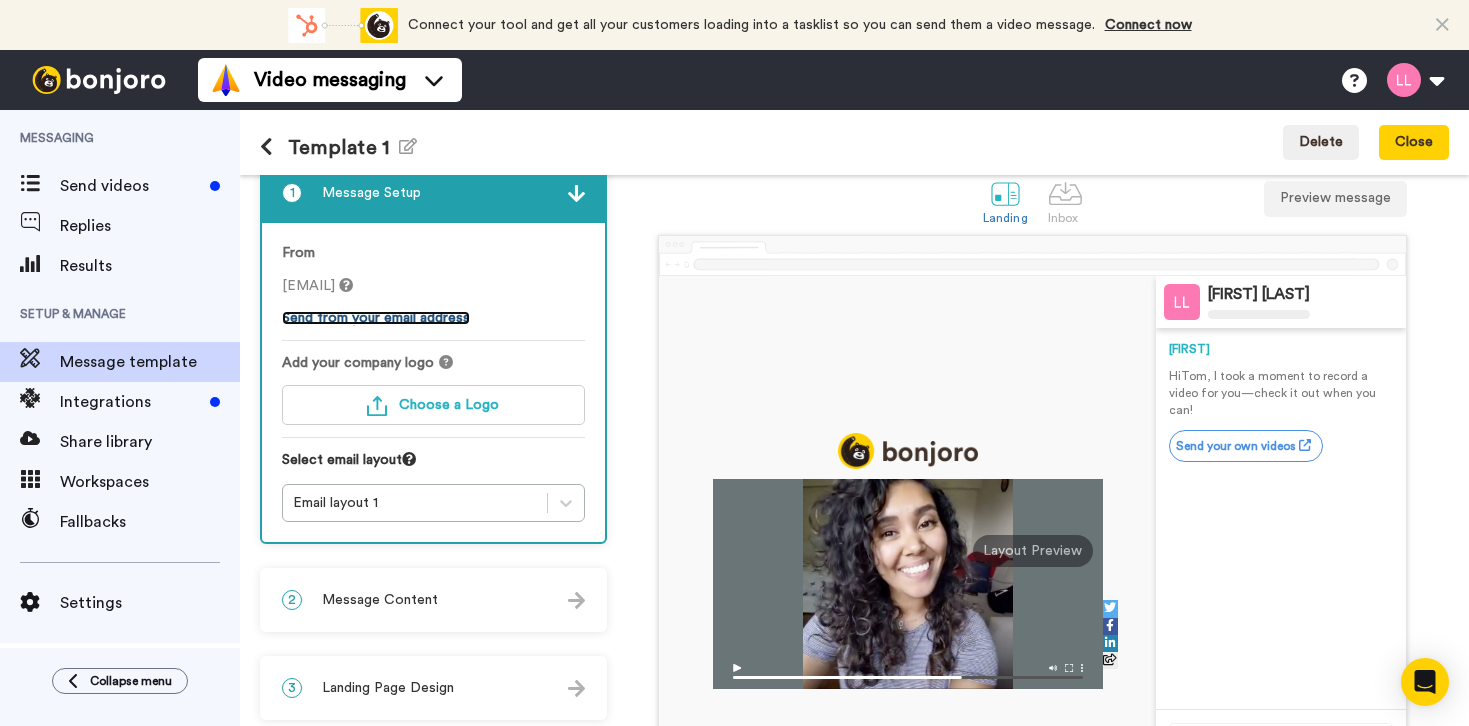click on "Send from your email address" at bounding box center [376, 318] 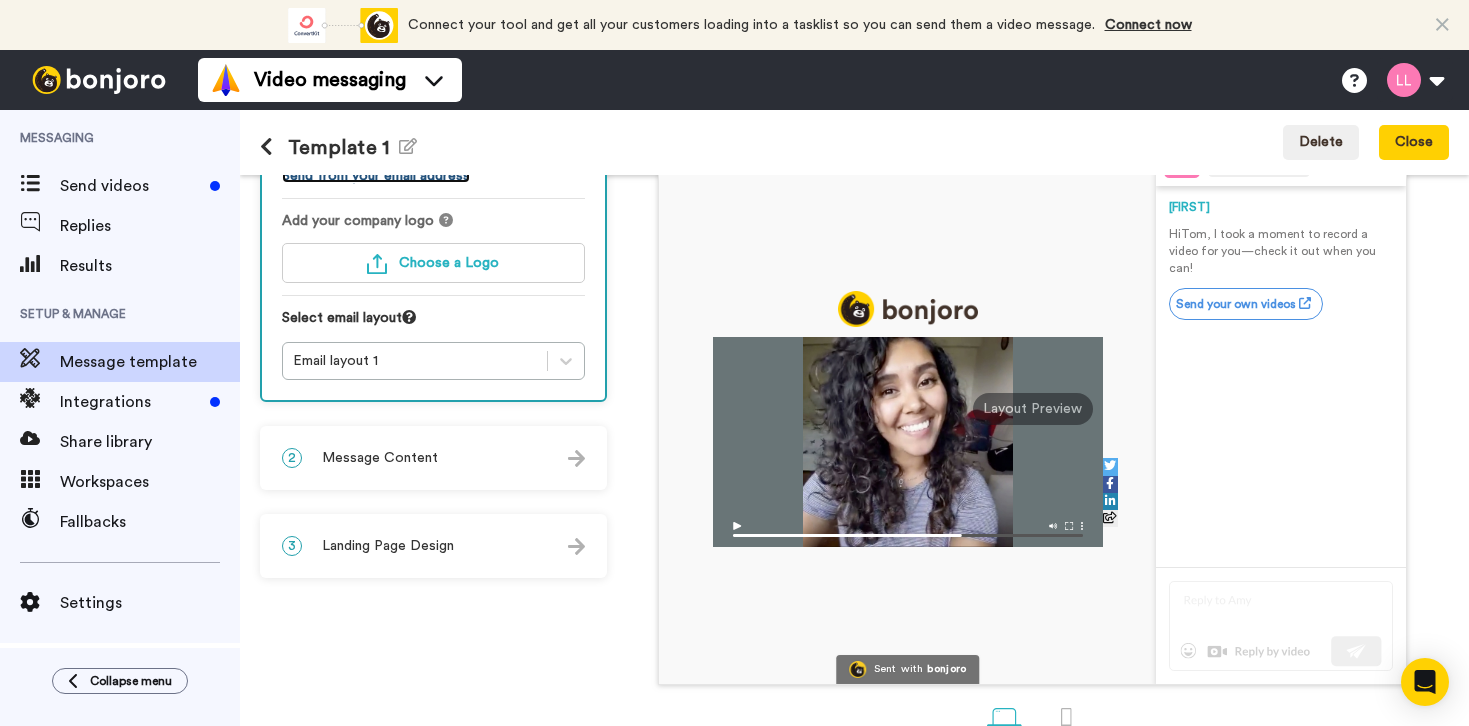 scroll, scrollTop: 173, scrollLeft: 0, axis: vertical 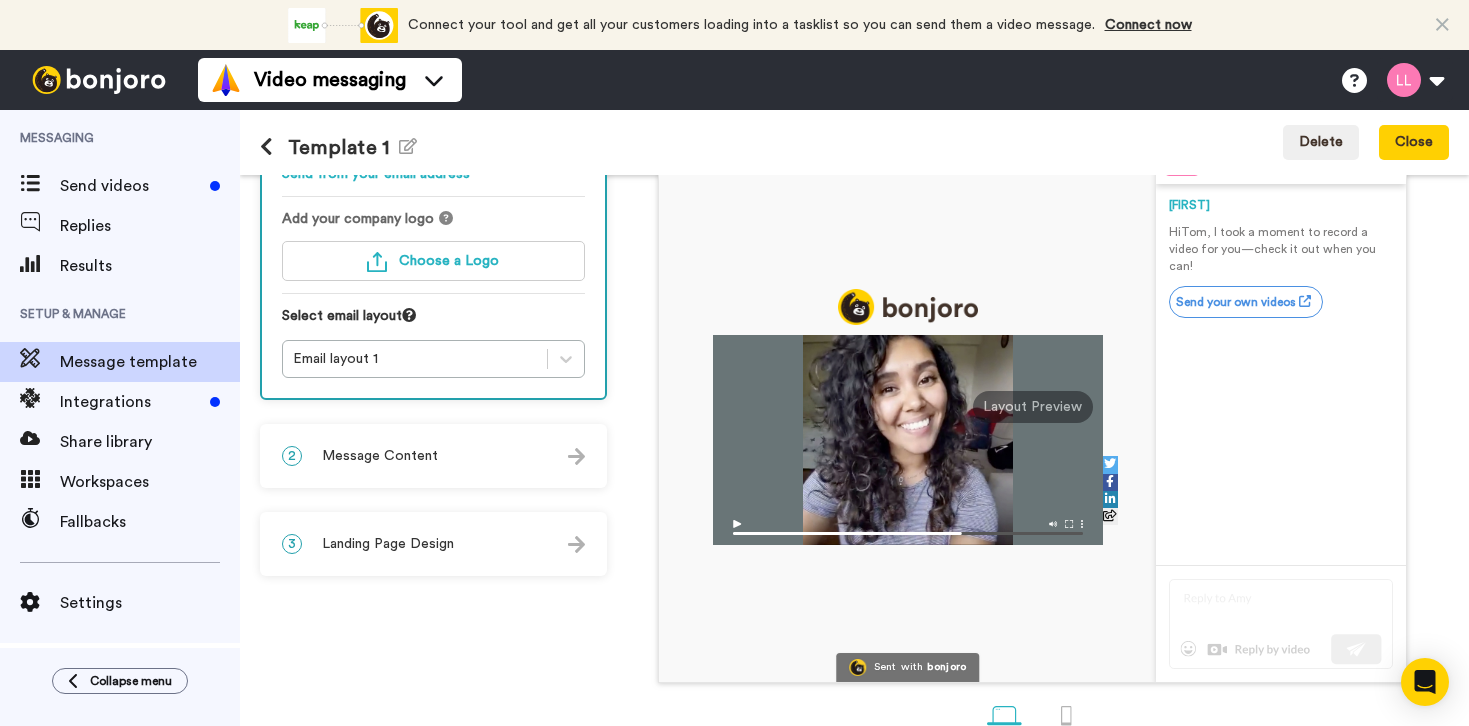 click on "2 Message Content" at bounding box center [433, 456] 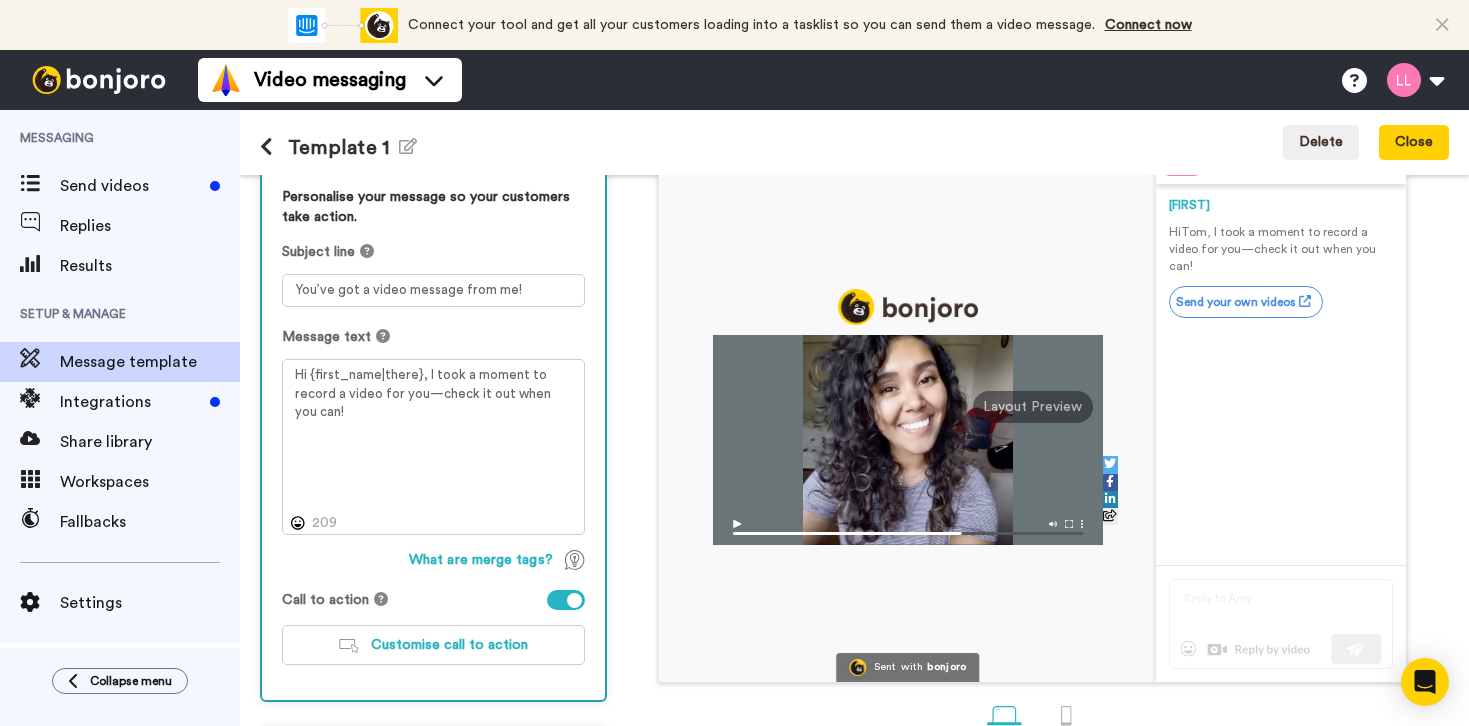 scroll, scrollTop: 252, scrollLeft: 0, axis: vertical 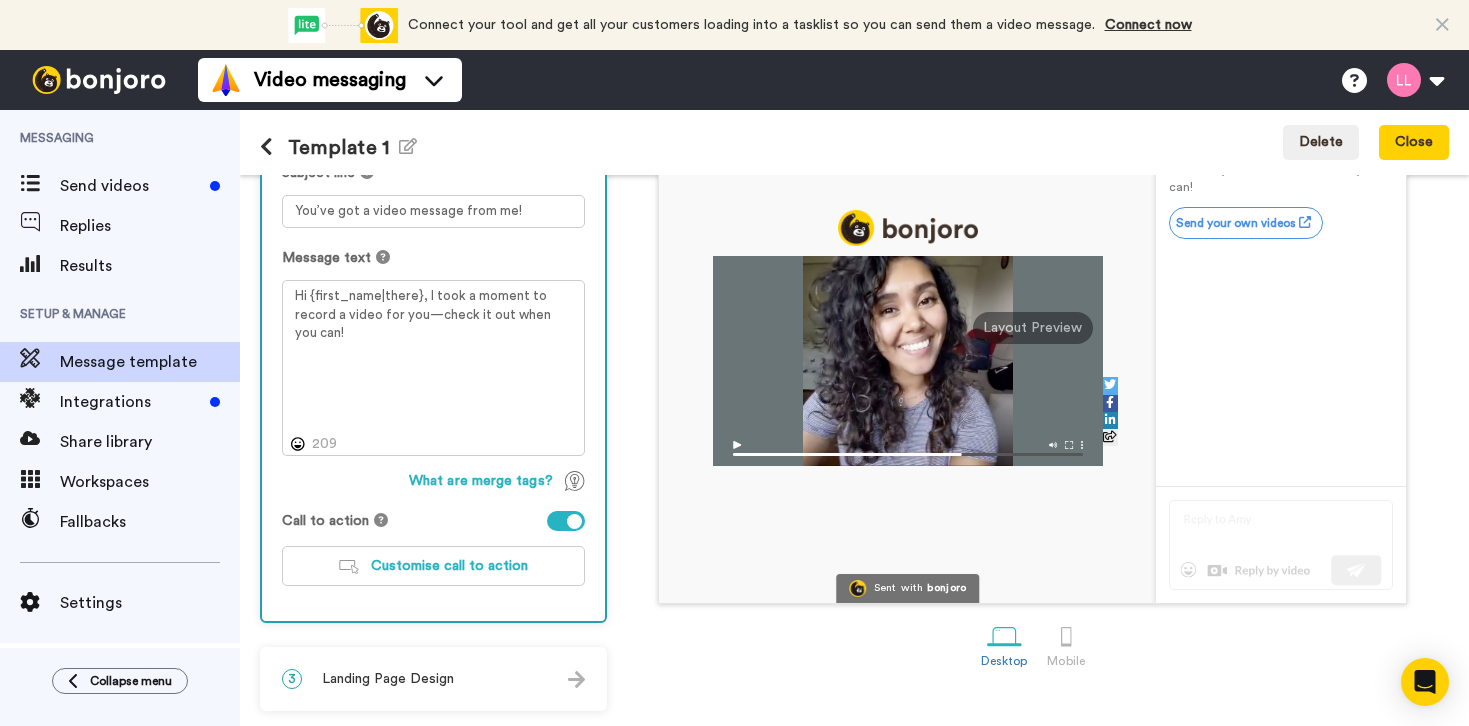 click on "3 Landing Page Design" at bounding box center [433, 679] 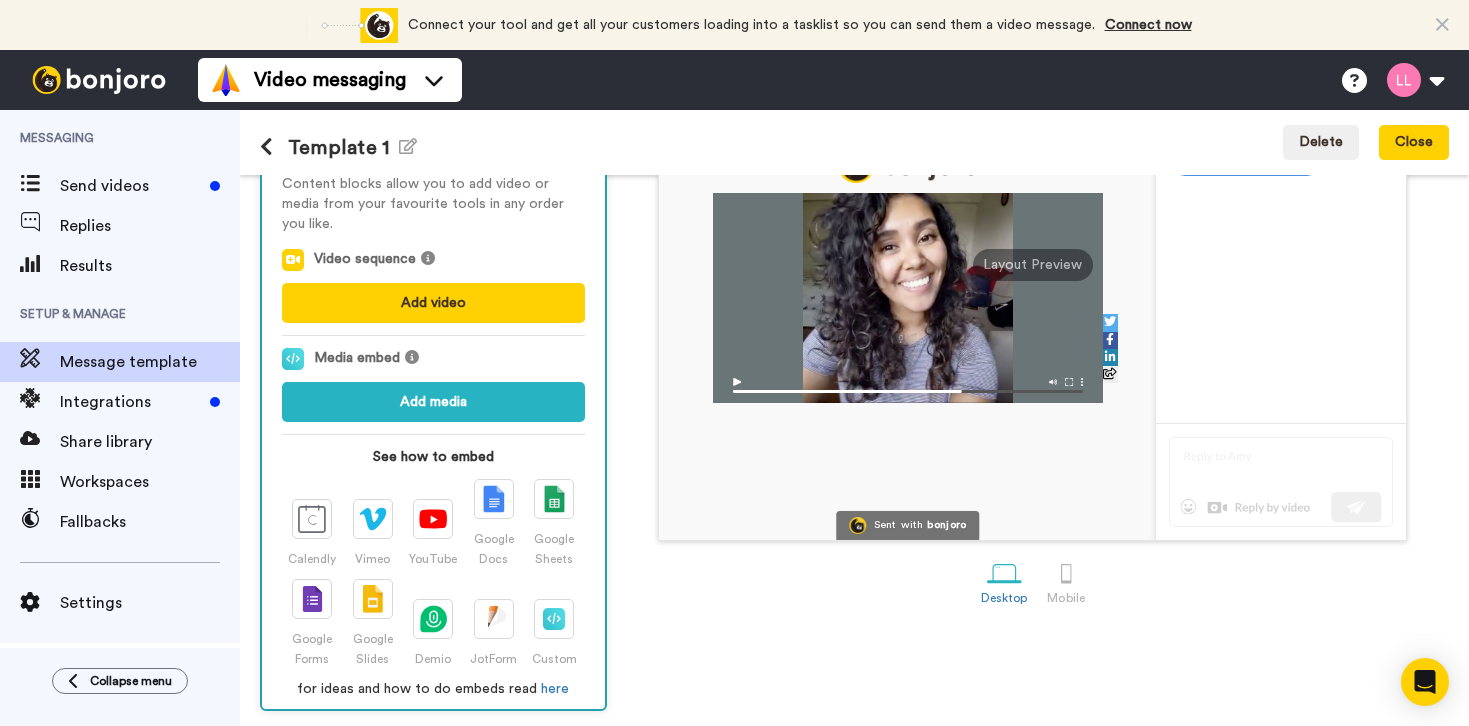 scroll, scrollTop: 0, scrollLeft: 0, axis: both 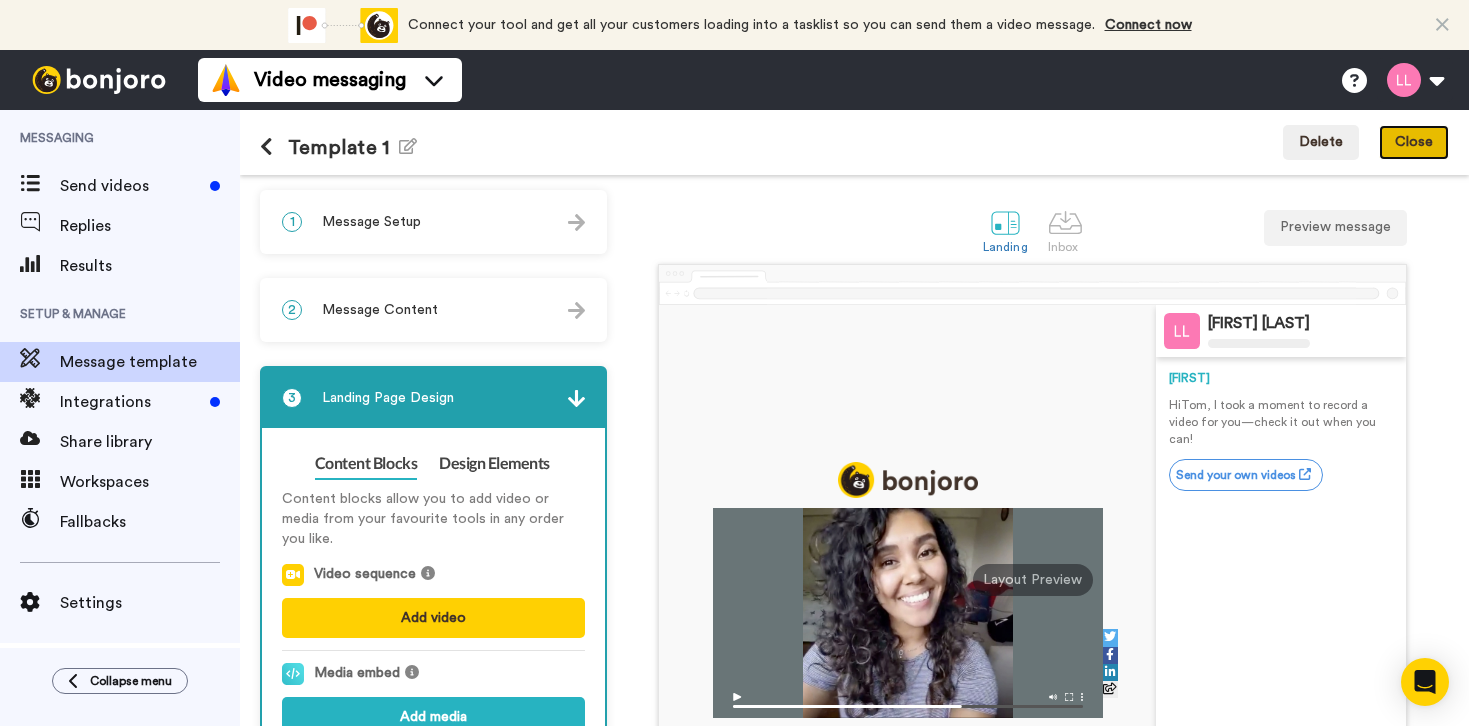 click on "Close" at bounding box center [1414, 143] 